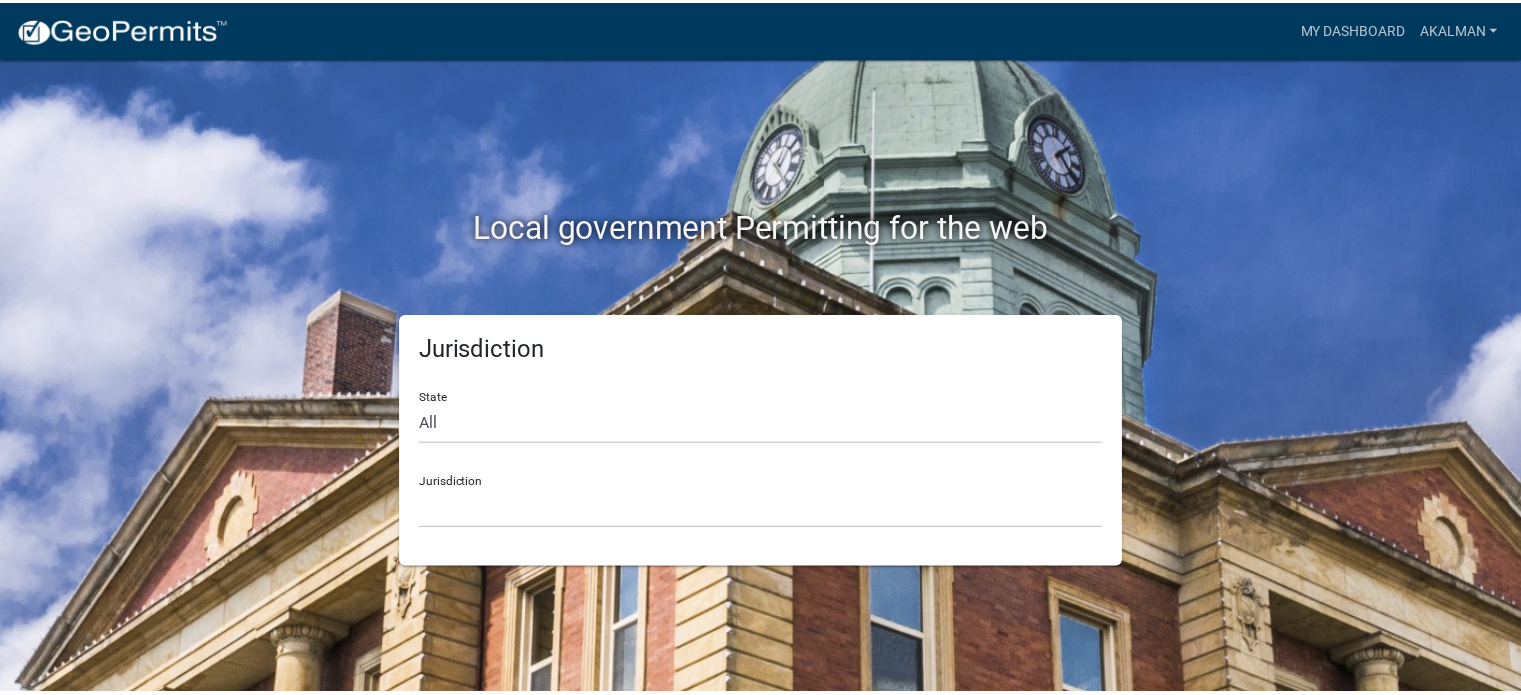 scroll, scrollTop: 0, scrollLeft: 0, axis: both 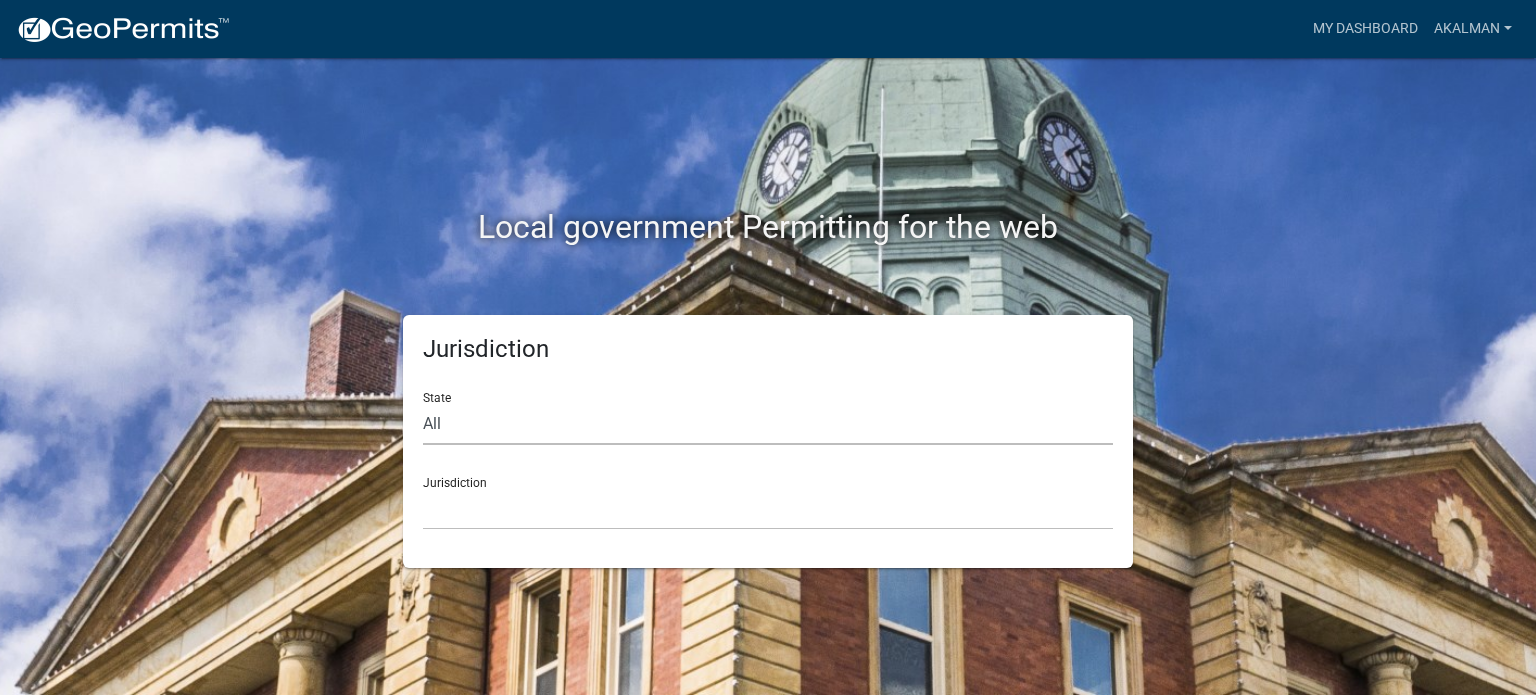 click on "All  Colorado   Georgia   Indiana   Iowa   Kansas   Minnesota   Ohio   South Carolina   Wisconsin" 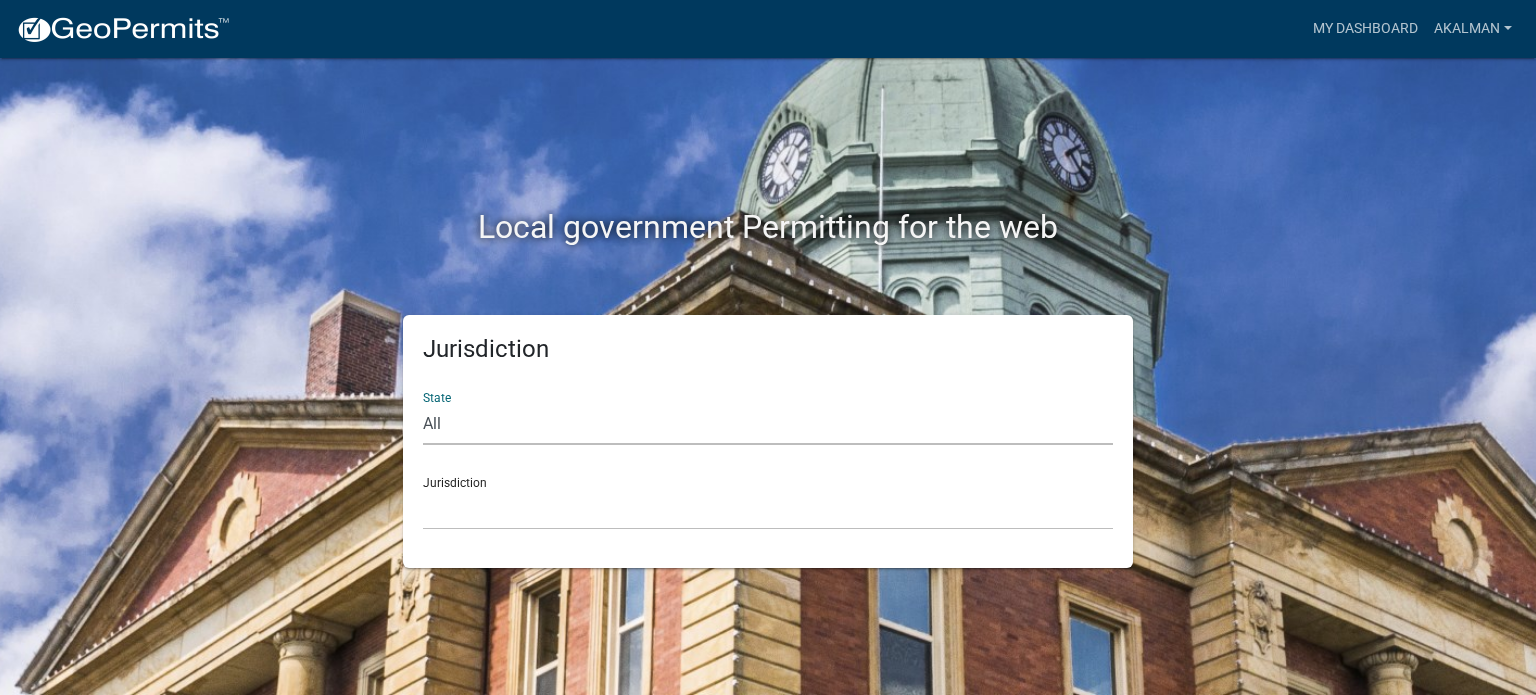select on "Indiana" 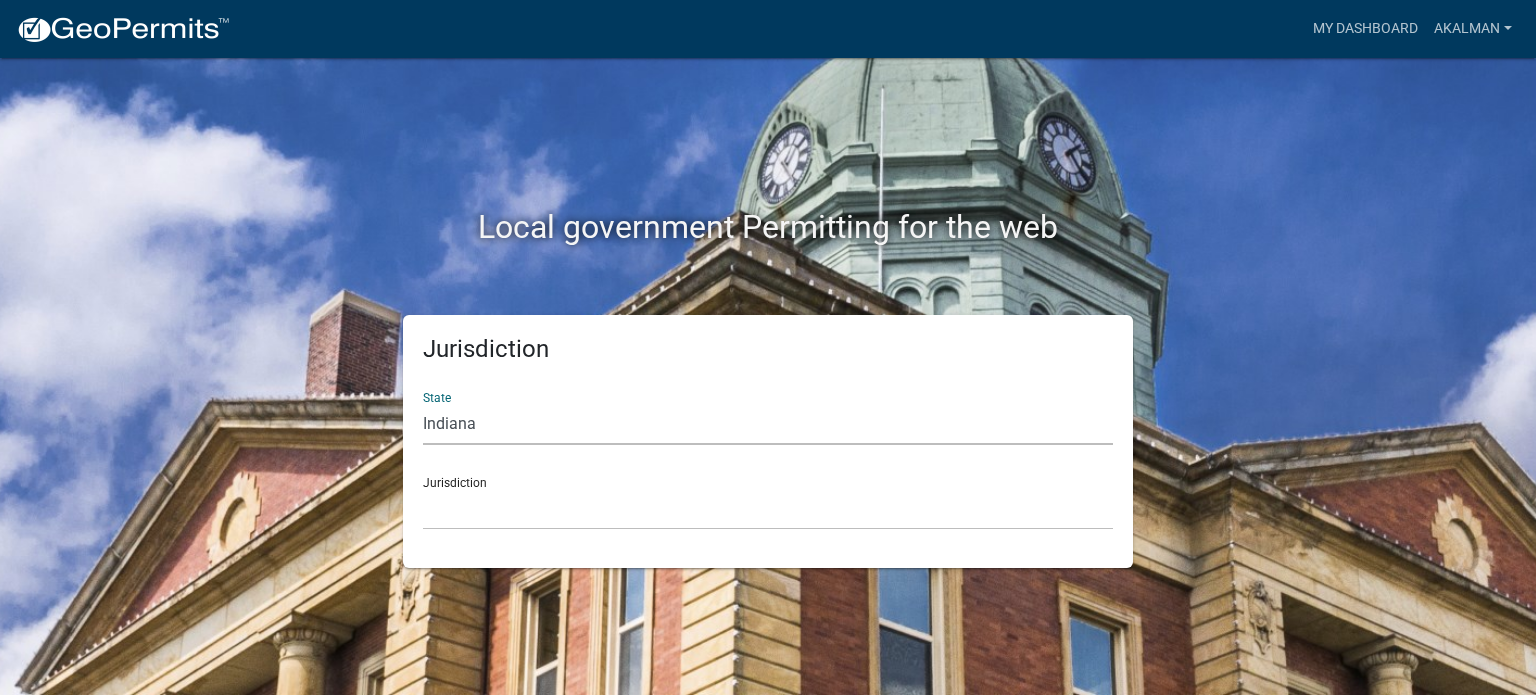 click on "All  Colorado   Georgia   Indiana   Iowa   Kansas   Minnesota   Ohio   South Carolina   Wisconsin" 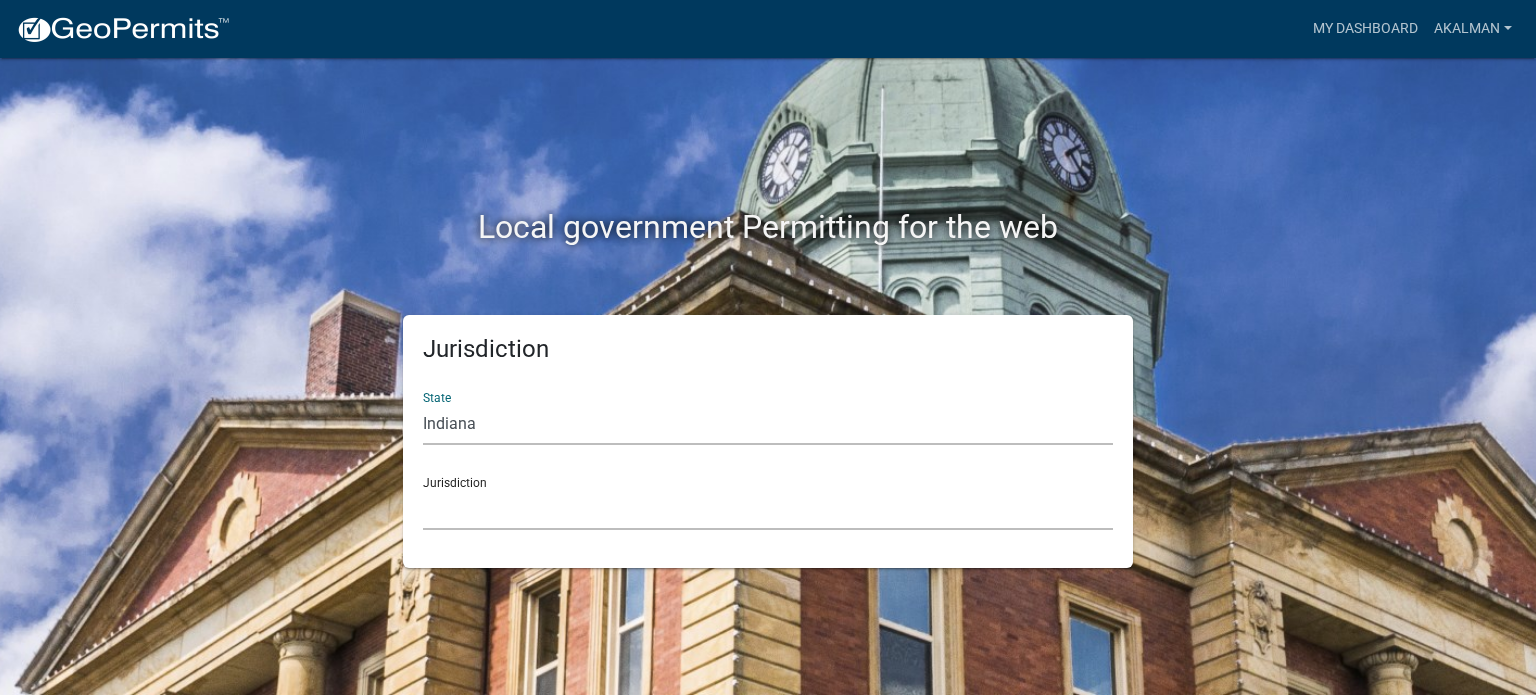 click on "City of Charlestown, Indiana City of Jeffersonville, Indiana City of Logansport, Indiana Decatur County, Indiana Grant County, Indiana Howard County, Indiana Huntington County, Indiana Jasper County, Indiana Kosciusko County, Indiana La Porte County, Indiana Miami County, Indiana Montgomery County, Indiana Morgan County, Indiana Newton County, Indiana Porter County, Indiana River Ridge Development Authority, Indiana Tippecanoe County, Indiana Vigo County, Indiana Wells County, Indiana Whitley County, Indiana" 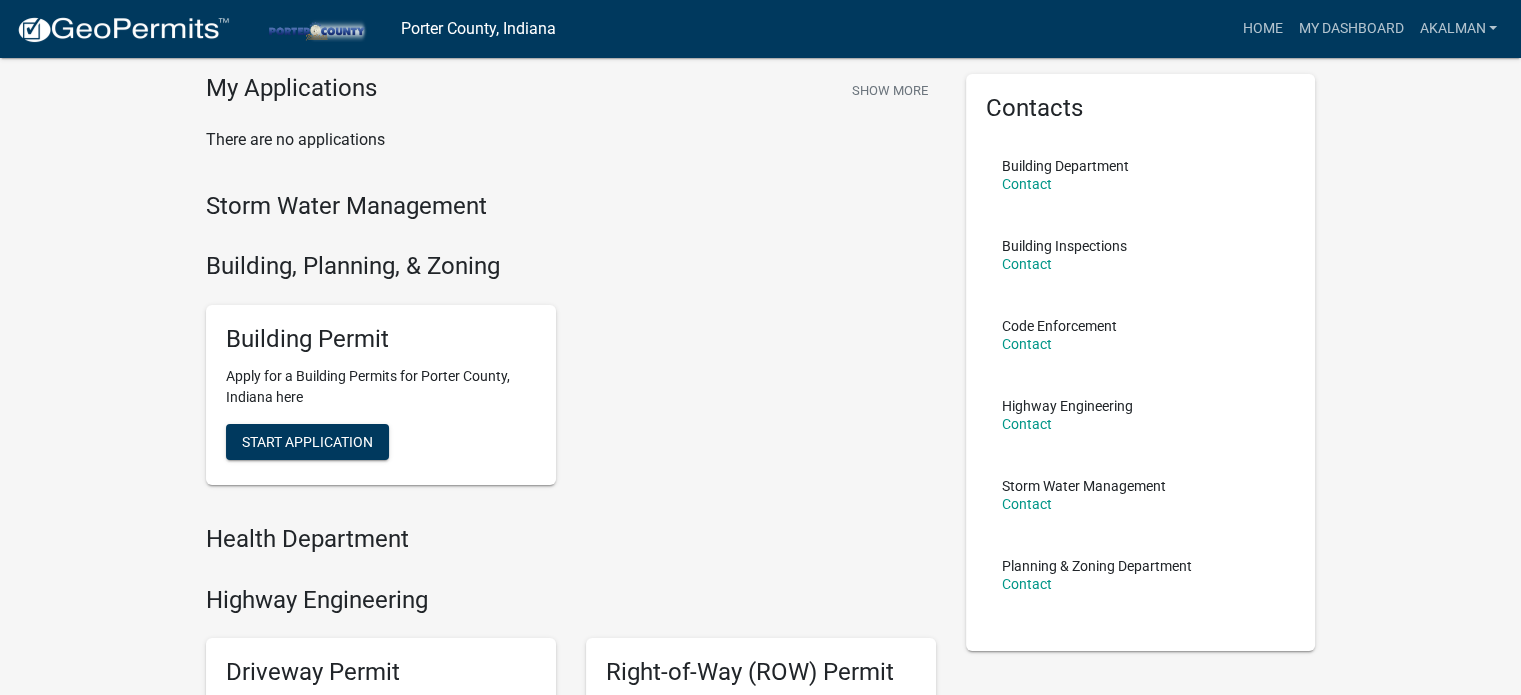 scroll, scrollTop: 37, scrollLeft: 0, axis: vertical 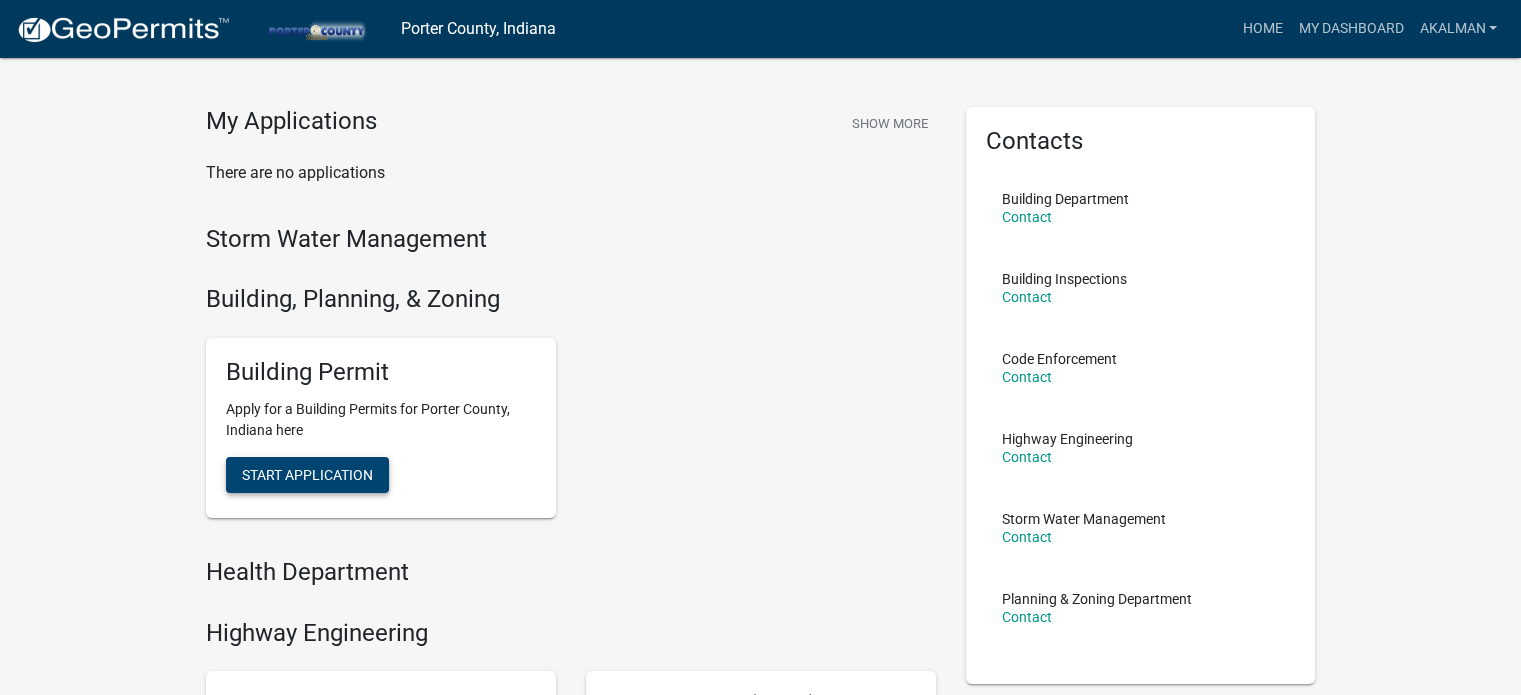 click on "Start Application" at bounding box center (307, 474) 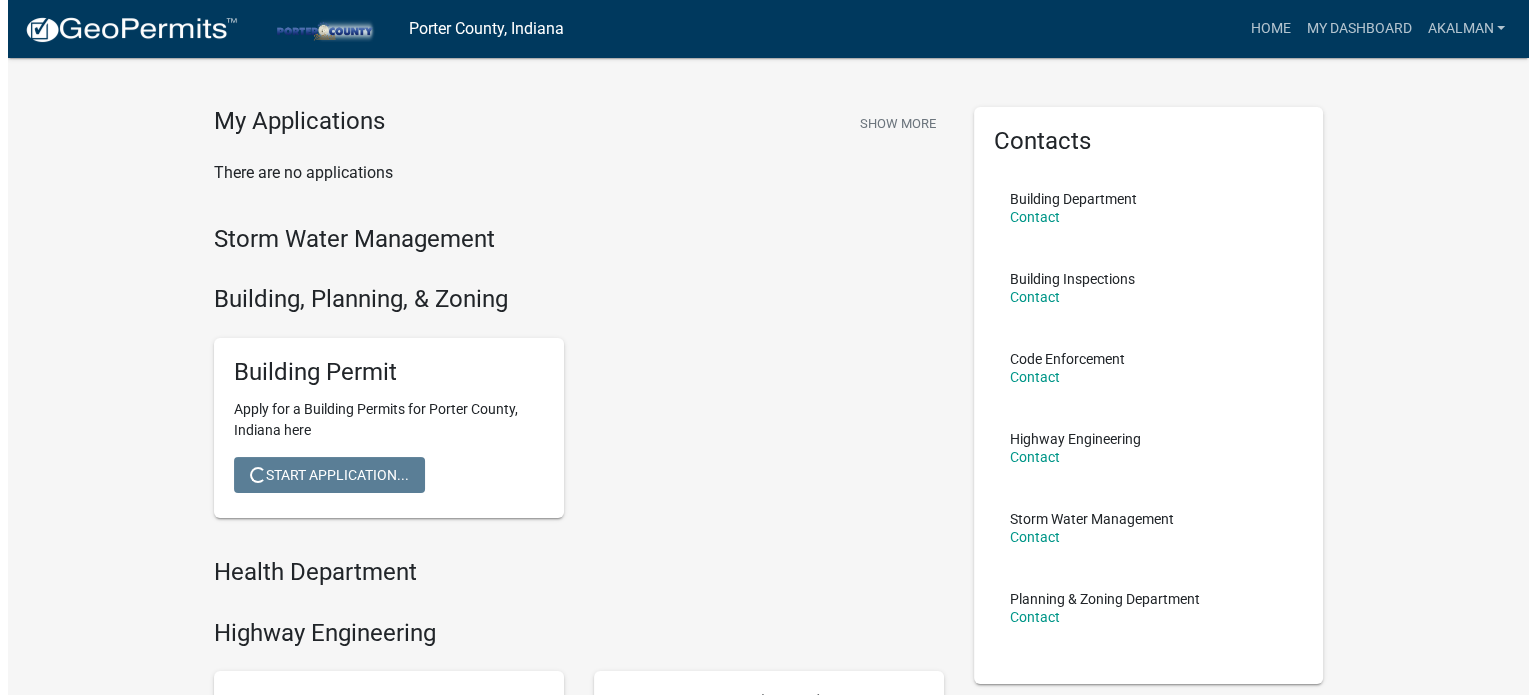 scroll, scrollTop: 0, scrollLeft: 0, axis: both 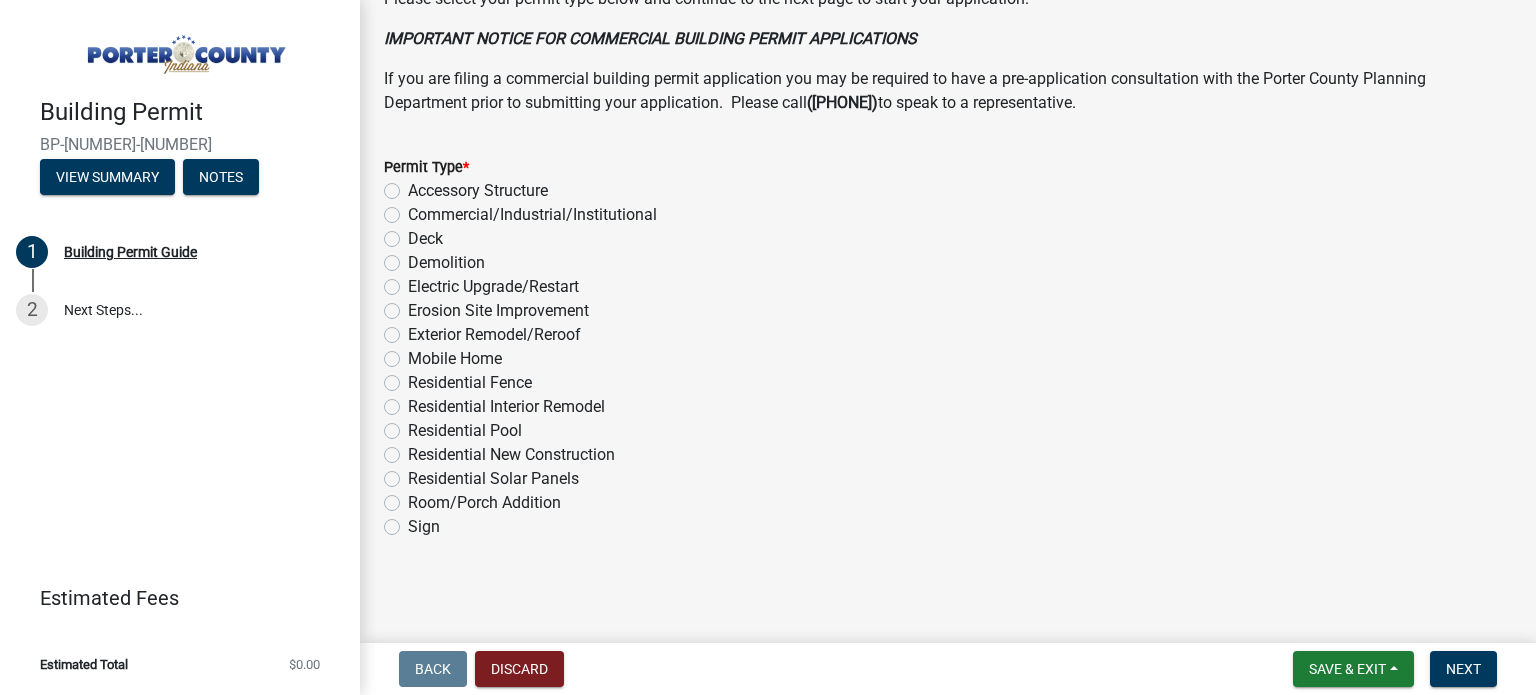 click on "Accessory Structure" 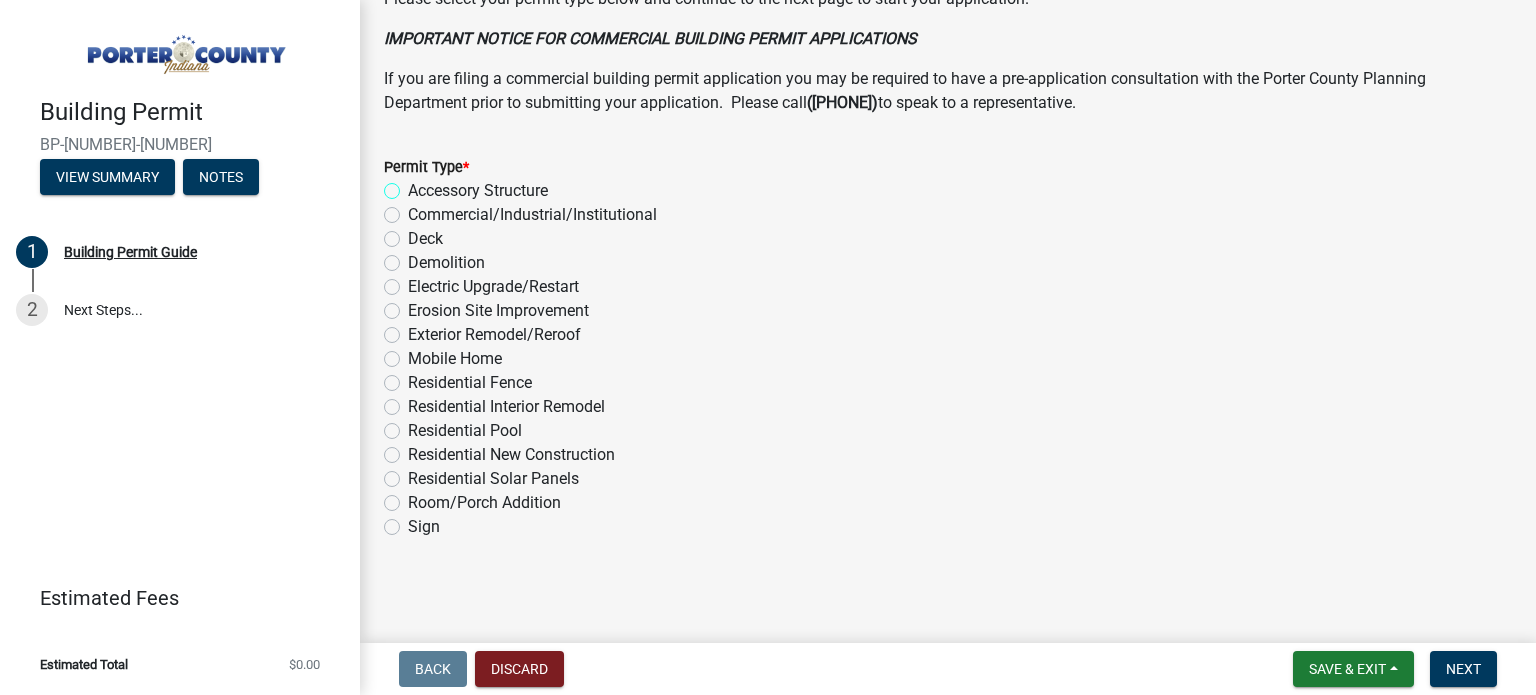 click on "Accessory Structure" at bounding box center [414, 185] 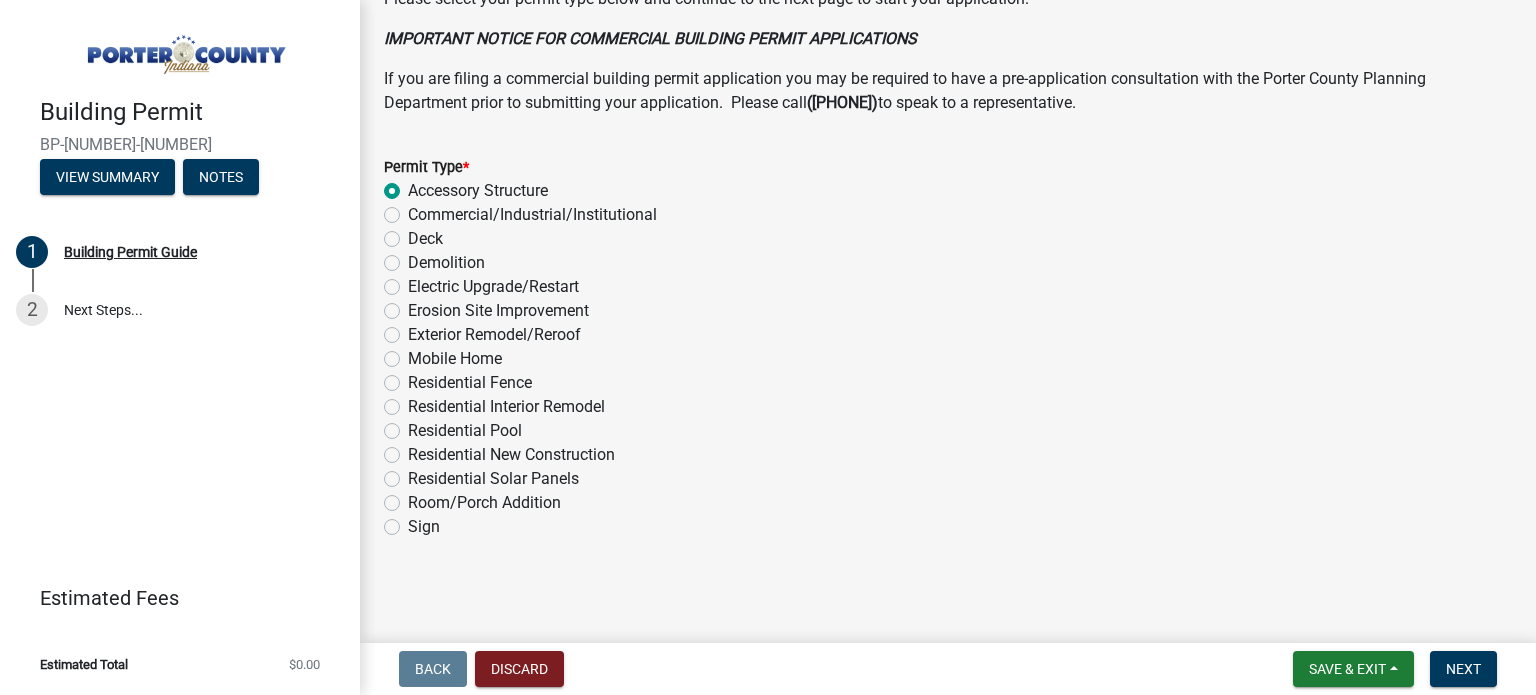 radio on "true" 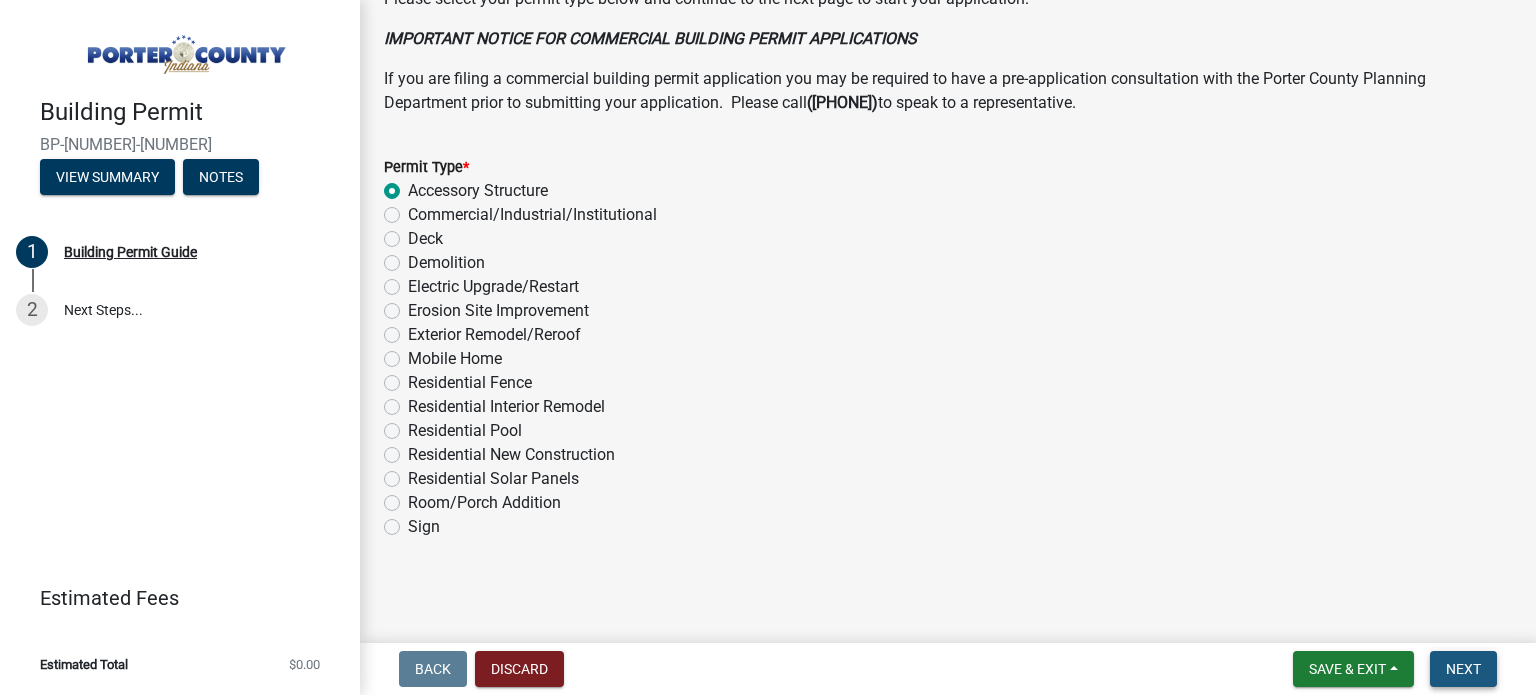 click on "Next" at bounding box center (1463, 669) 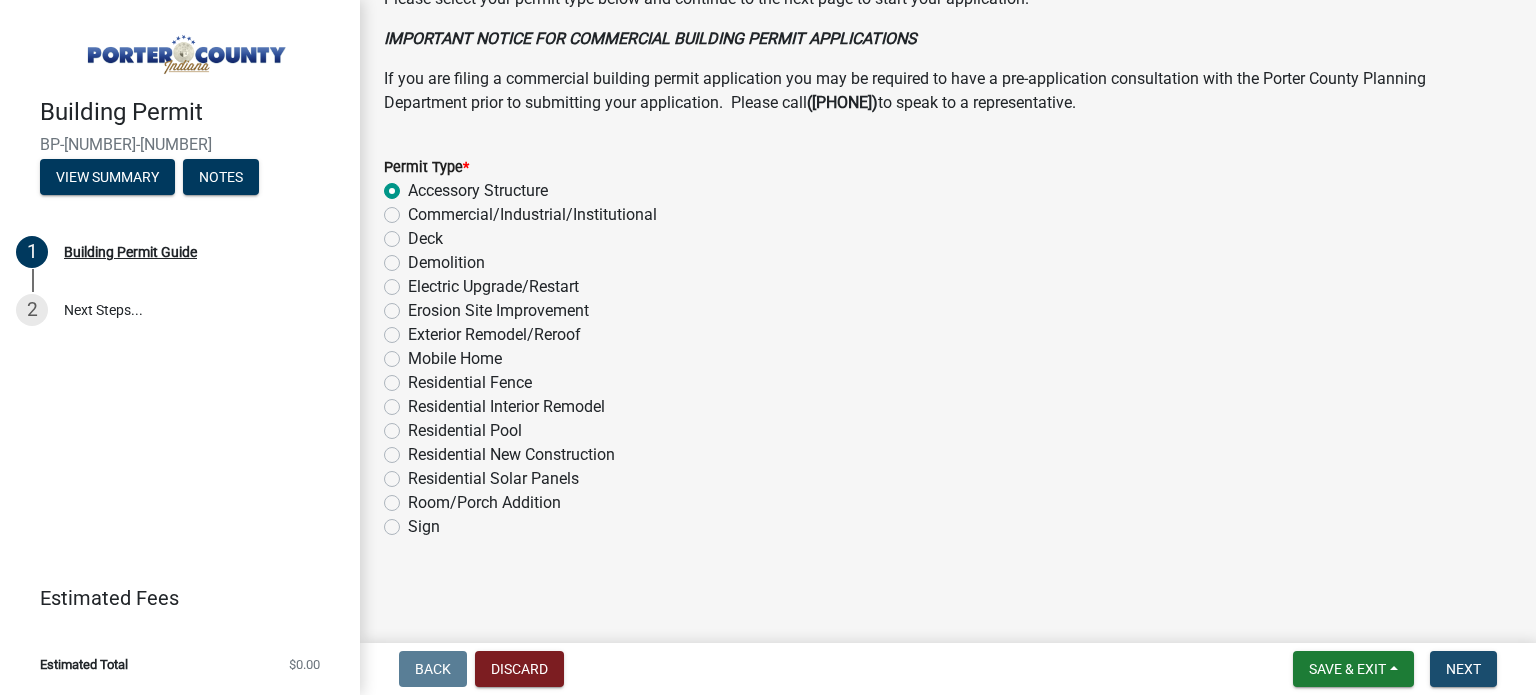 scroll, scrollTop: 0, scrollLeft: 0, axis: both 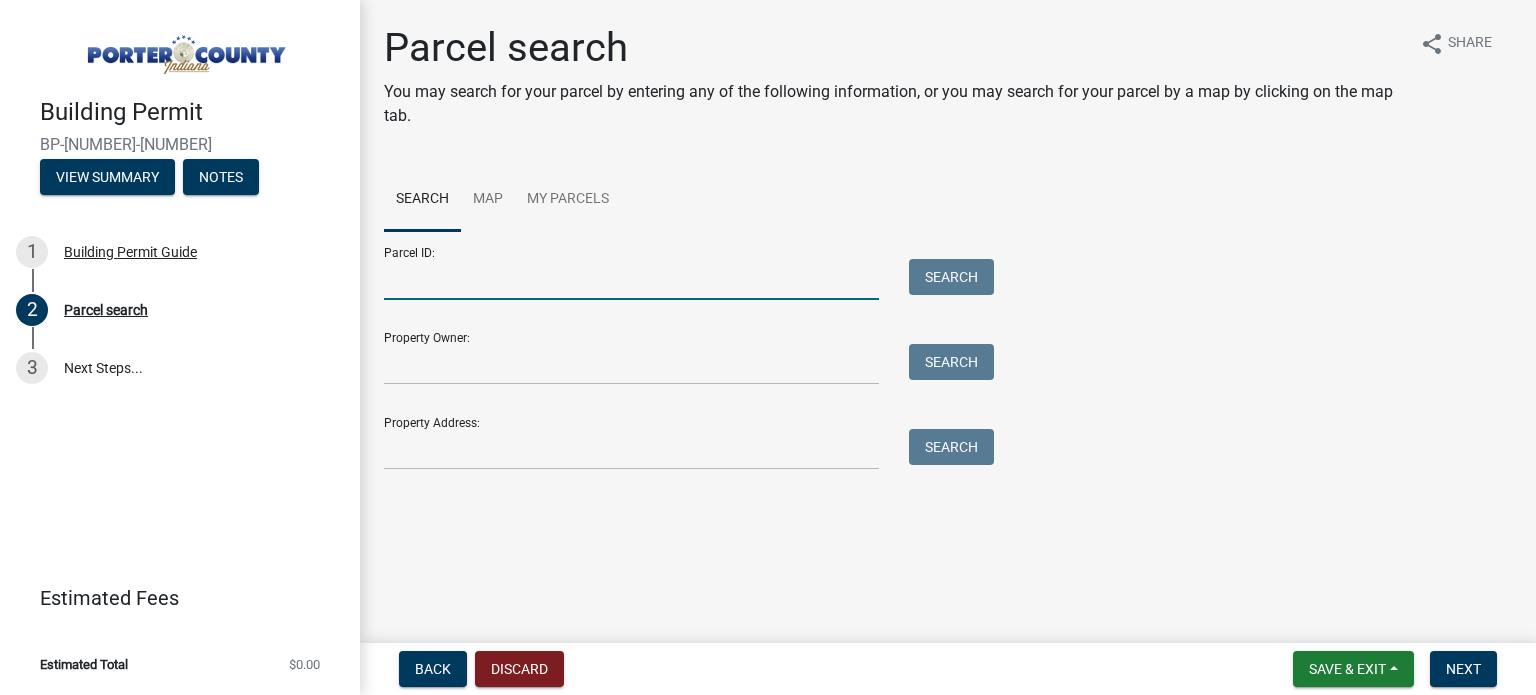 click on "Parcel ID:" at bounding box center [631, 279] 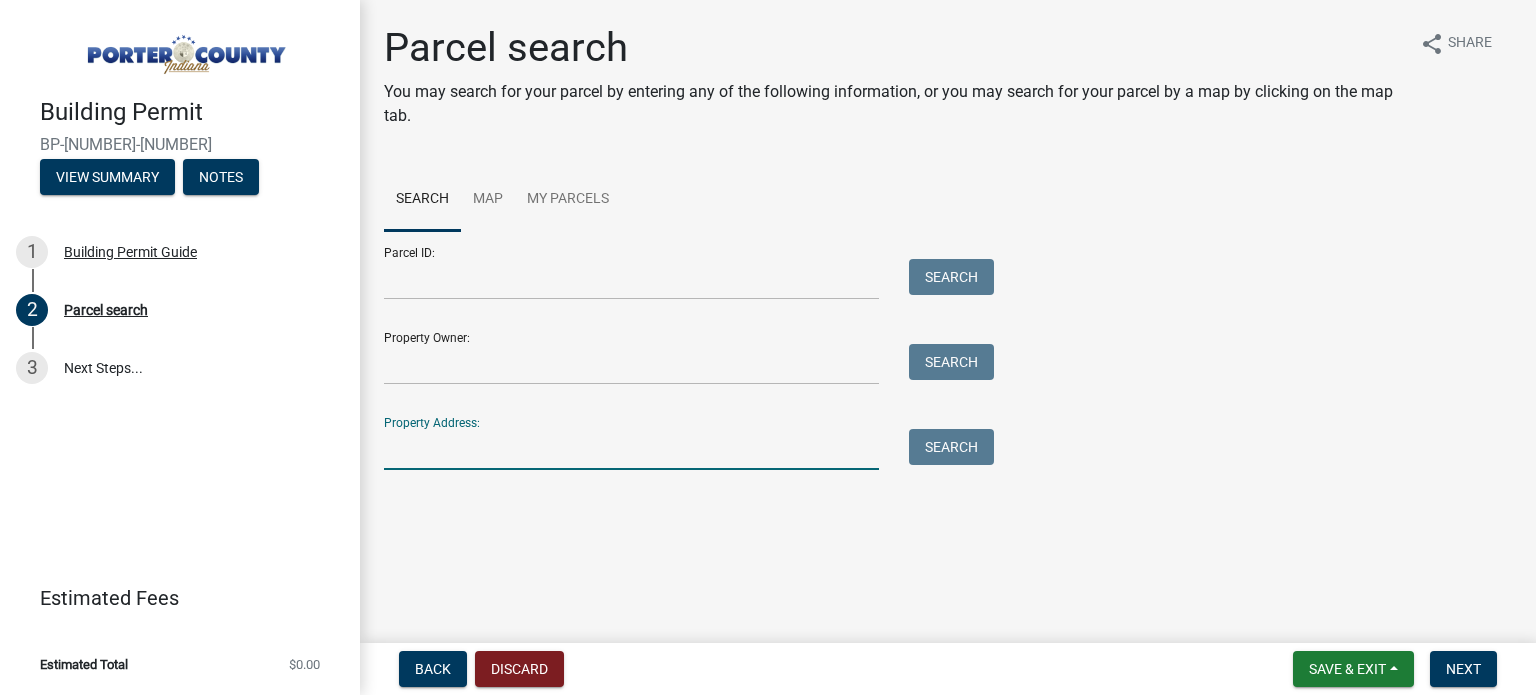 click on "Property Address:" at bounding box center (631, 449) 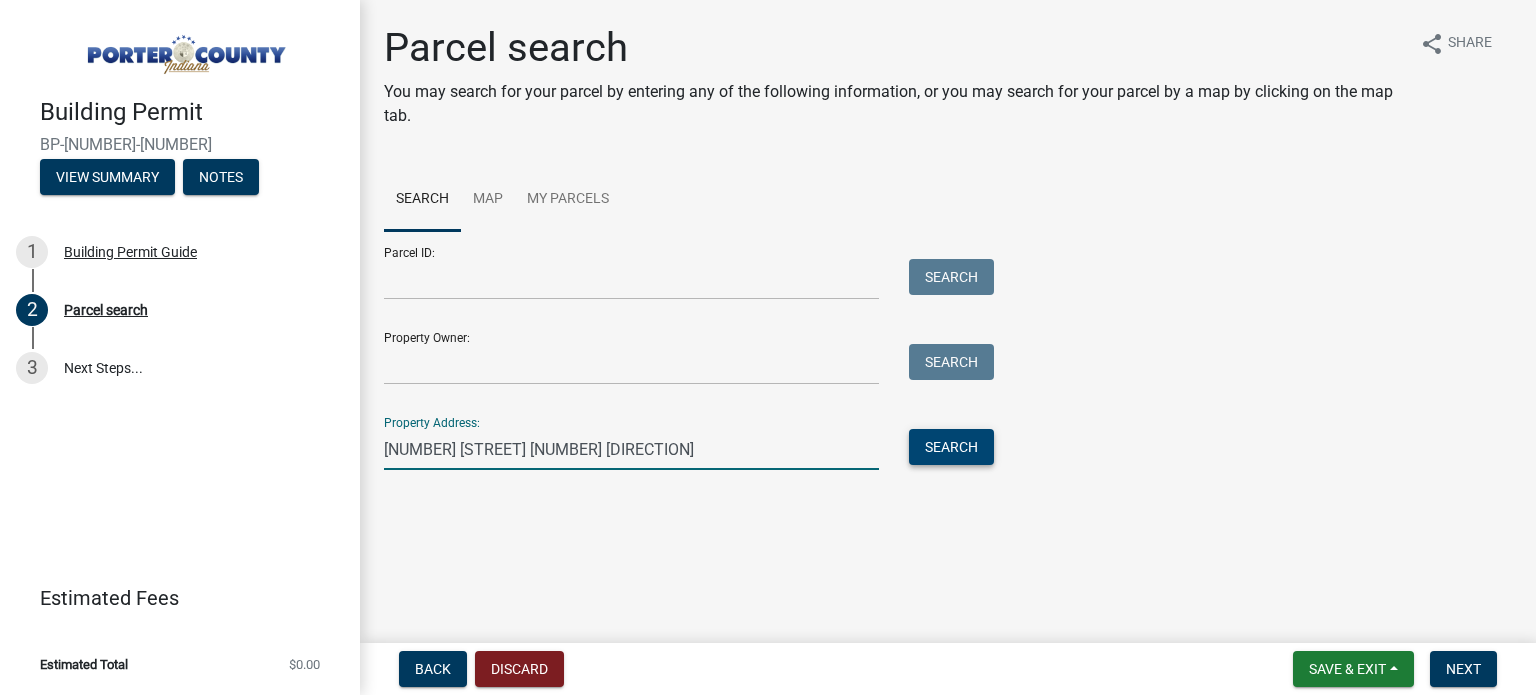 type on "[NUMBER] [STREET] [NUMBER] [DIRECTION]" 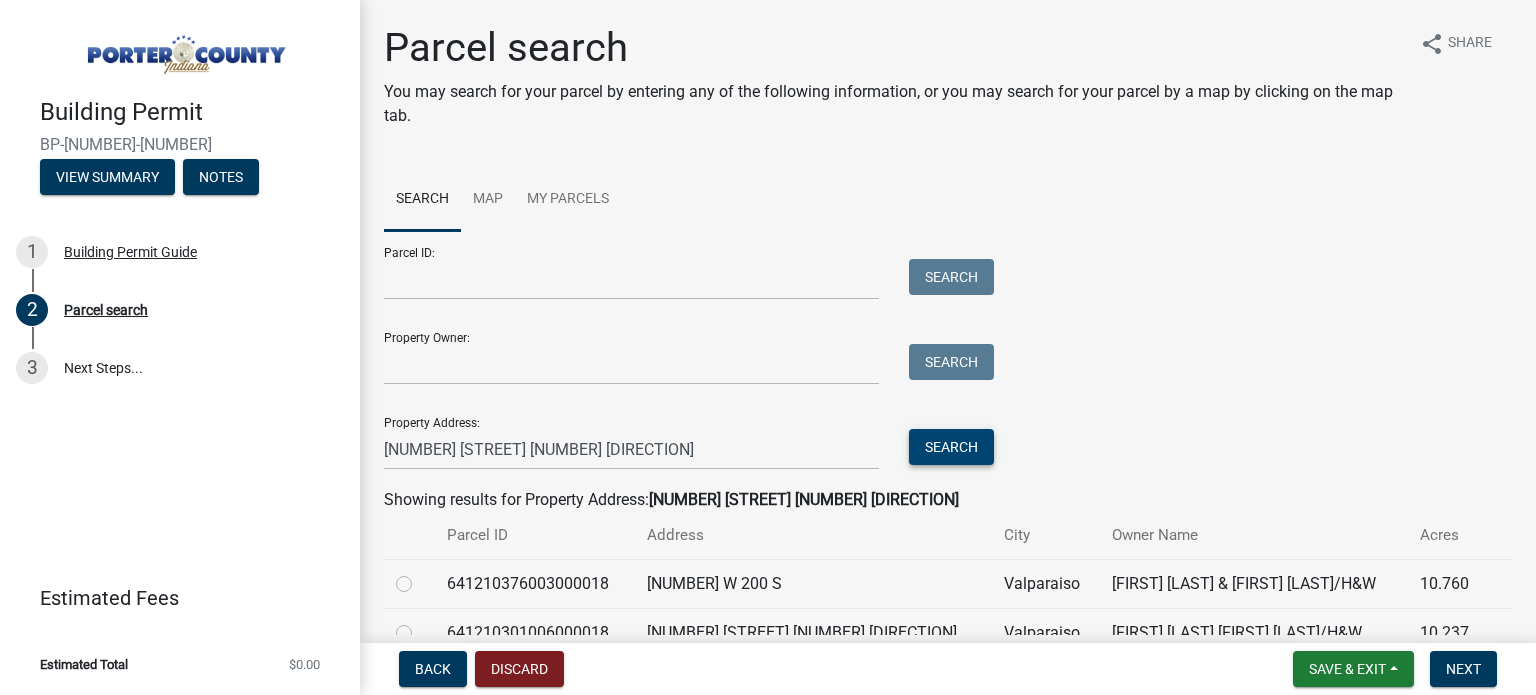 scroll, scrollTop: 99, scrollLeft: 0, axis: vertical 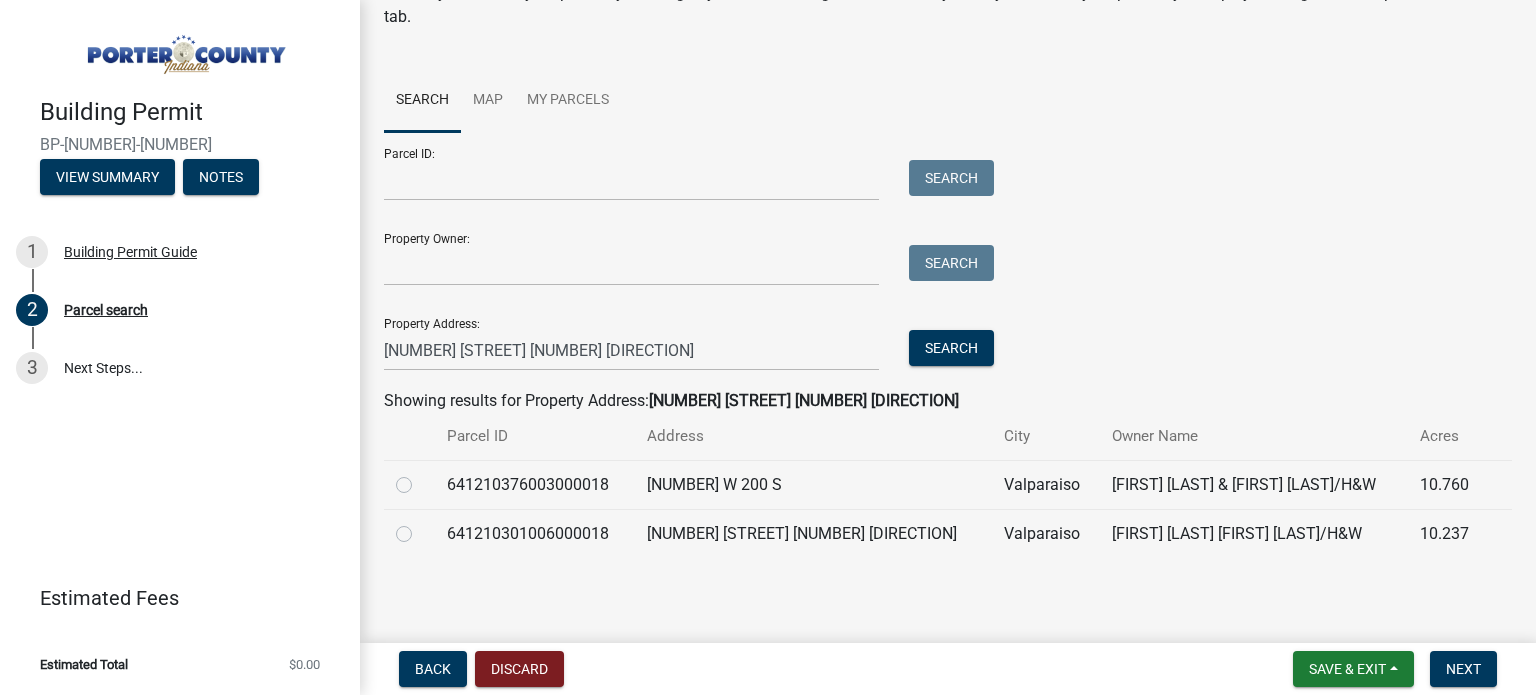 click 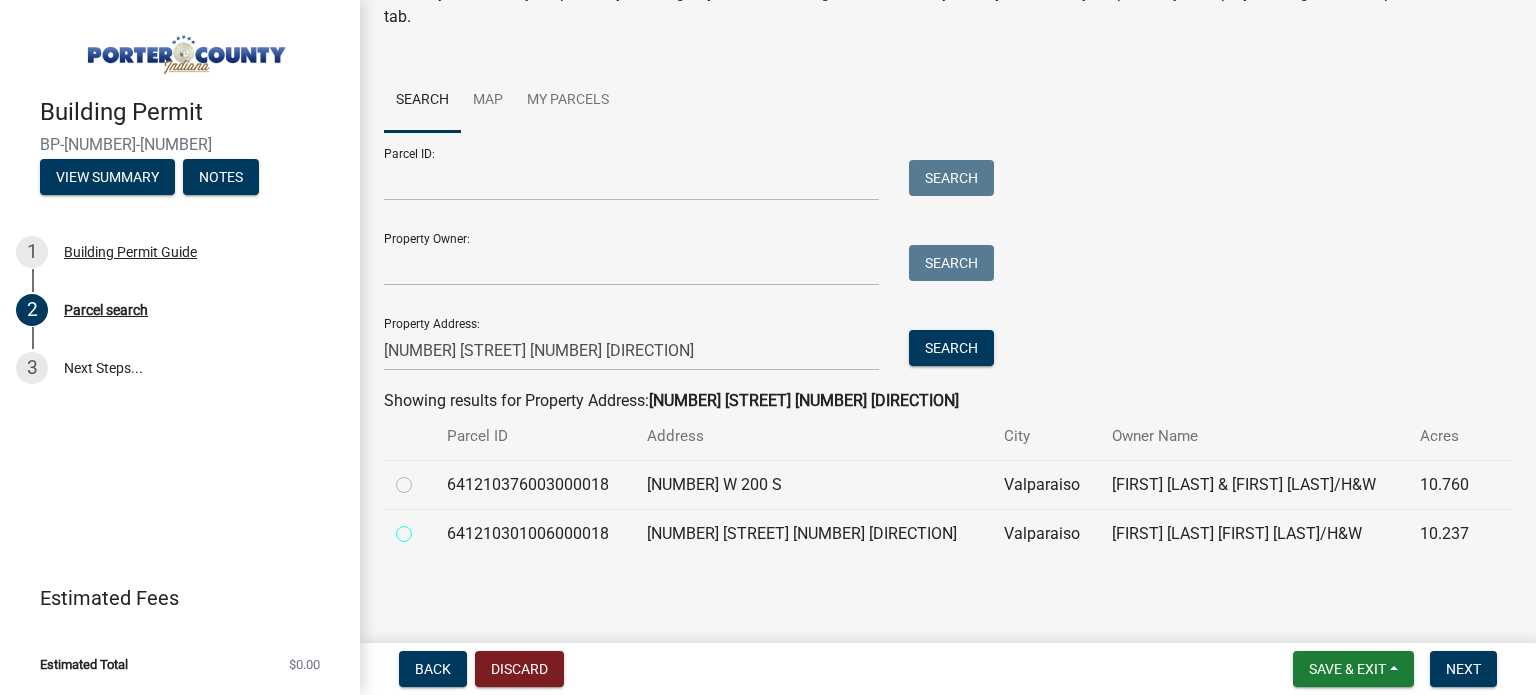 click at bounding box center [426, 528] 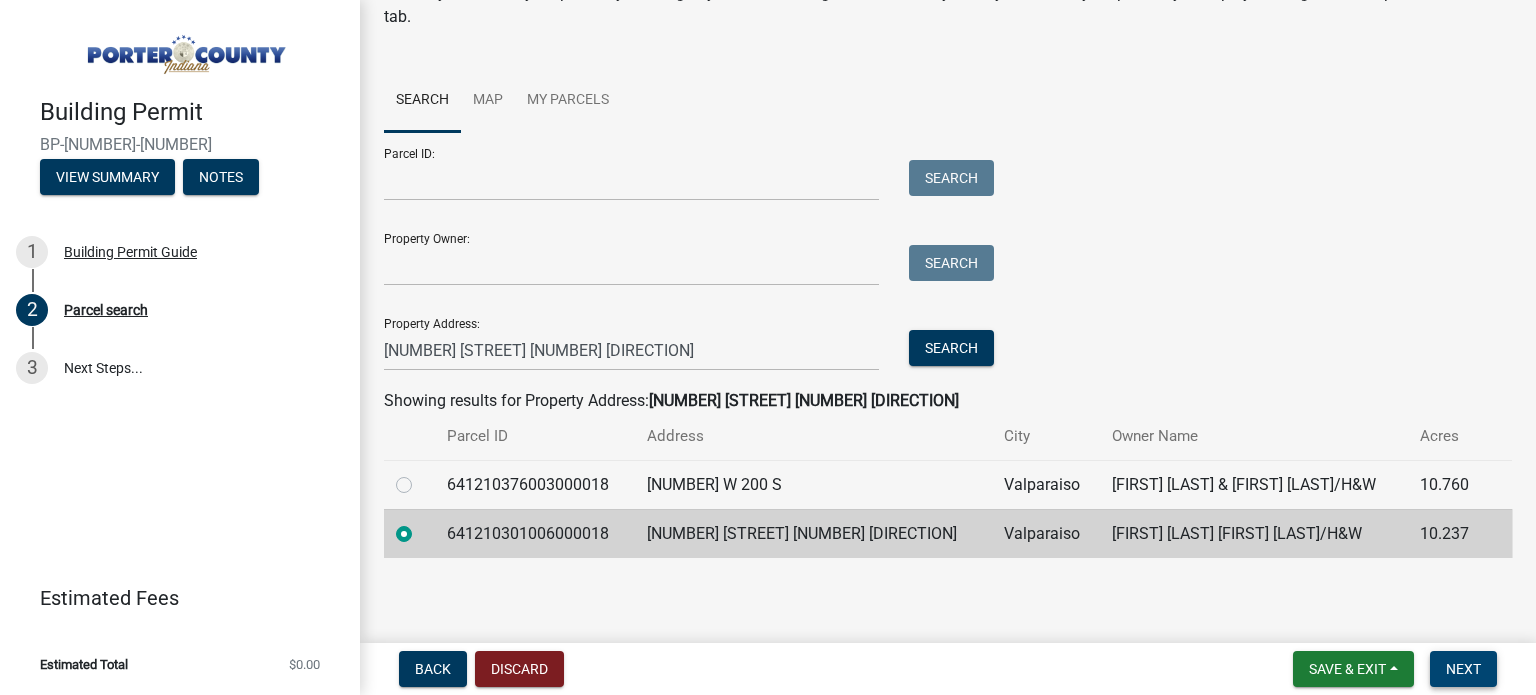 click on "Next" at bounding box center (1463, 669) 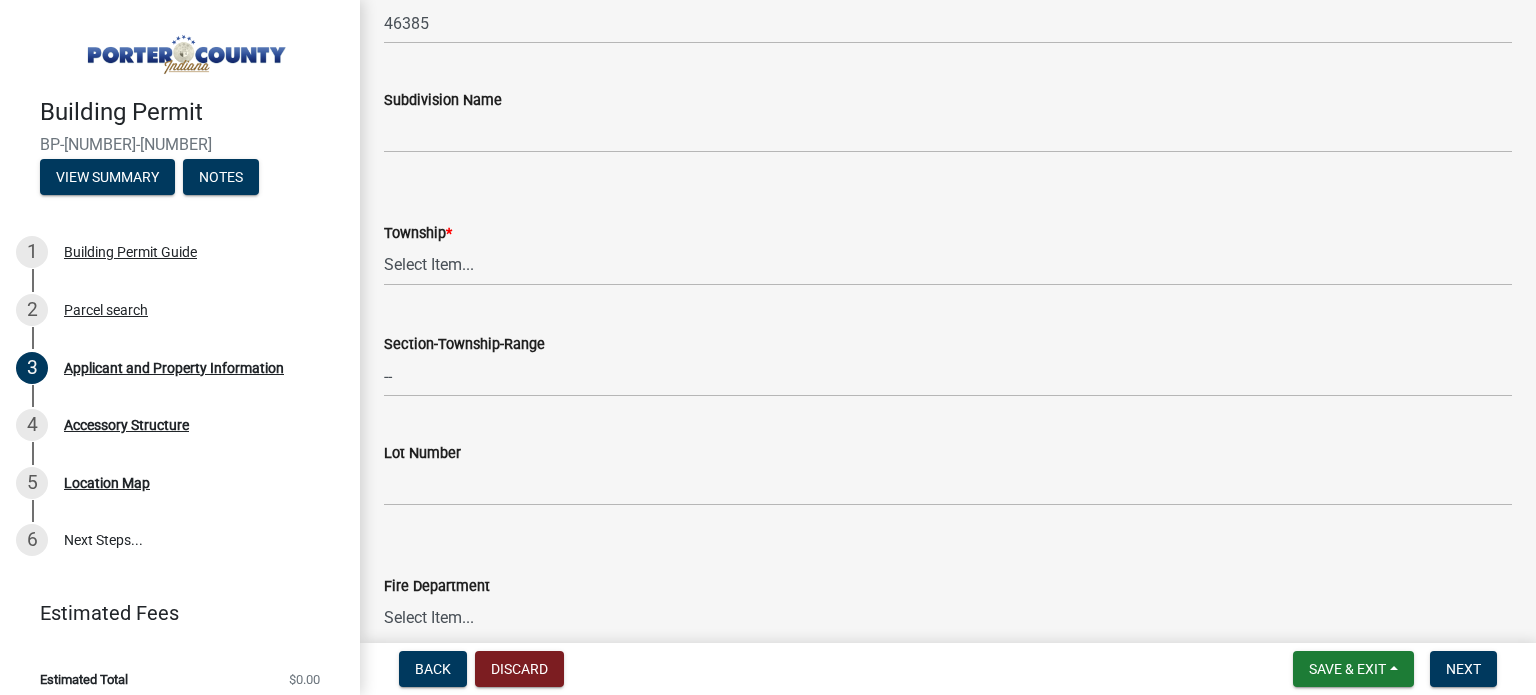 scroll, scrollTop: 800, scrollLeft: 0, axis: vertical 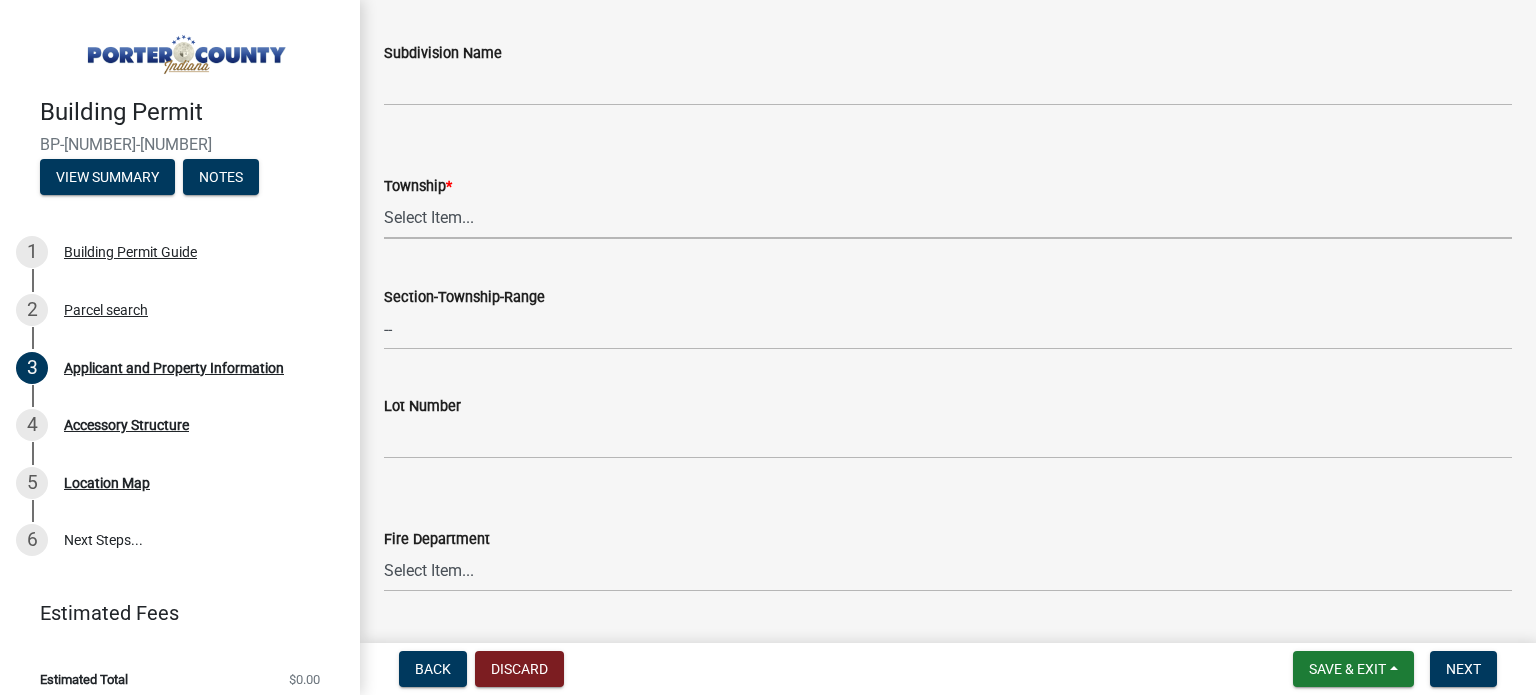 click on "Select Item...   Boone   Center   Jackson   Liberty   Morgan   Pine   Pleasant   Portage   Porter   Union   Washington   Westchester" at bounding box center [948, 218] 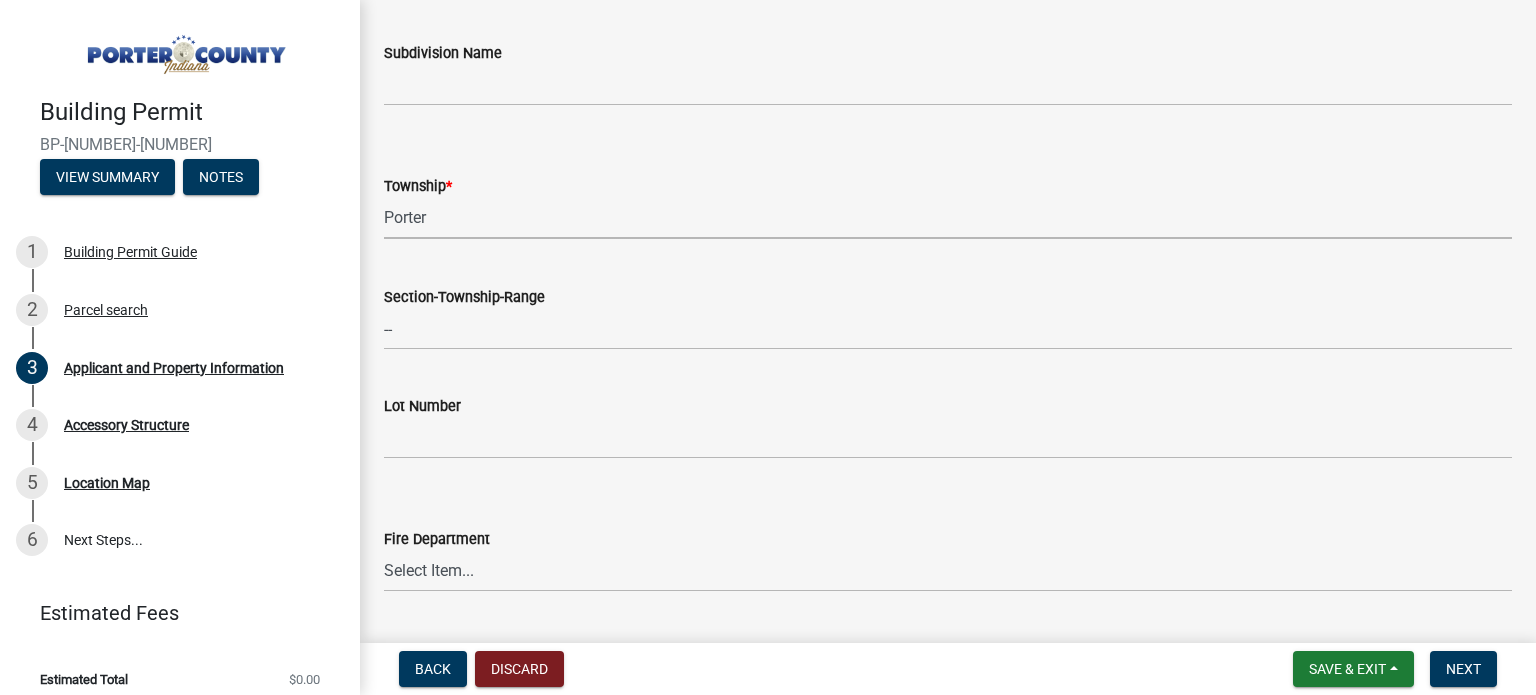 click on "Select Item...   Boone   Center   Jackson   Liberty   Morgan   Pine   Pleasant   Portage   Porter   Union   Washington   Westchester" at bounding box center (948, 218) 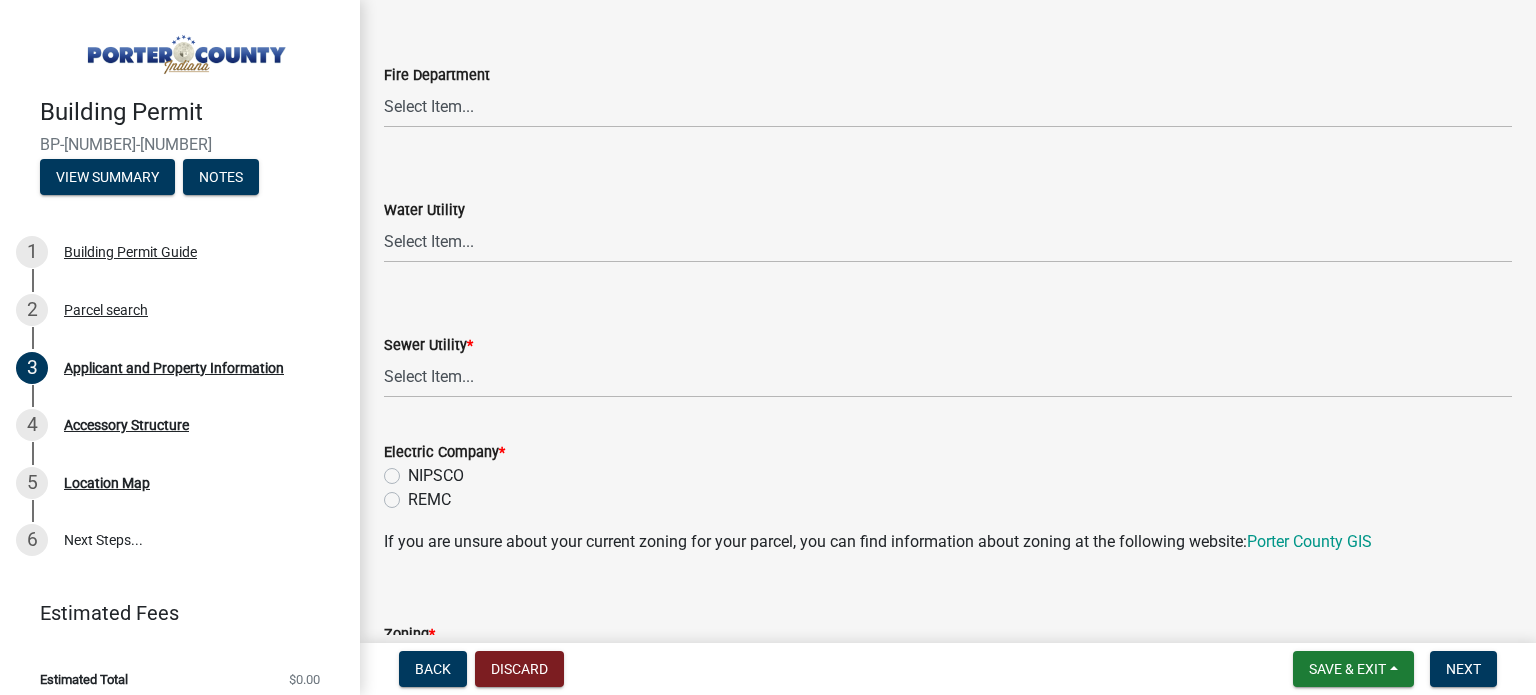 scroll, scrollTop: 1300, scrollLeft: 0, axis: vertical 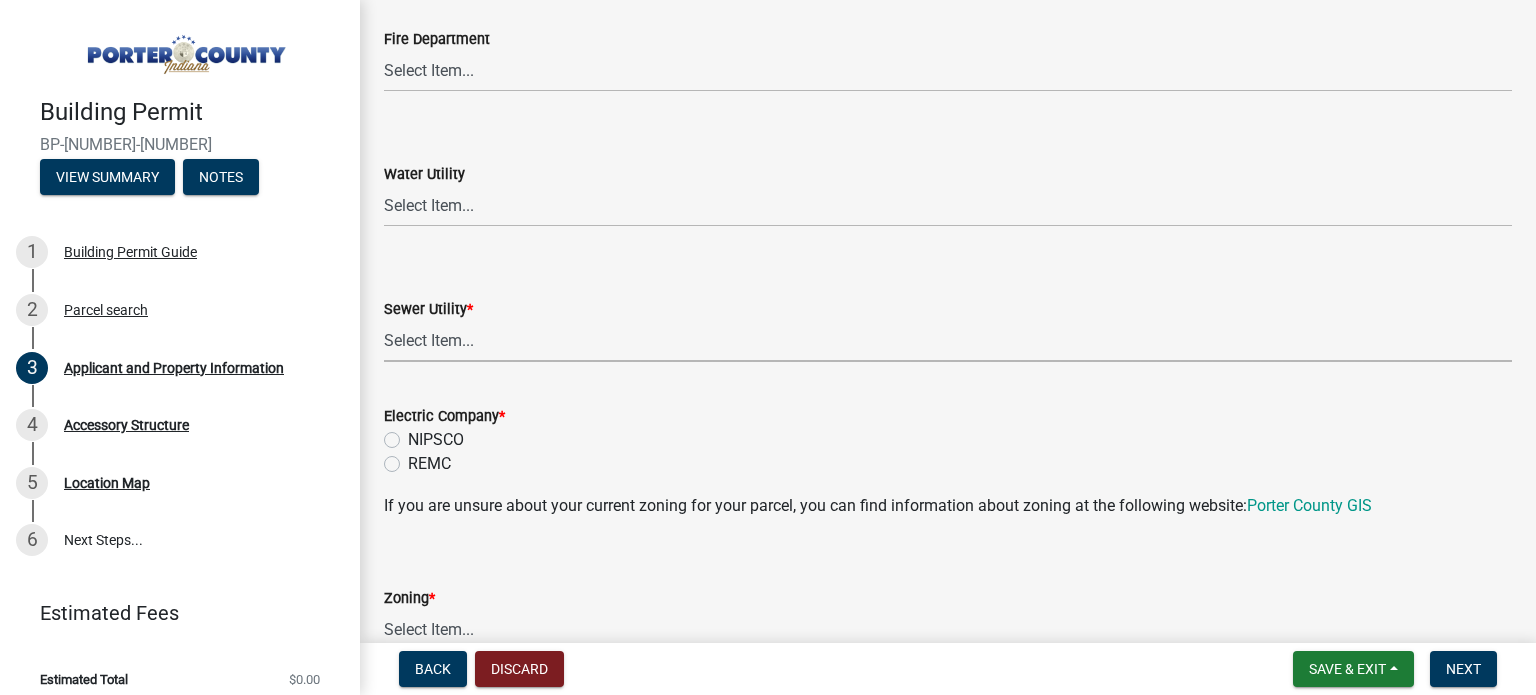 click on "Select Item...   Aqua Indiana Inc   Damon Run   Falling Waters   Lake Eliza - LEACD   Nature Works   Septic - PCHD   Shorewood Forest Utility   Town of Chesterton Utilities   Twin Lakes   Valpo City Utility   Valpo Lakes - VLACD   White Oak - WOACD" at bounding box center (948, 341) 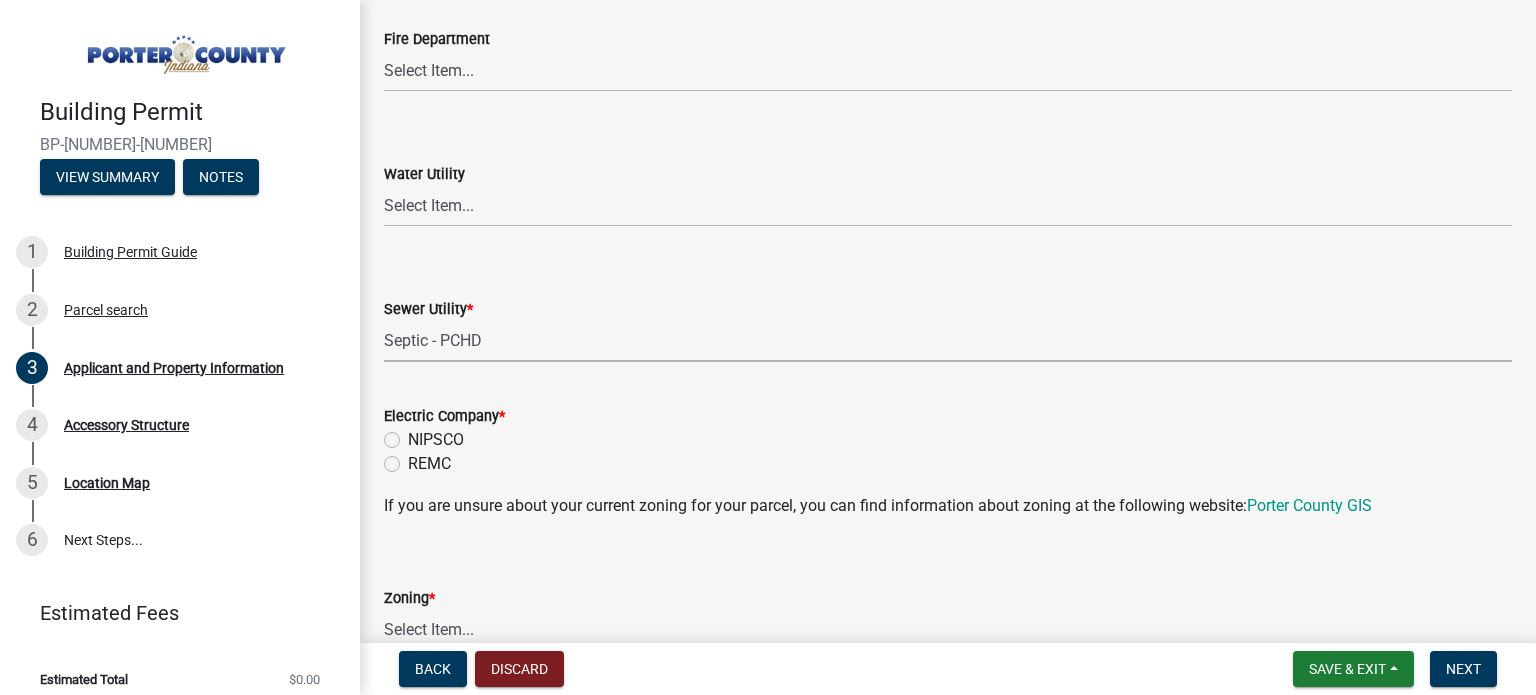 click on "Select Item...   Aqua Indiana Inc   Damon Run   Falling Waters   Lake Eliza - LEACD   Nature Works   Septic - PCHD   Shorewood Forest Utility   Town of Chesterton Utilities   Twin Lakes   Valpo City Utility   Valpo Lakes - VLACD   White Oak - WOACD" at bounding box center (948, 341) 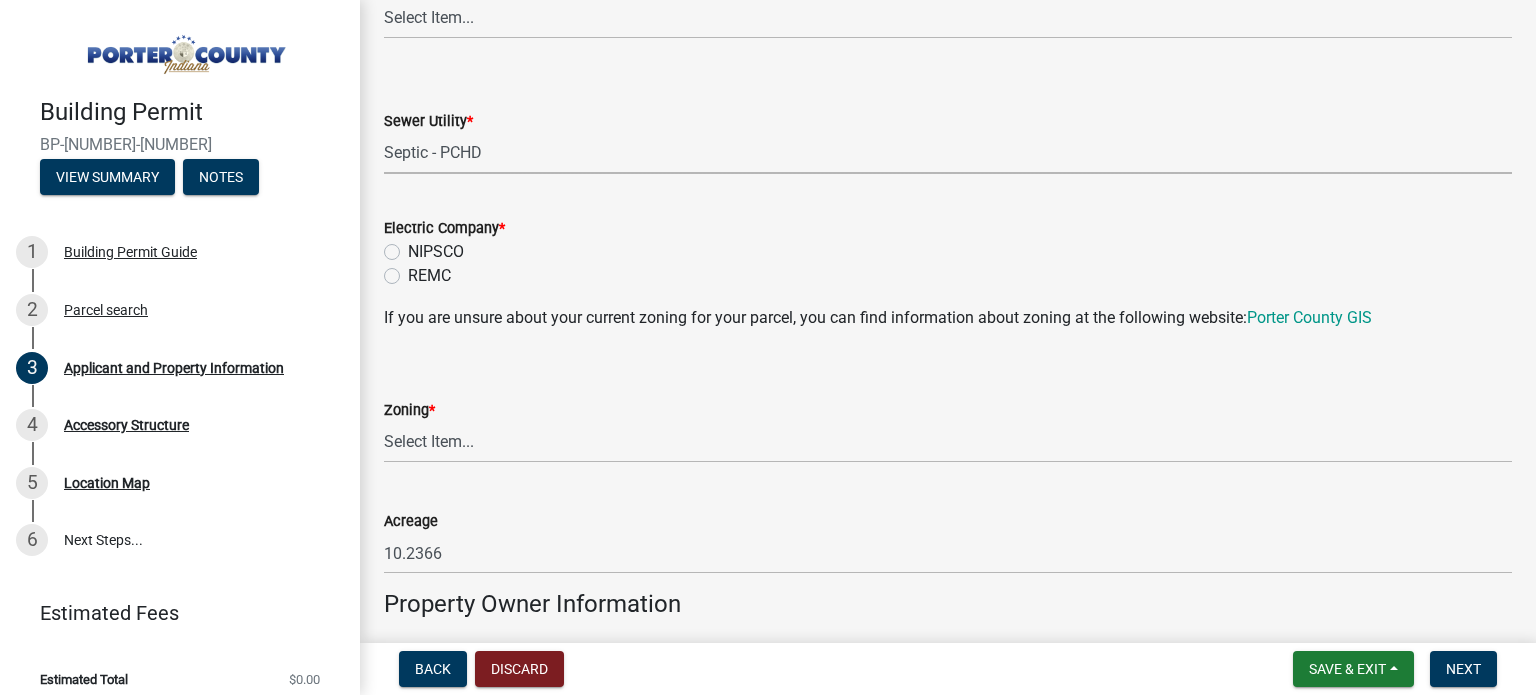 scroll, scrollTop: 1500, scrollLeft: 0, axis: vertical 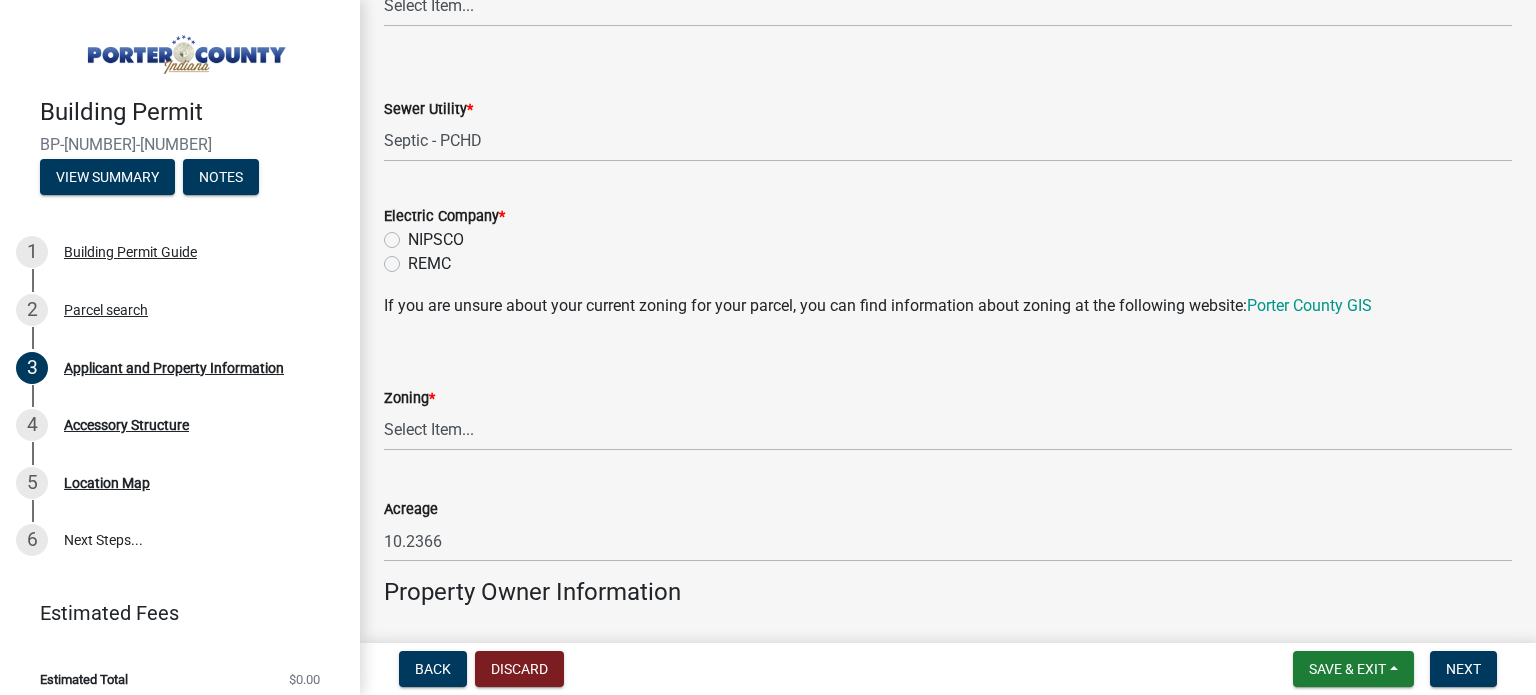 click on "NIPSCO" 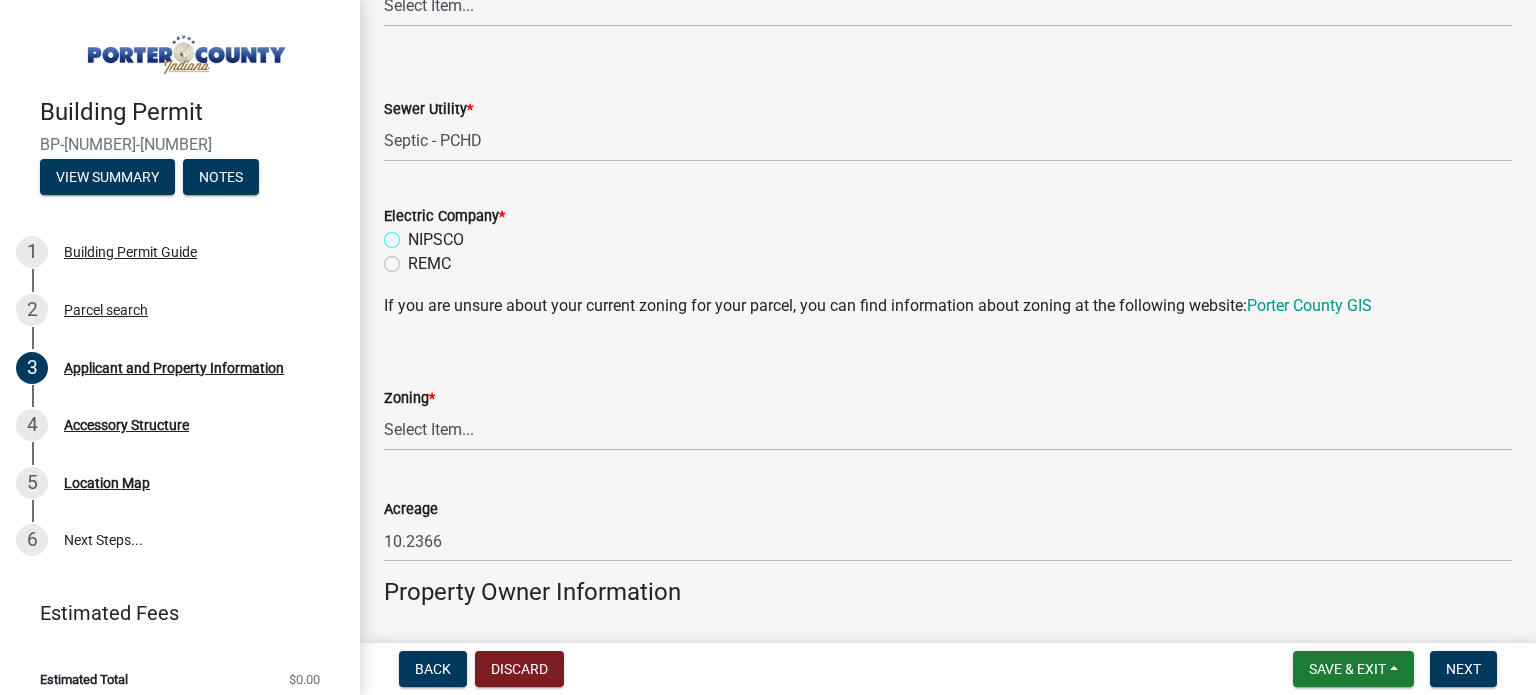 click on "NIPSCO" at bounding box center [414, 234] 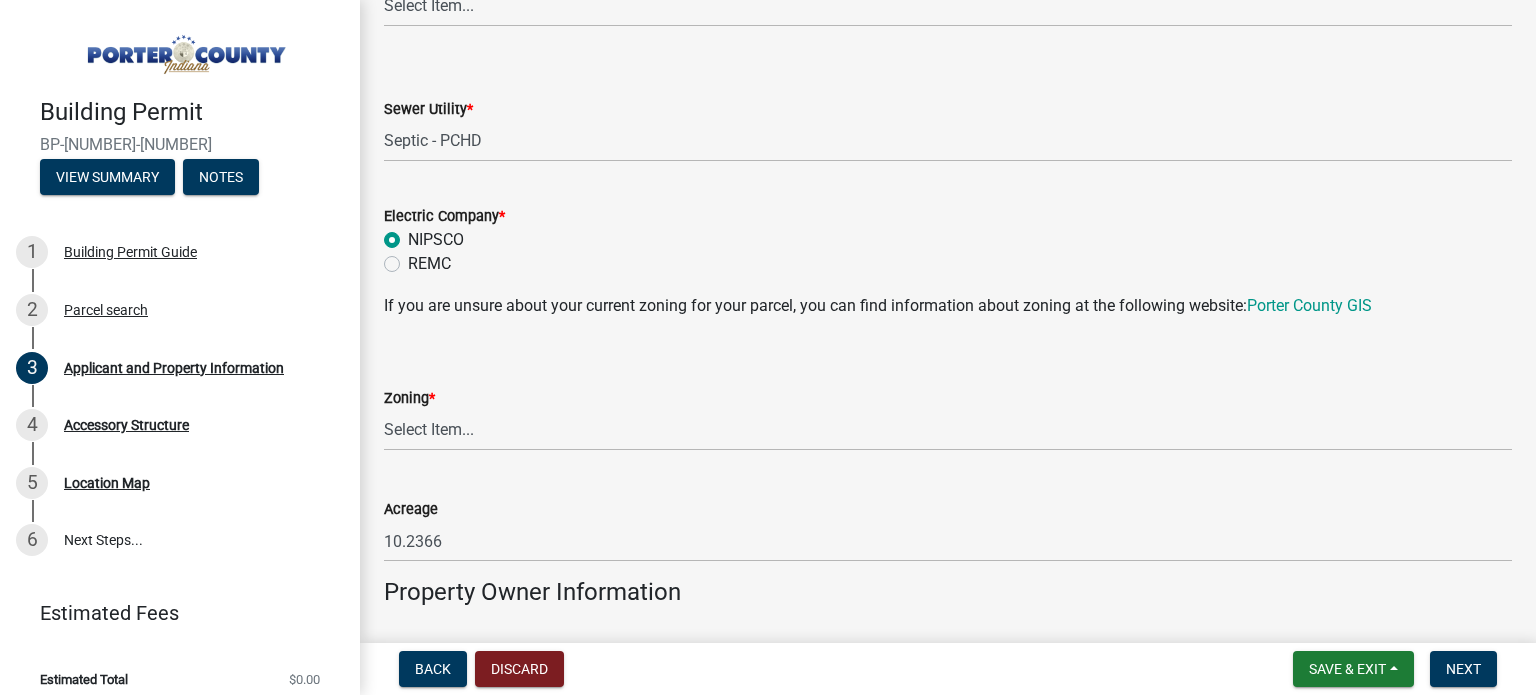 radio on "true" 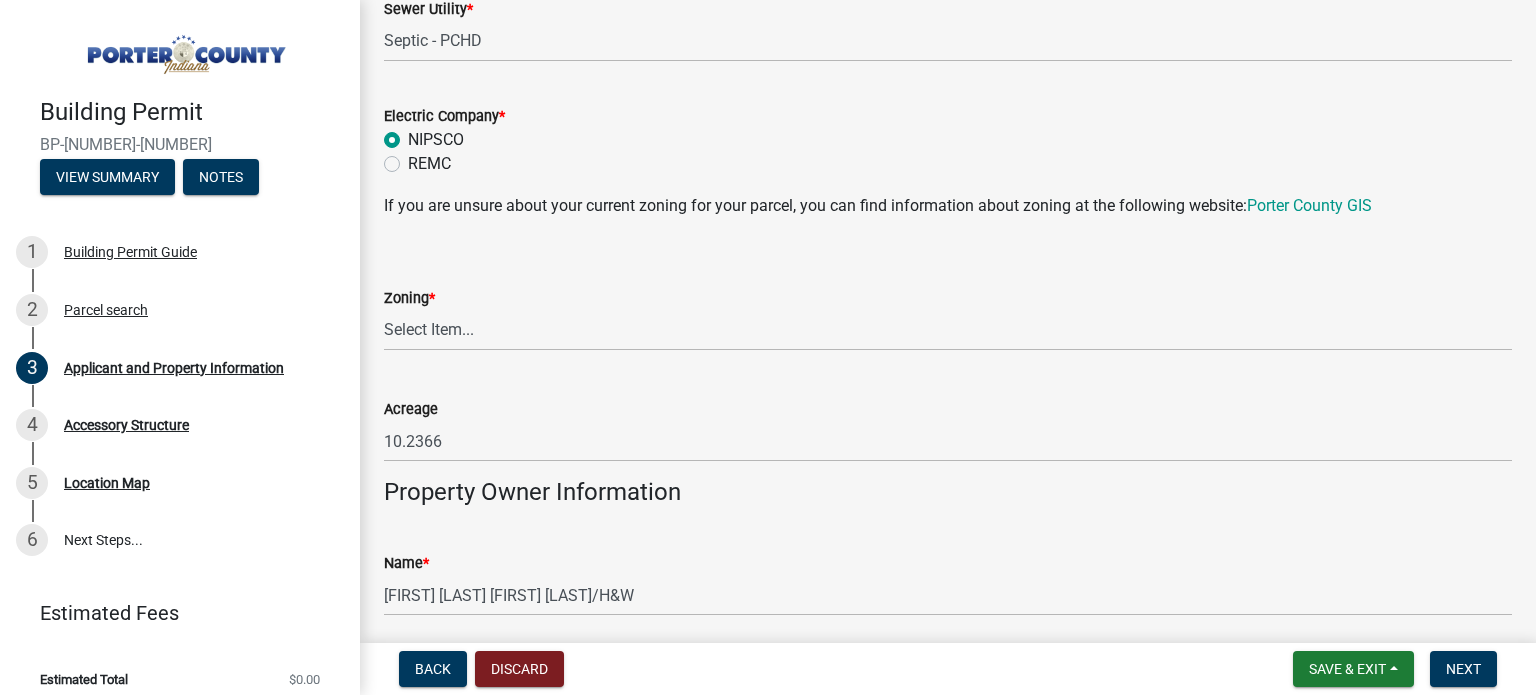 scroll, scrollTop: 1700, scrollLeft: 0, axis: vertical 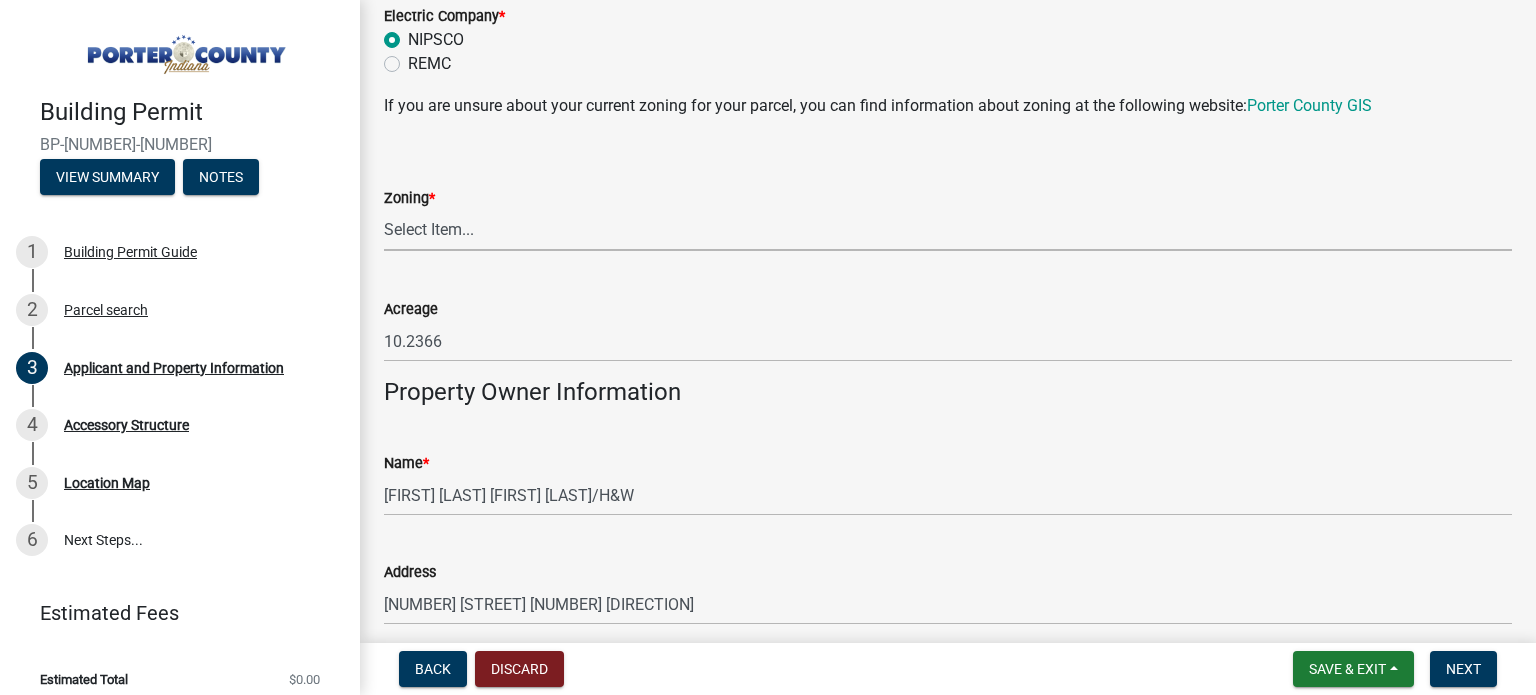 click on "Select Item...   A1   A2   CH   CM   CN   I1   I2   I3   IN   MP   OT   P1   P2   PUD   R1   R2   R3   R4   RL   RR" at bounding box center [948, 230] 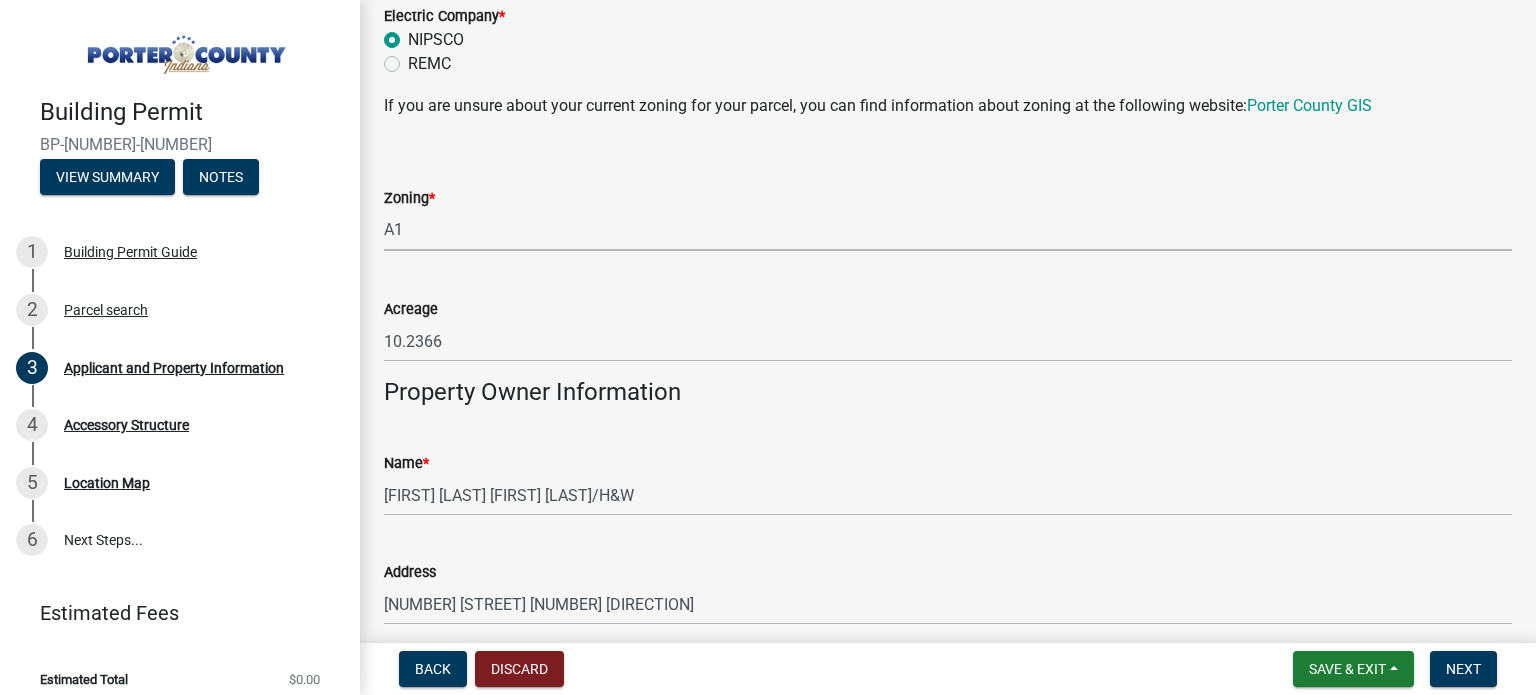 click on "Select Item...   A1   A2   CH   CM   CN   I1   I2   I3   IN   MP   OT   P1   P2   PUD   R1   R2   R3   R4   RL   RR" at bounding box center [948, 230] 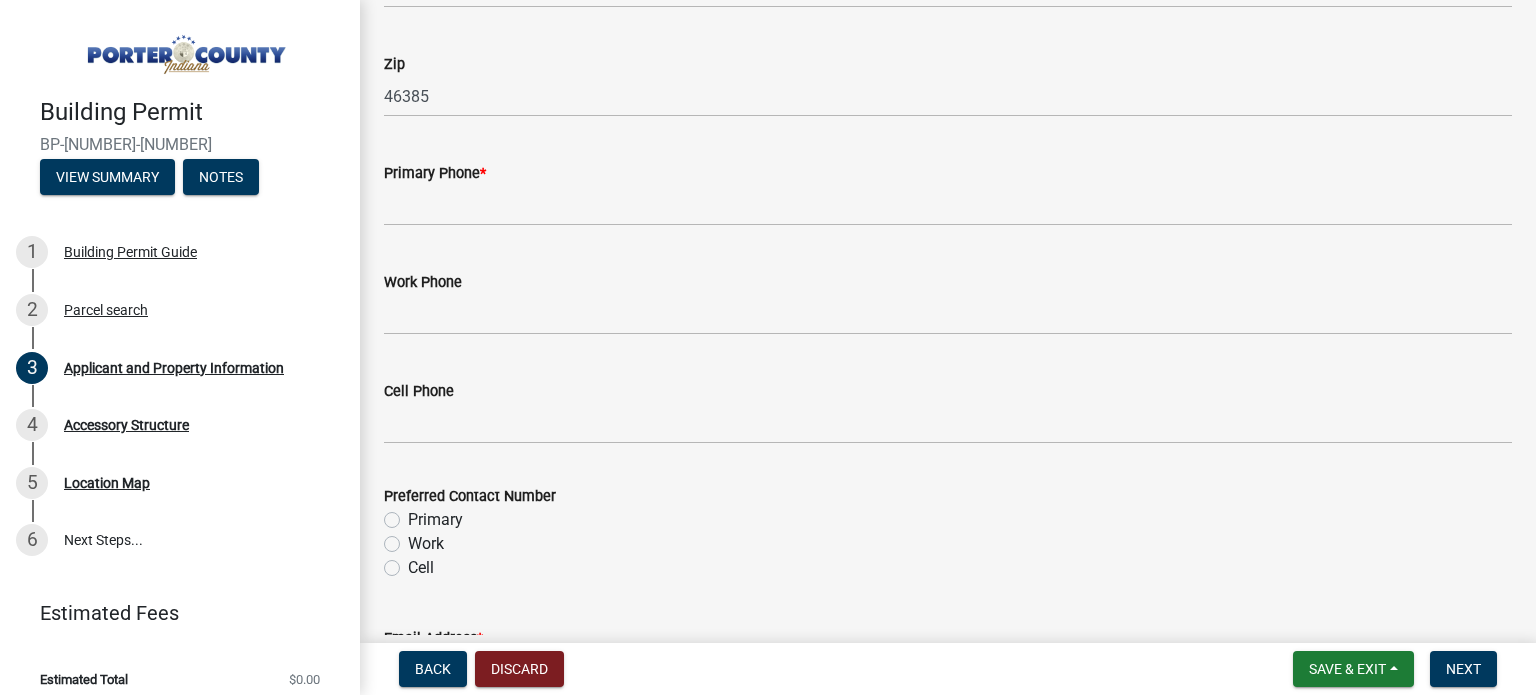 scroll, scrollTop: 2600, scrollLeft: 0, axis: vertical 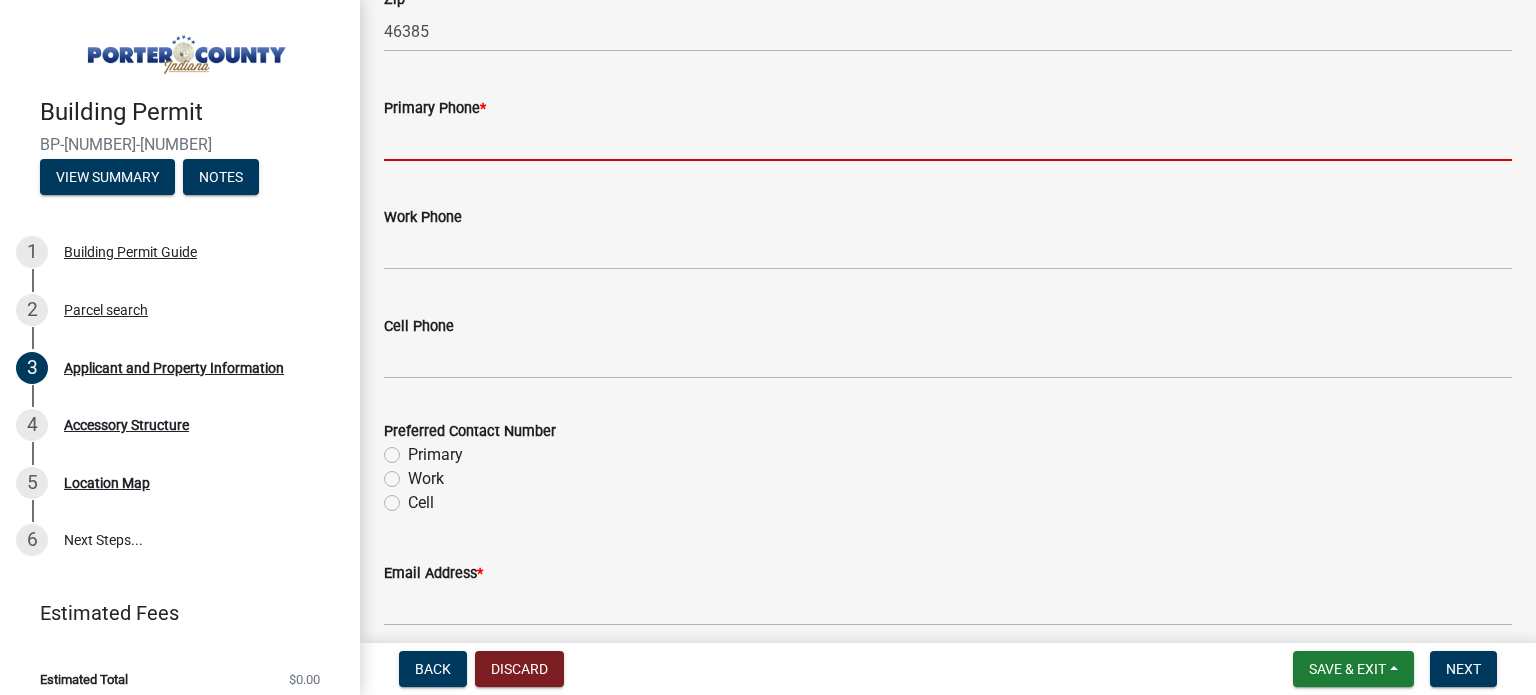 click on "Primary Phone  *" at bounding box center (948, 140) 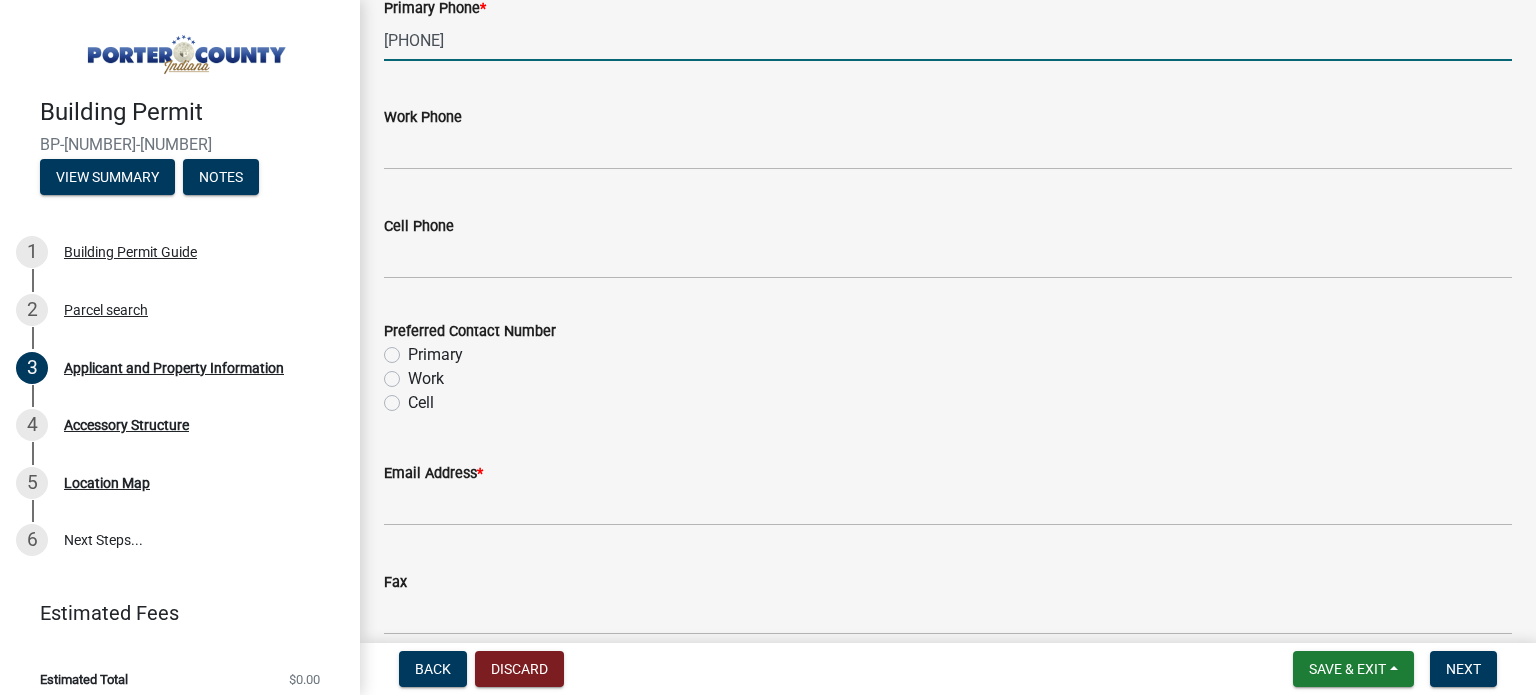 scroll, scrollTop: 3000, scrollLeft: 0, axis: vertical 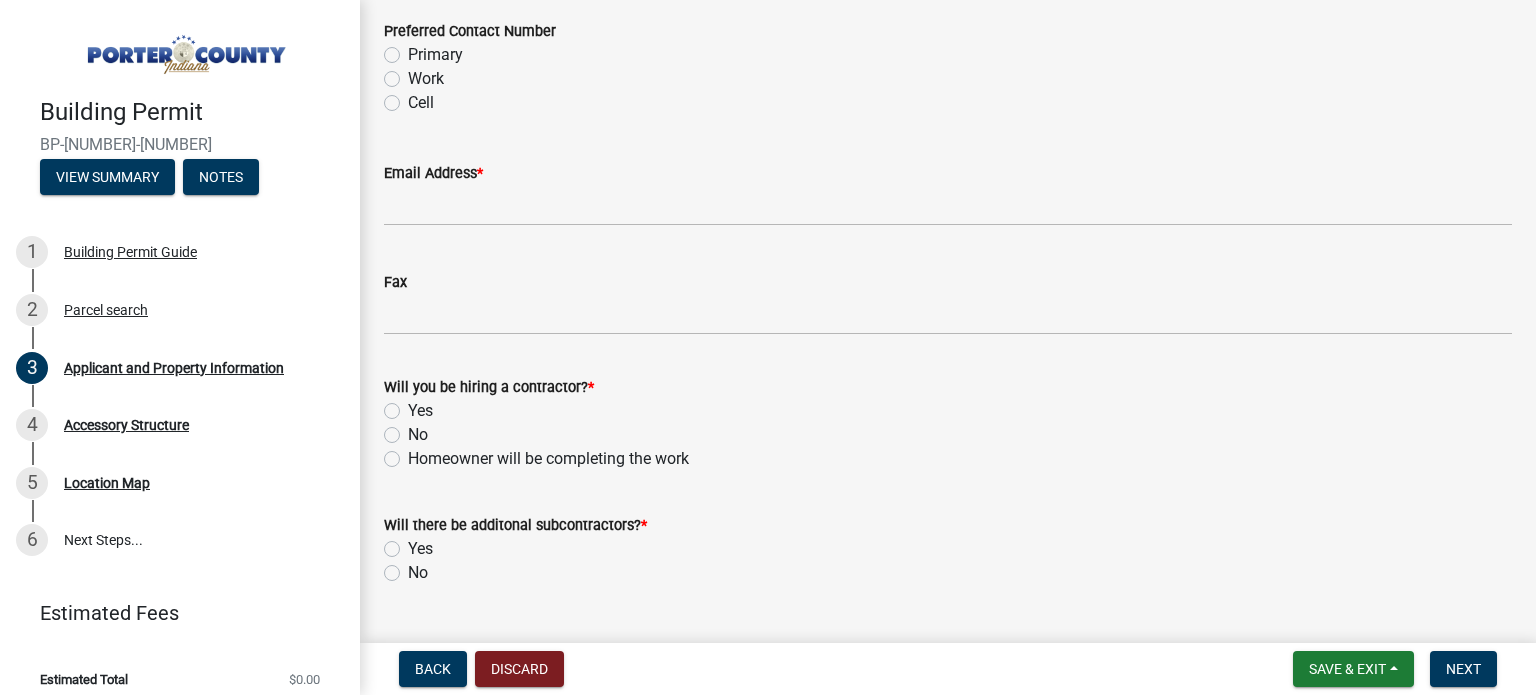 type on "[PHONE]" 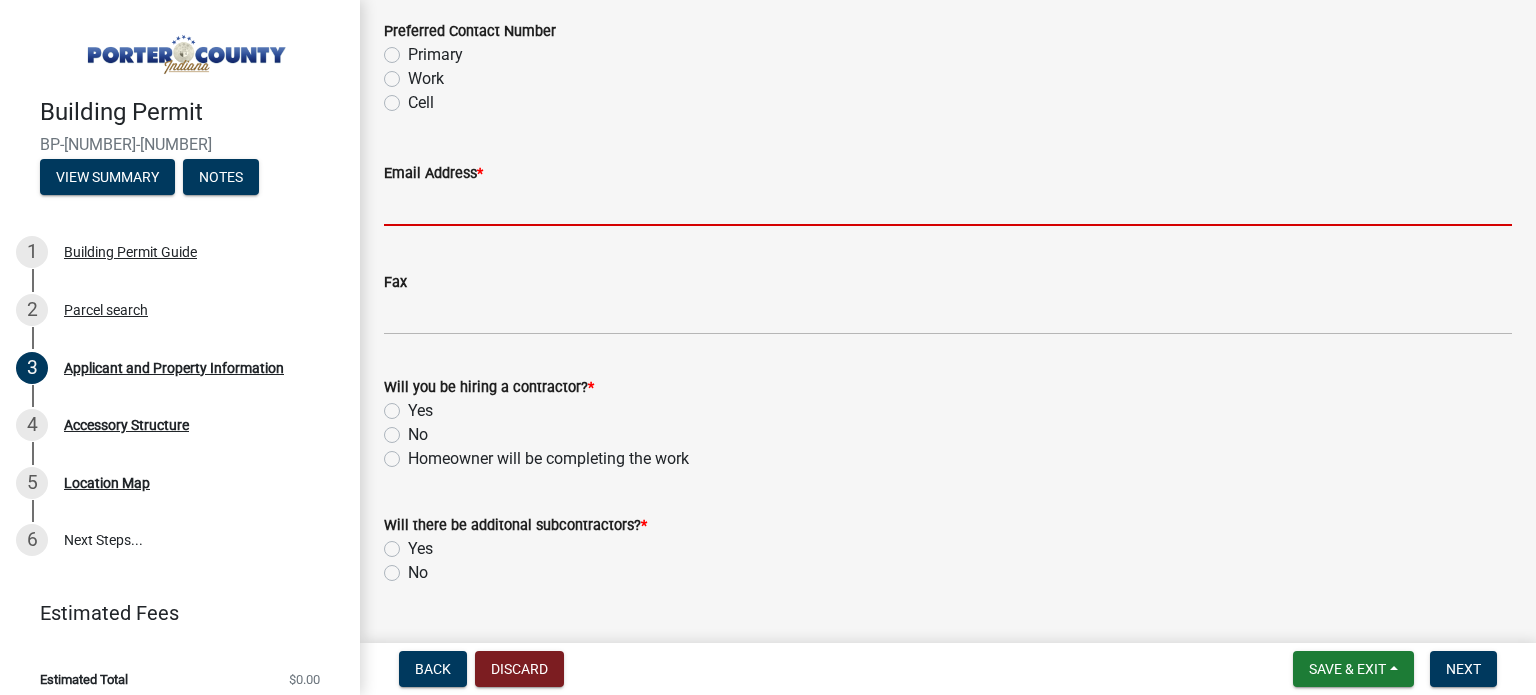 click on "Email Address  *" at bounding box center (948, 205) 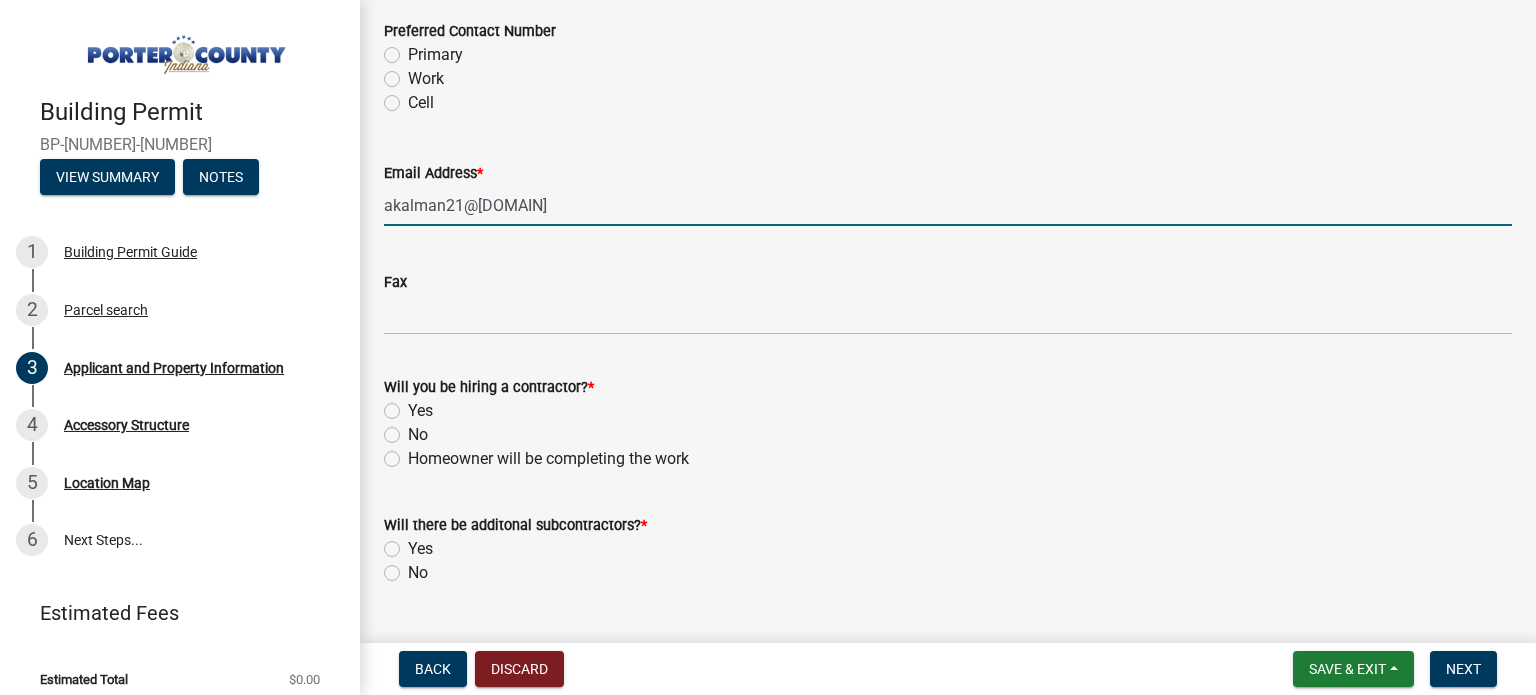 type on "akalman21@[DOMAIN]" 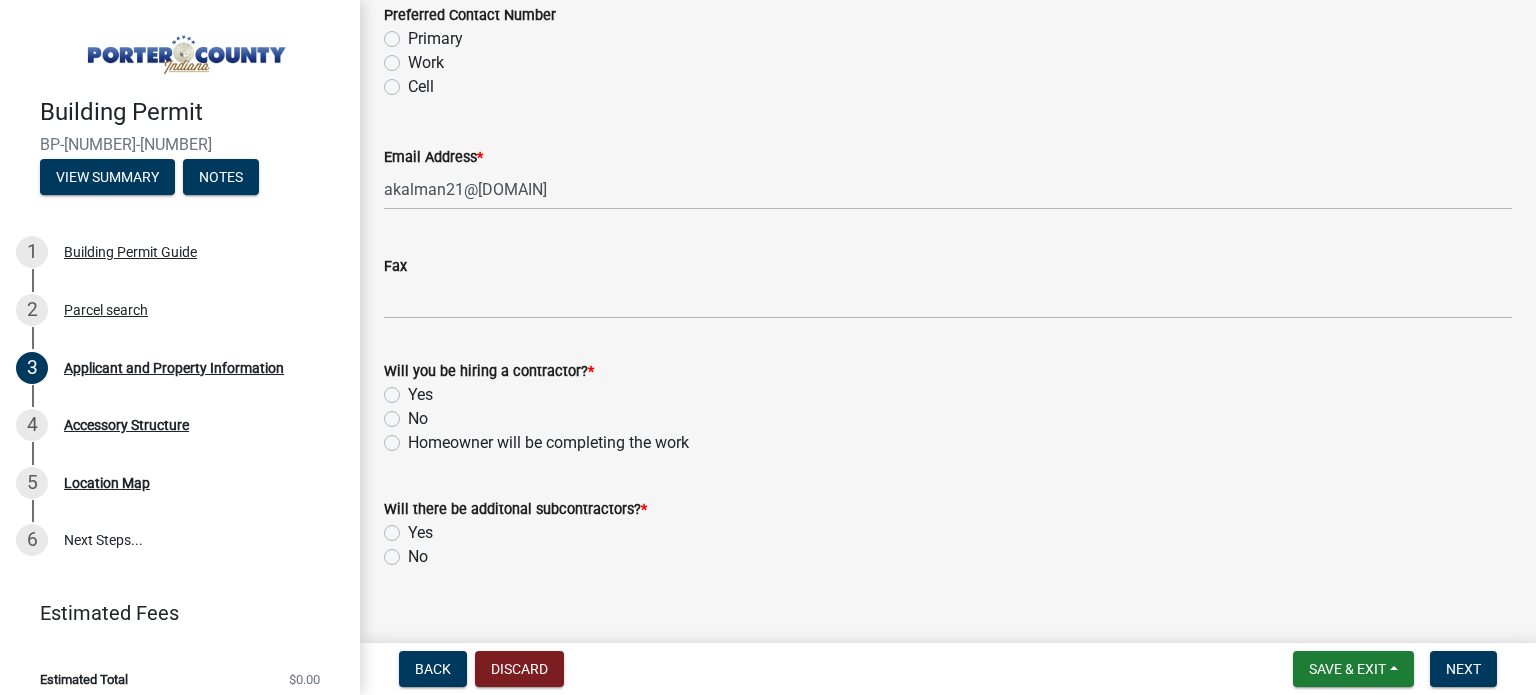 scroll, scrollTop: 3045, scrollLeft: 0, axis: vertical 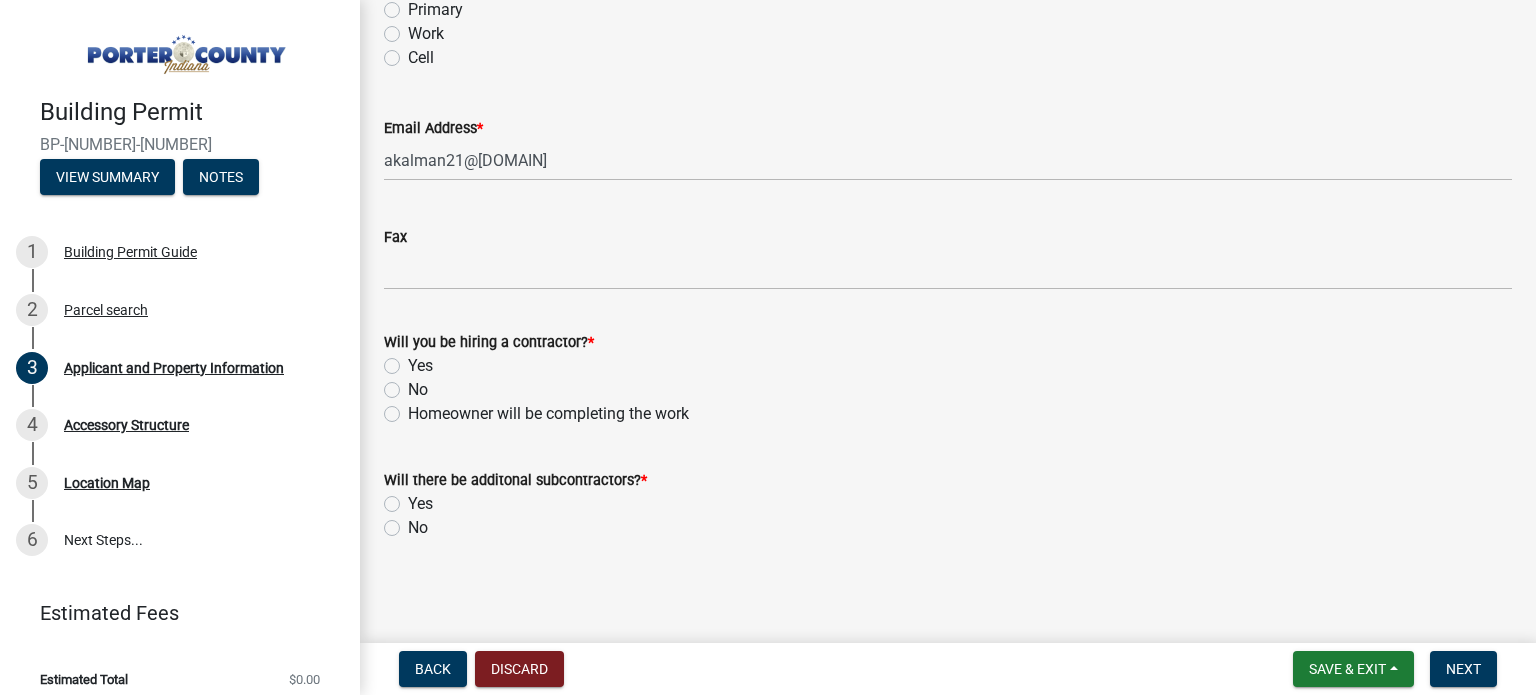 click on "Homeowner will be completing the work" 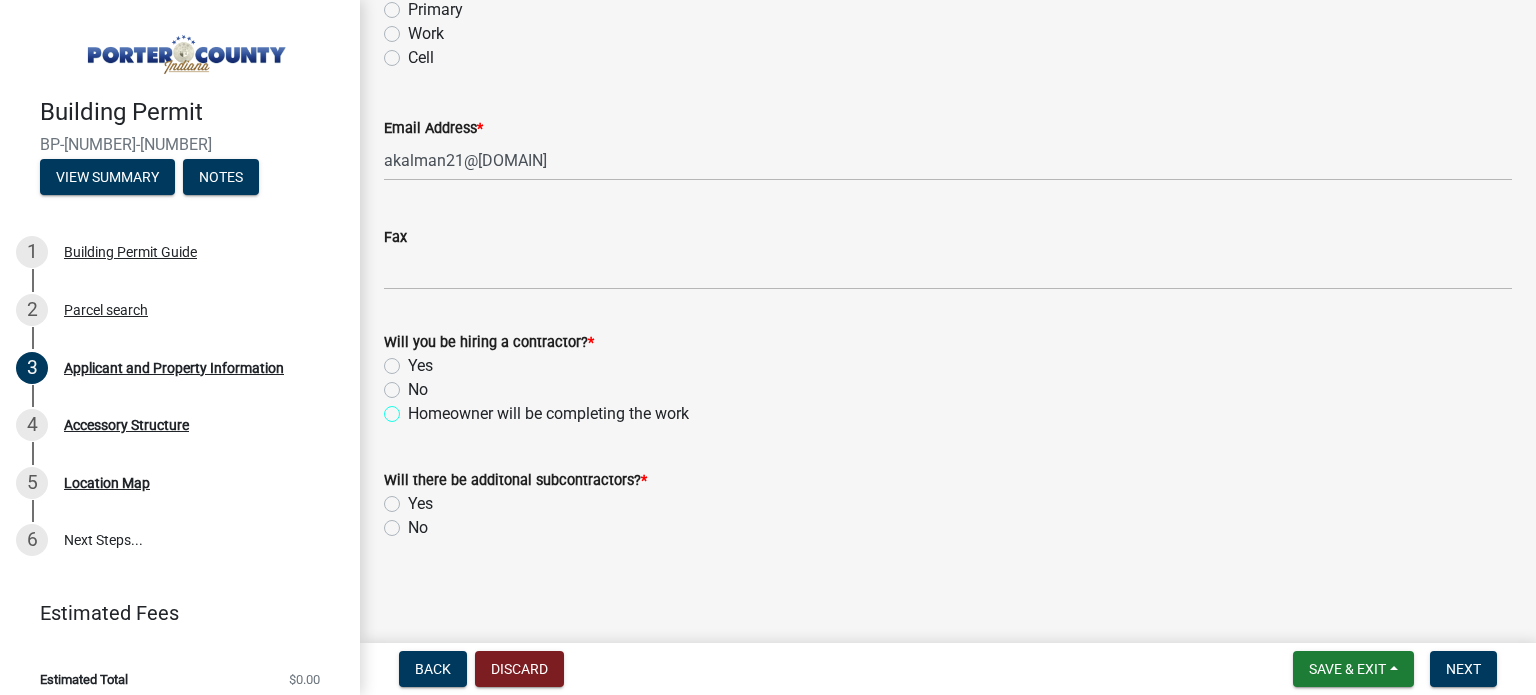 click on "Homeowner will be completing the work" at bounding box center (414, 408) 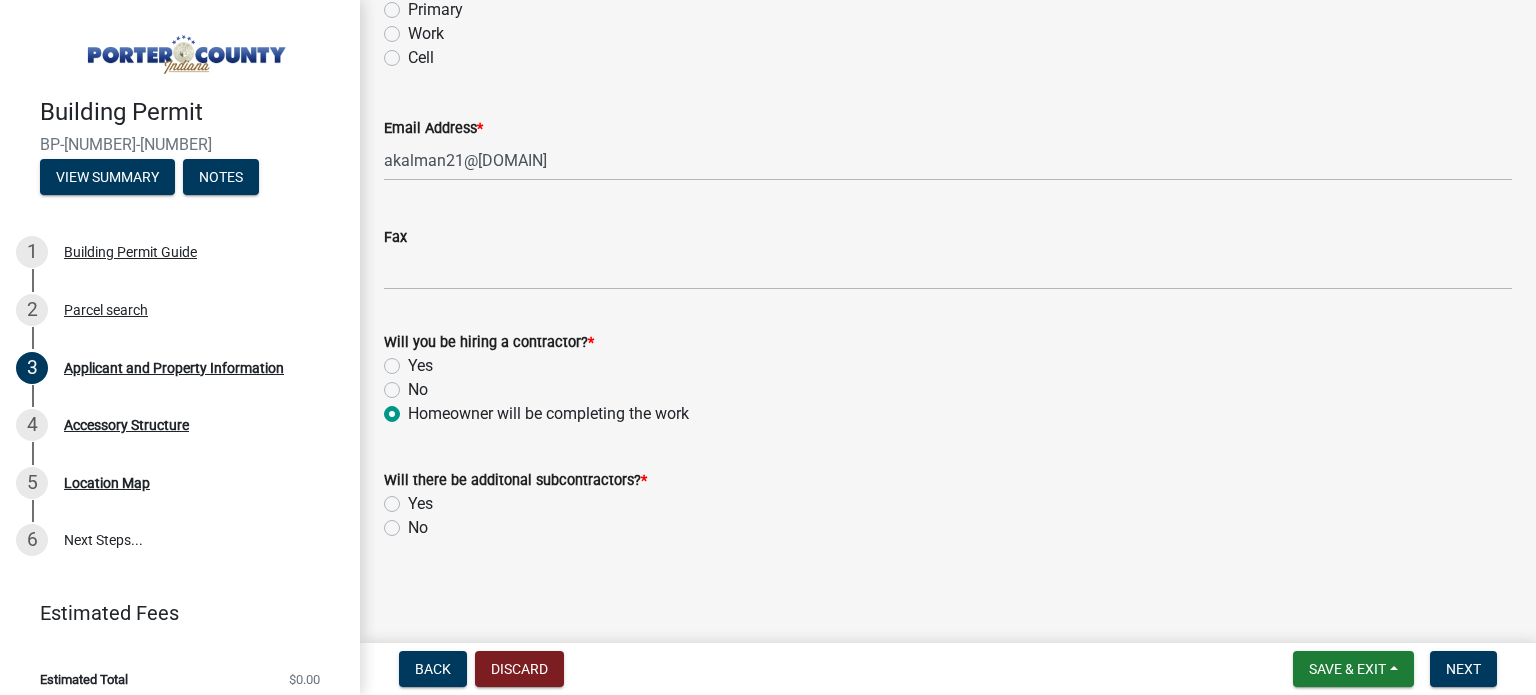 radio on "true" 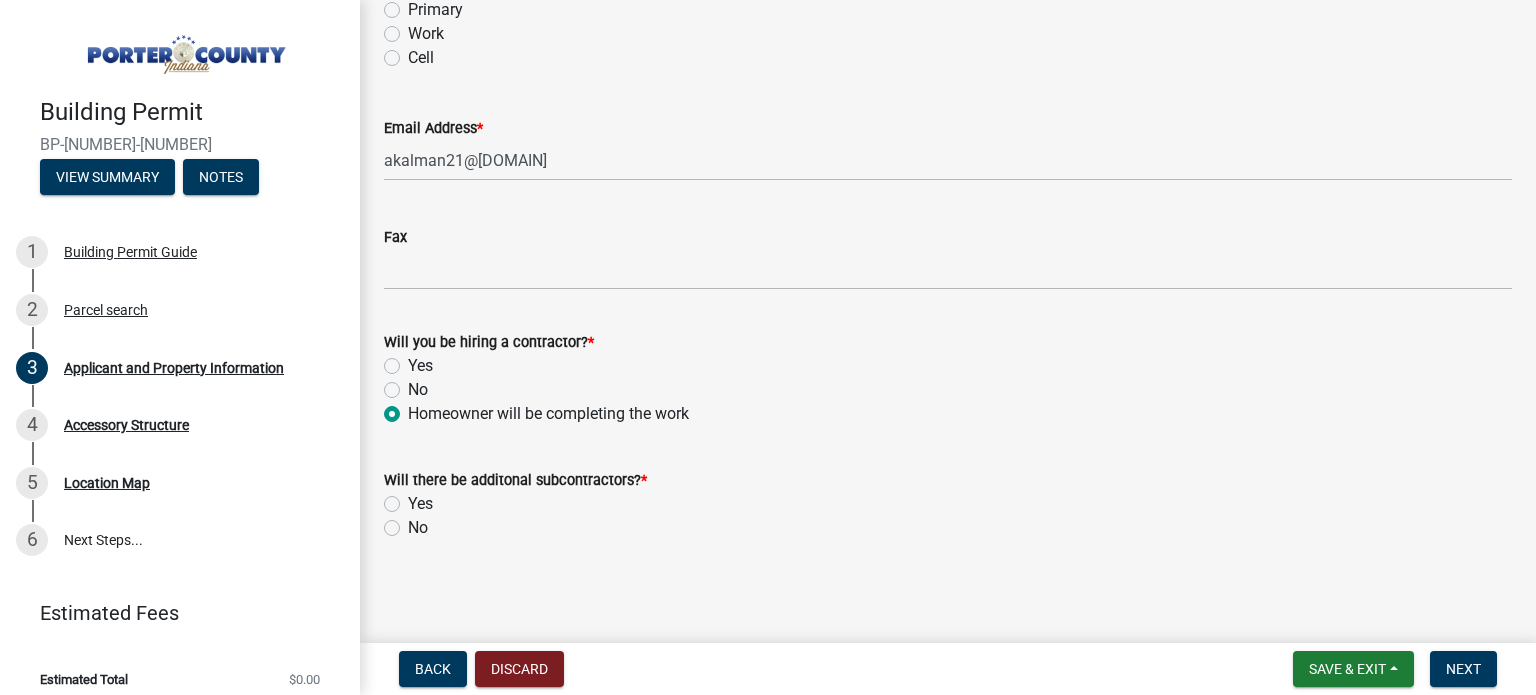 drag, startPoint x: 392, startPoint y: 528, endPoint x: 691, endPoint y: 487, distance: 301.79794 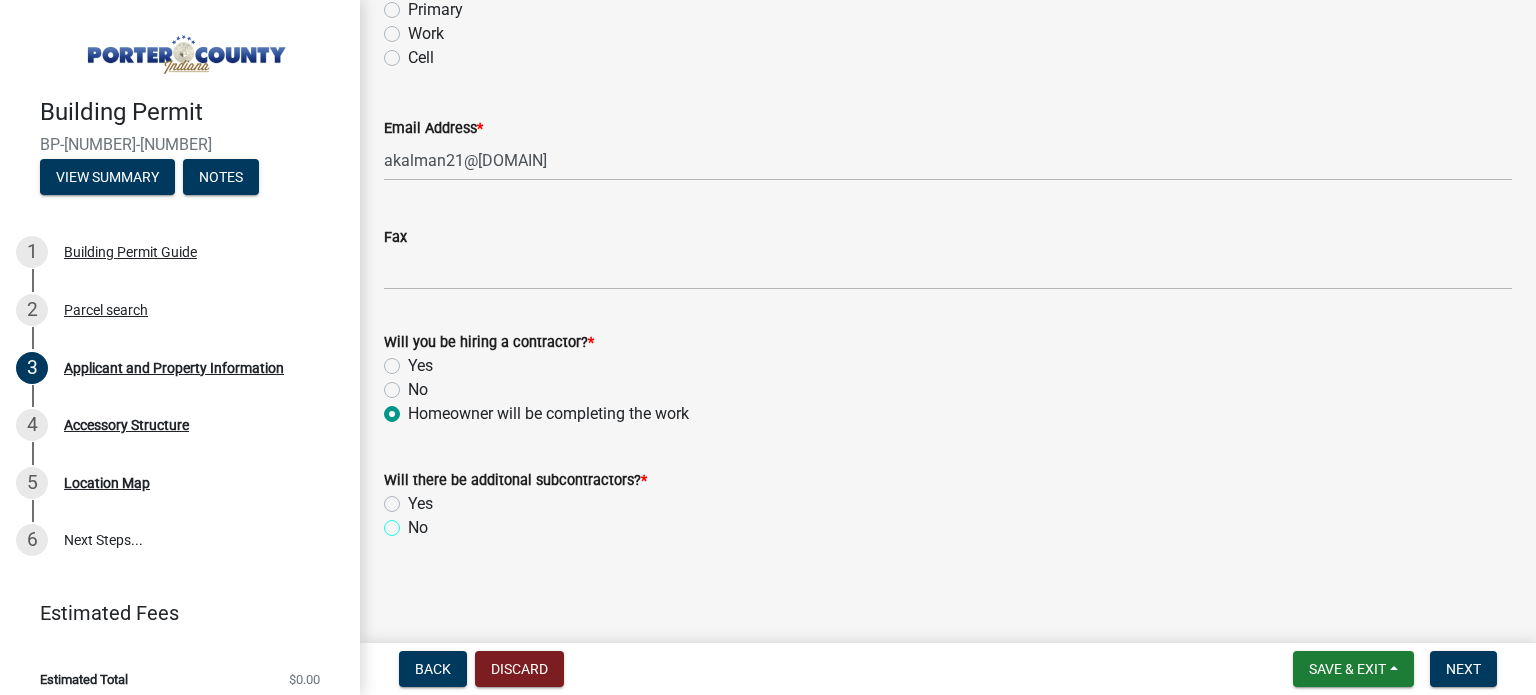 click on "No" at bounding box center (414, 522) 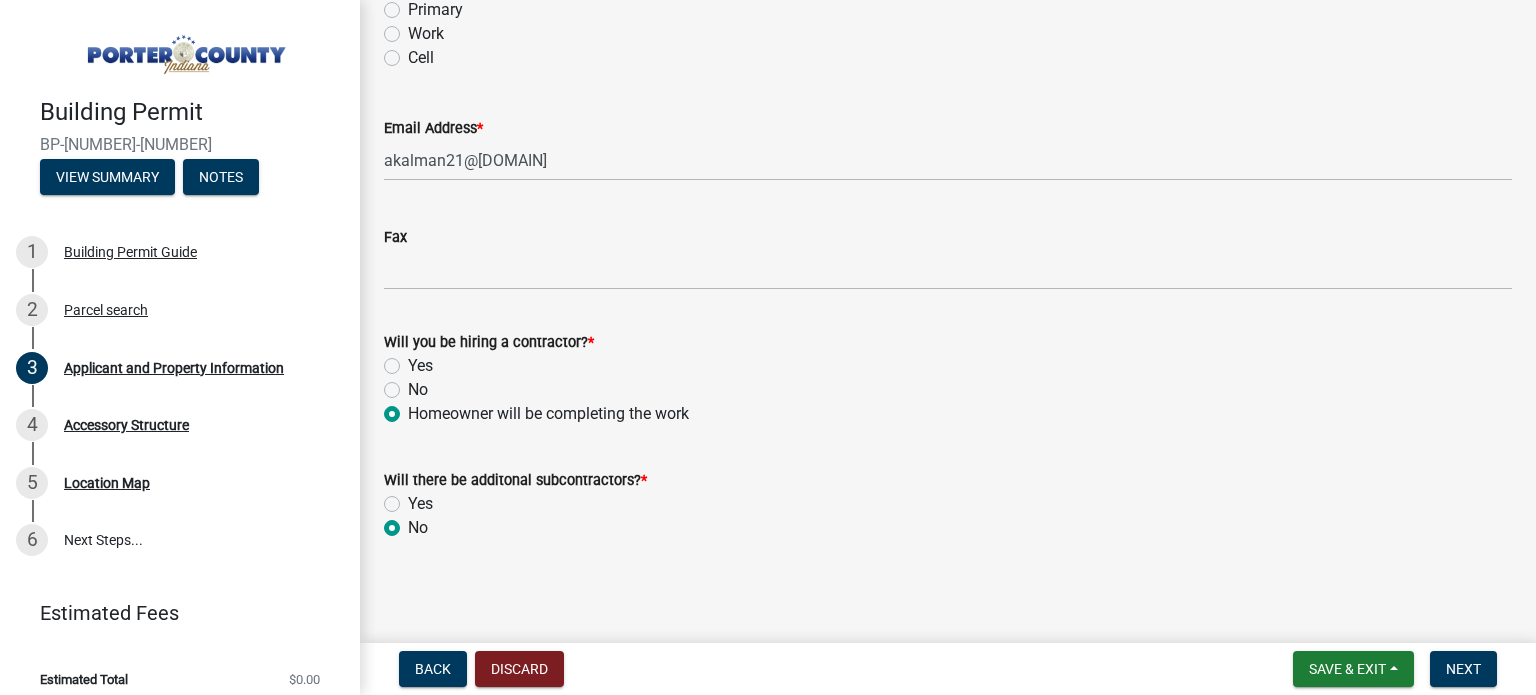radio on "true" 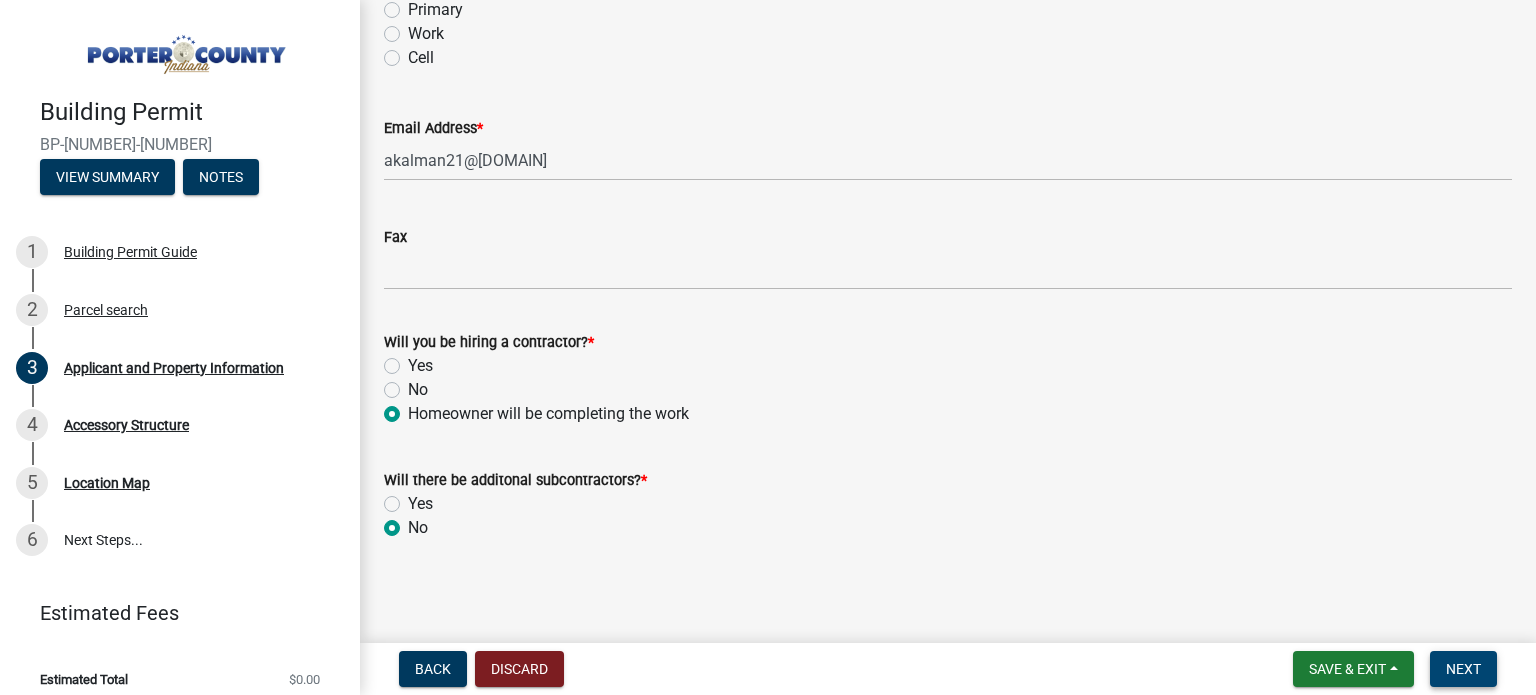 click on "Next" at bounding box center (1463, 669) 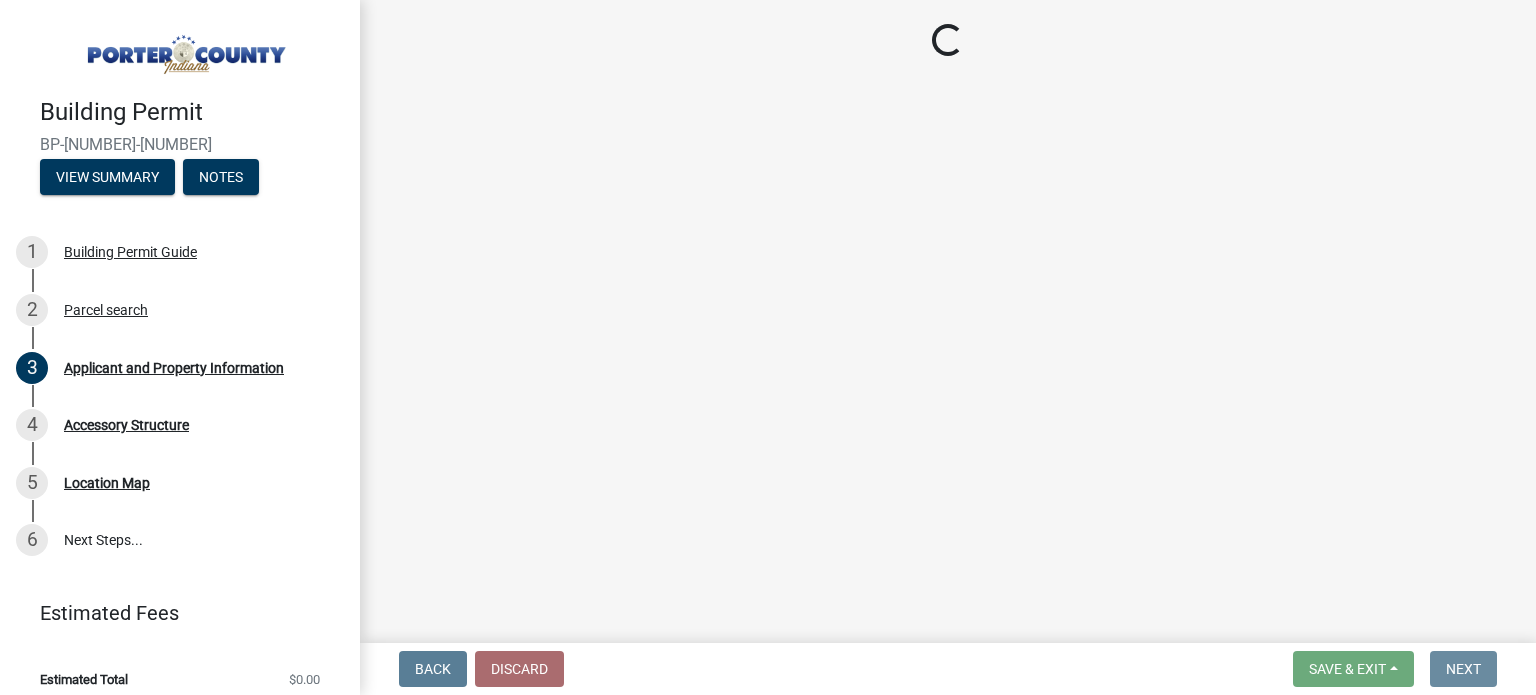 scroll, scrollTop: 0, scrollLeft: 0, axis: both 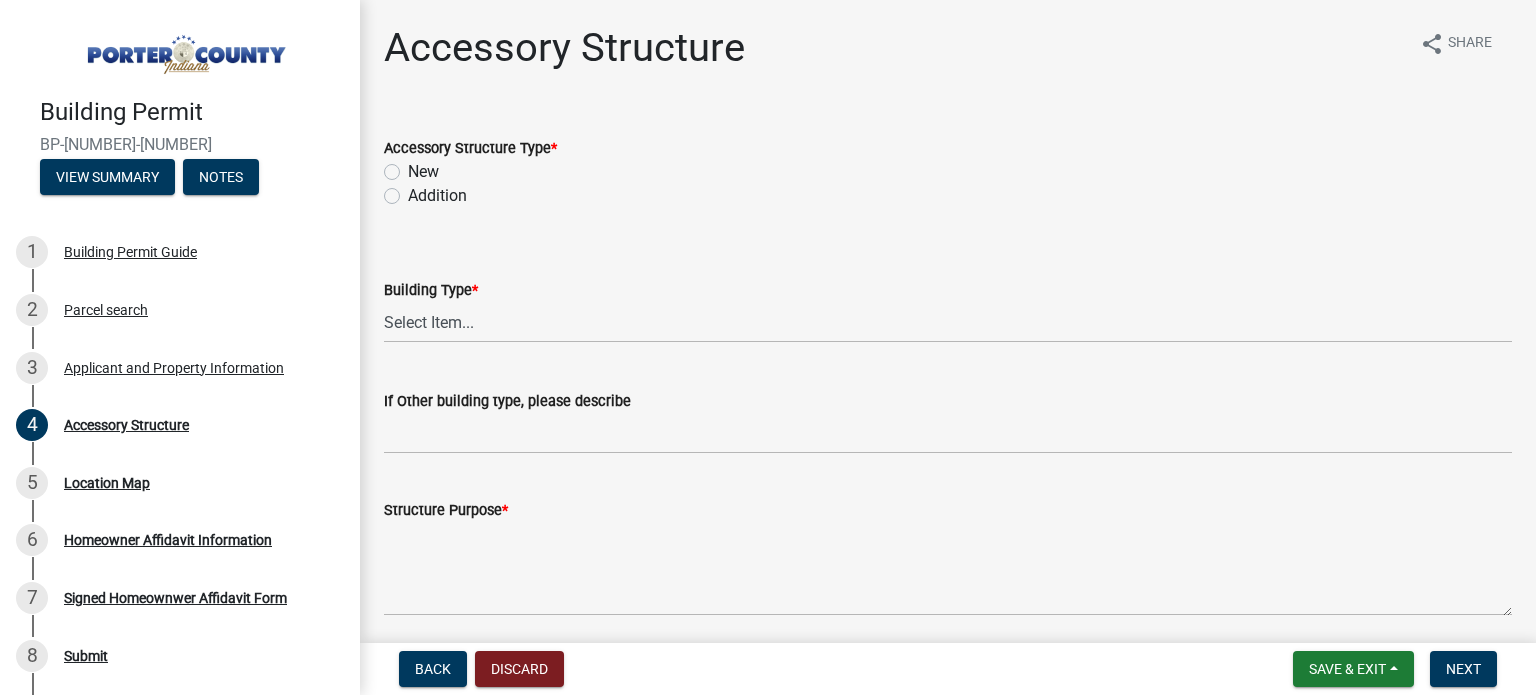 drag, startPoint x: 388, startPoint y: 170, endPoint x: 423, endPoint y: 185, distance: 38.078865 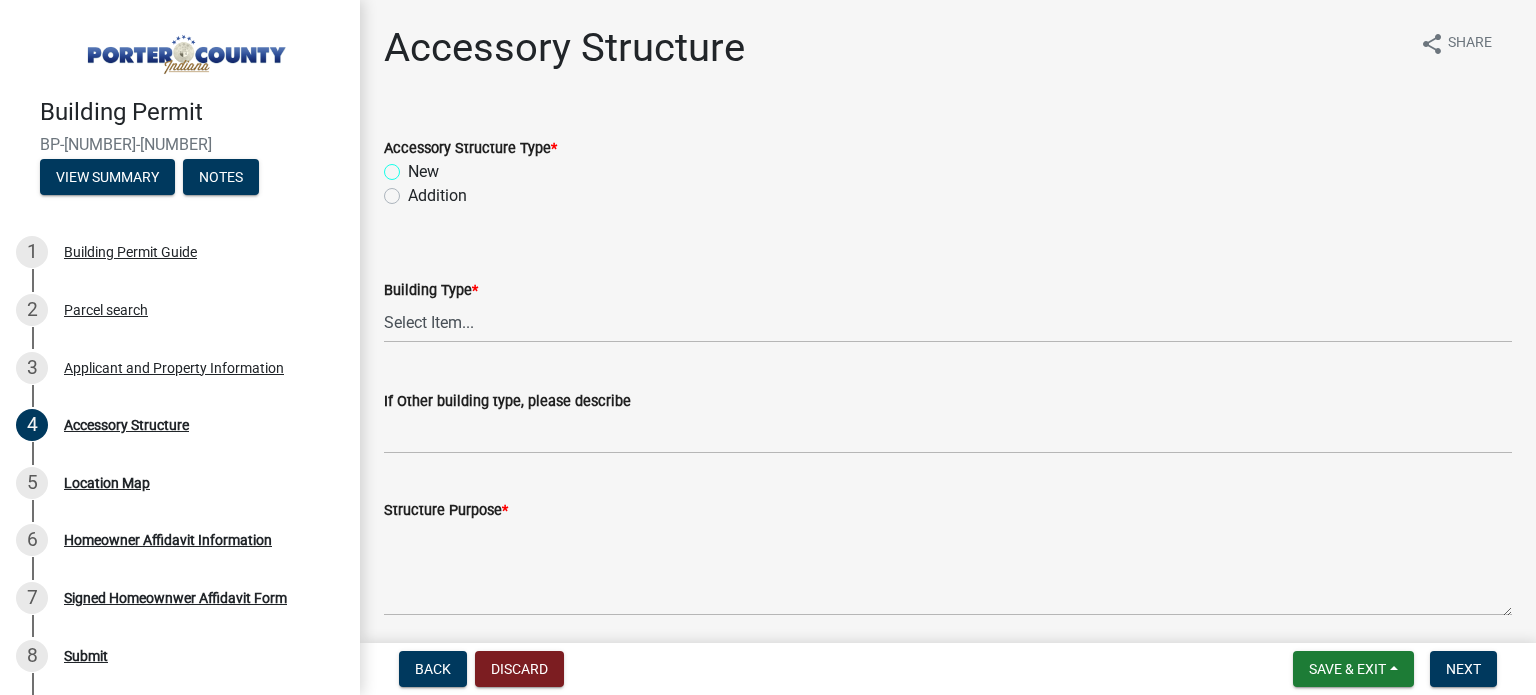 click on "New" at bounding box center [414, 166] 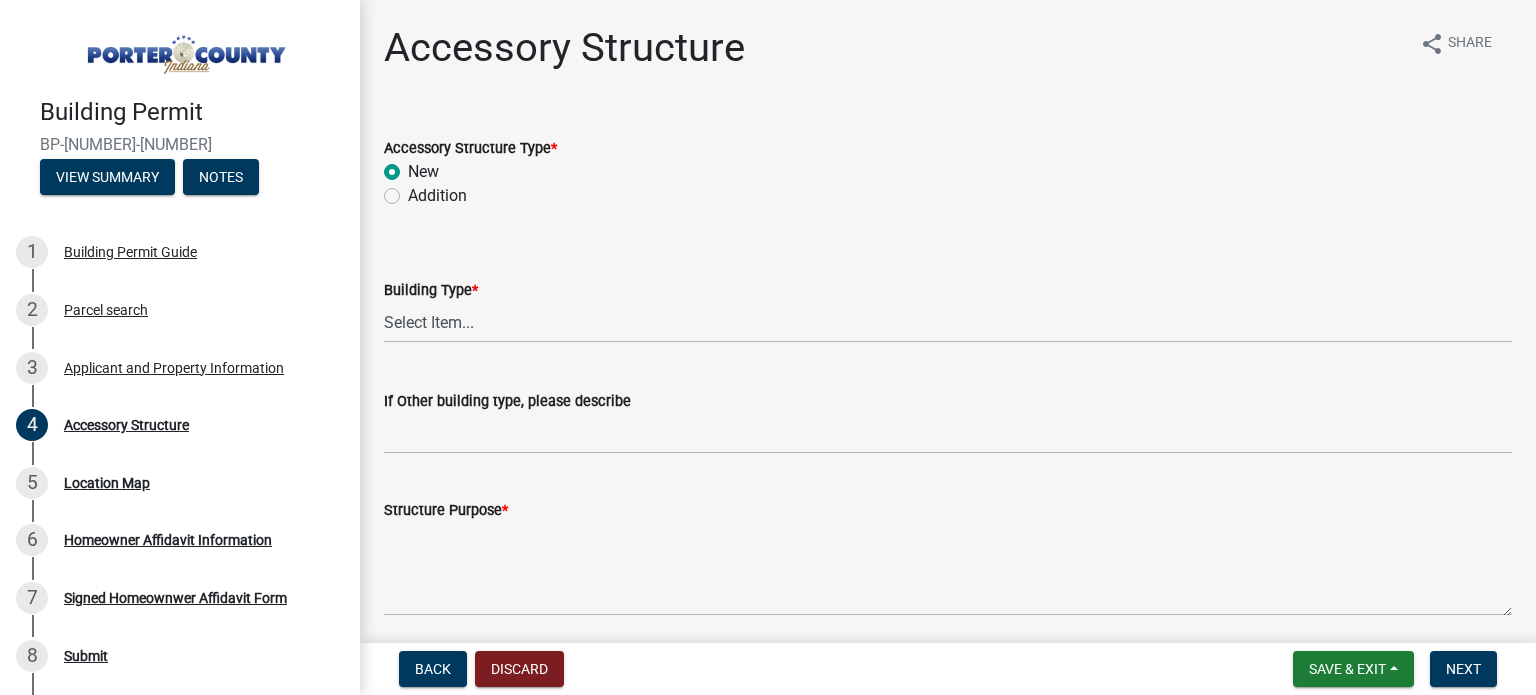 radio on "true" 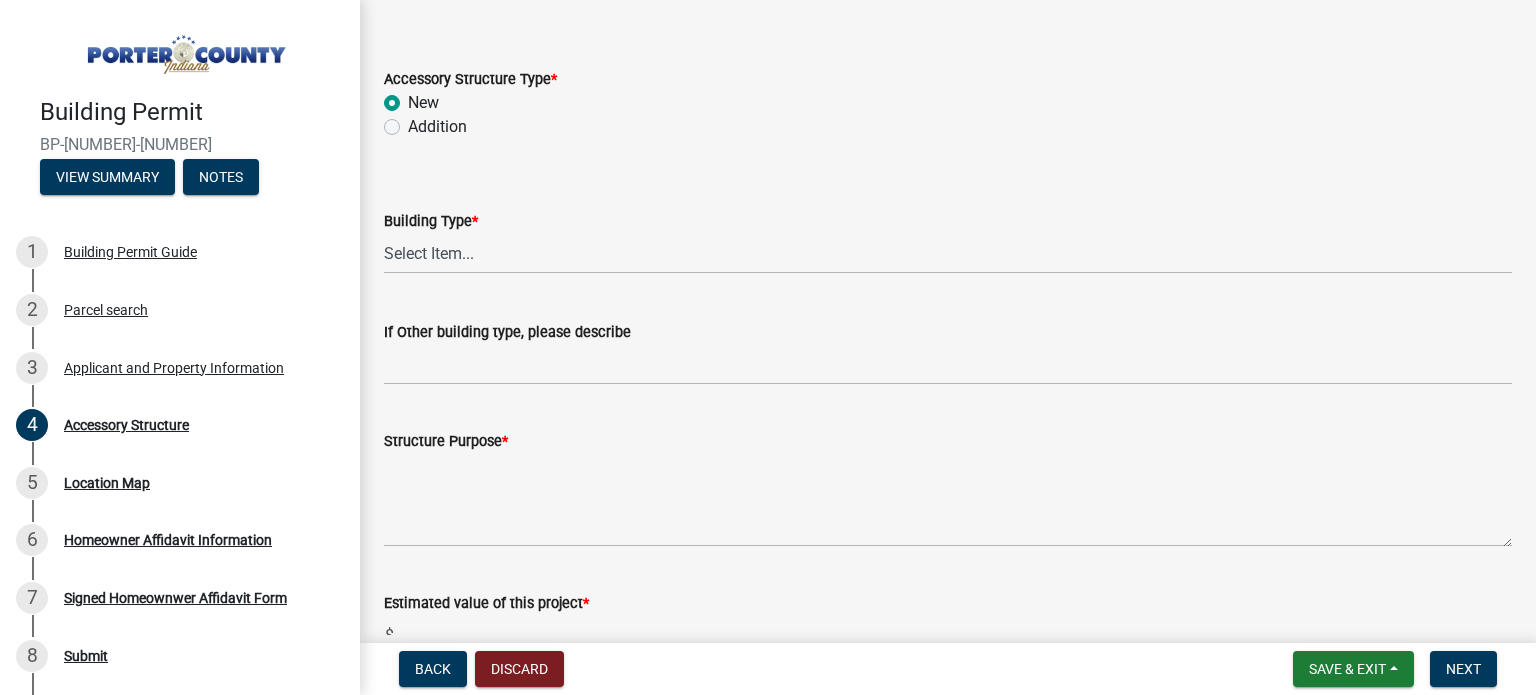 scroll, scrollTop: 100, scrollLeft: 0, axis: vertical 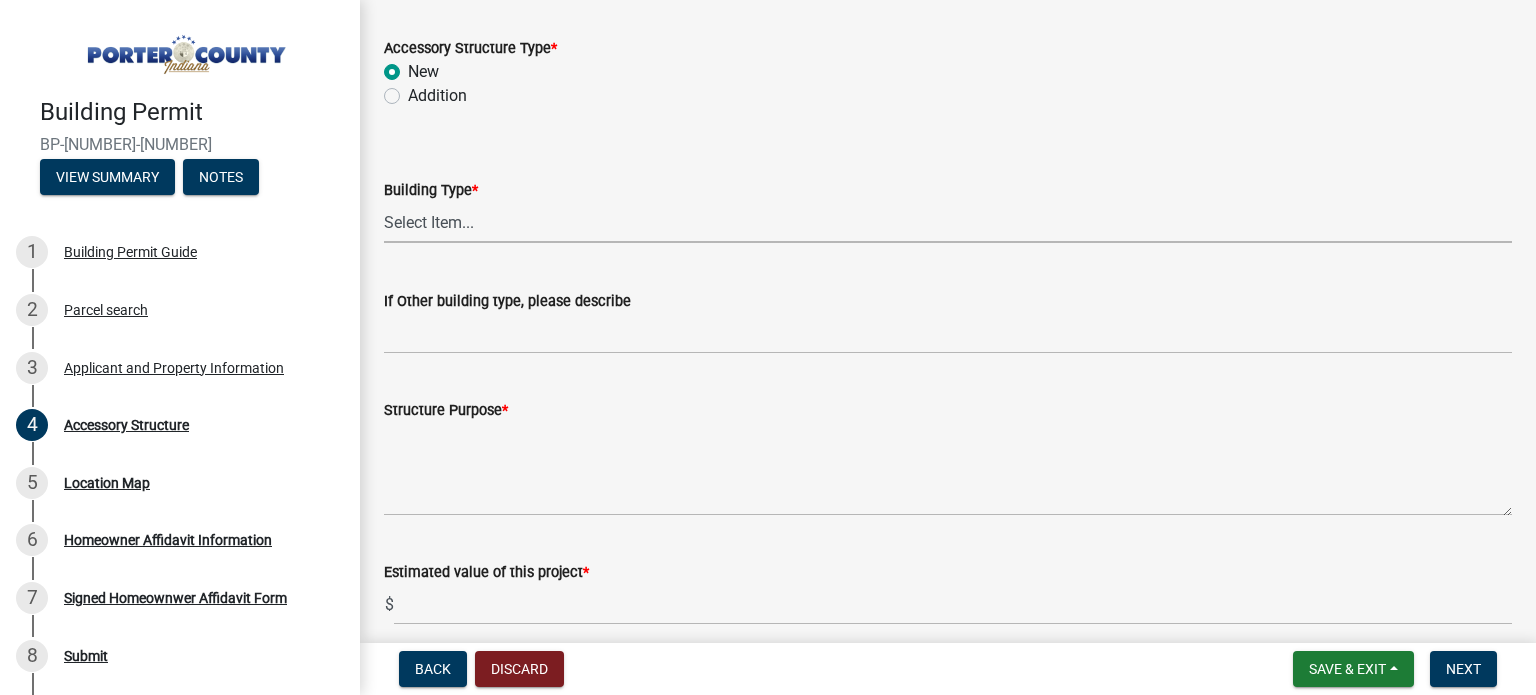 click on "Select Item...   Ag. Building   Chicken Coop   Detached Garage   Exterior Remodel   Gazebo   Greenhouse   Interior Remodel   Pole Barn   Yard Shed   Other" at bounding box center [948, 222] 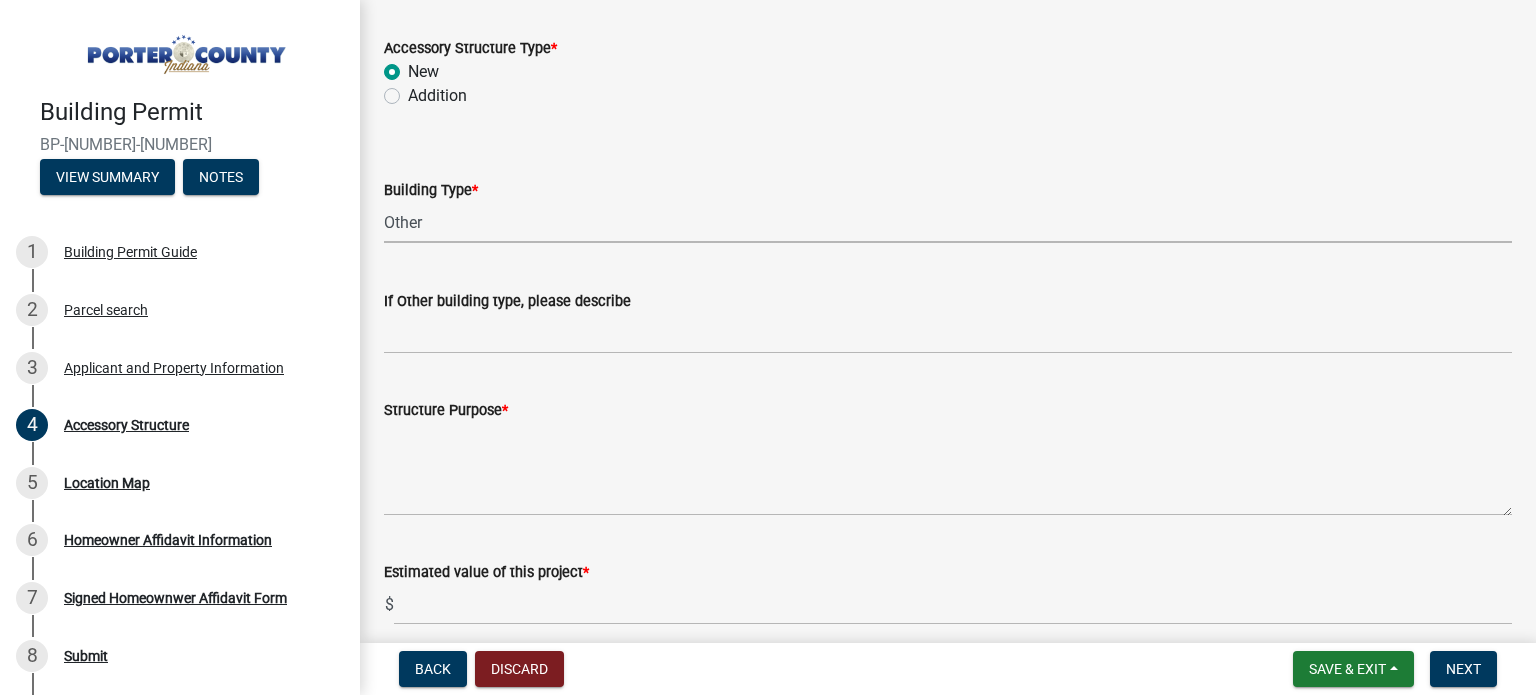 click on "Select Item...   Ag. Building   Chicken Coop   Detached Garage   Exterior Remodel   Gazebo   Greenhouse   Interior Remodel   Pole Barn   Yard Shed   Other" at bounding box center (948, 222) 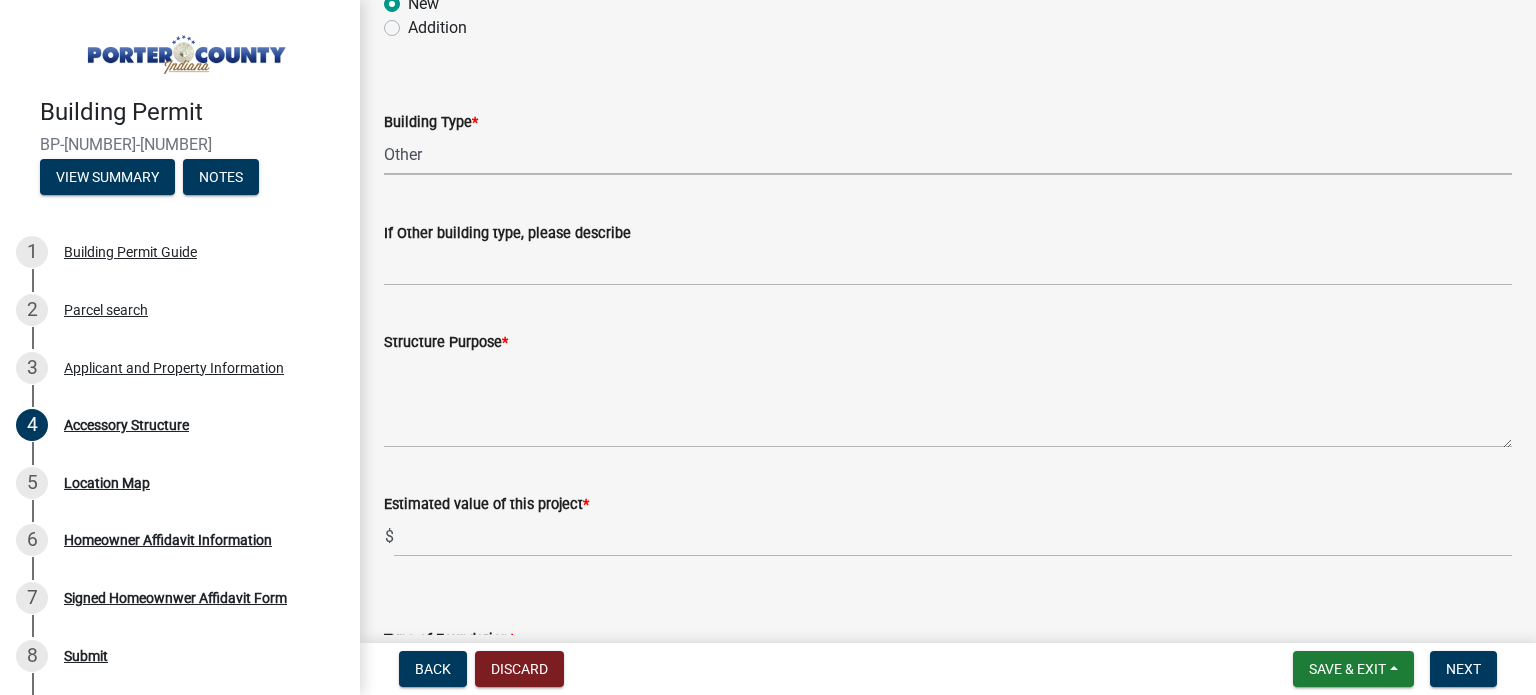 scroll, scrollTop: 200, scrollLeft: 0, axis: vertical 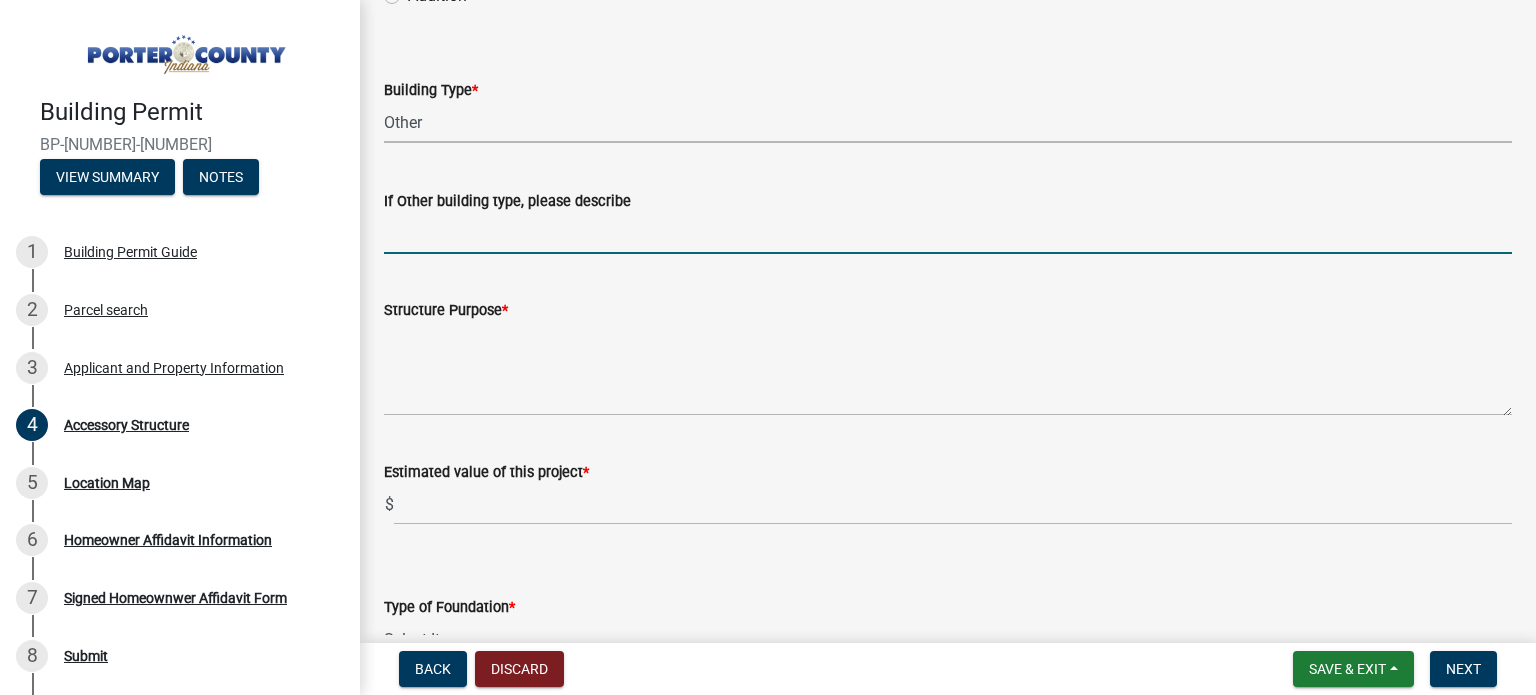 click on "If Other building type, please describe" at bounding box center (948, 233) 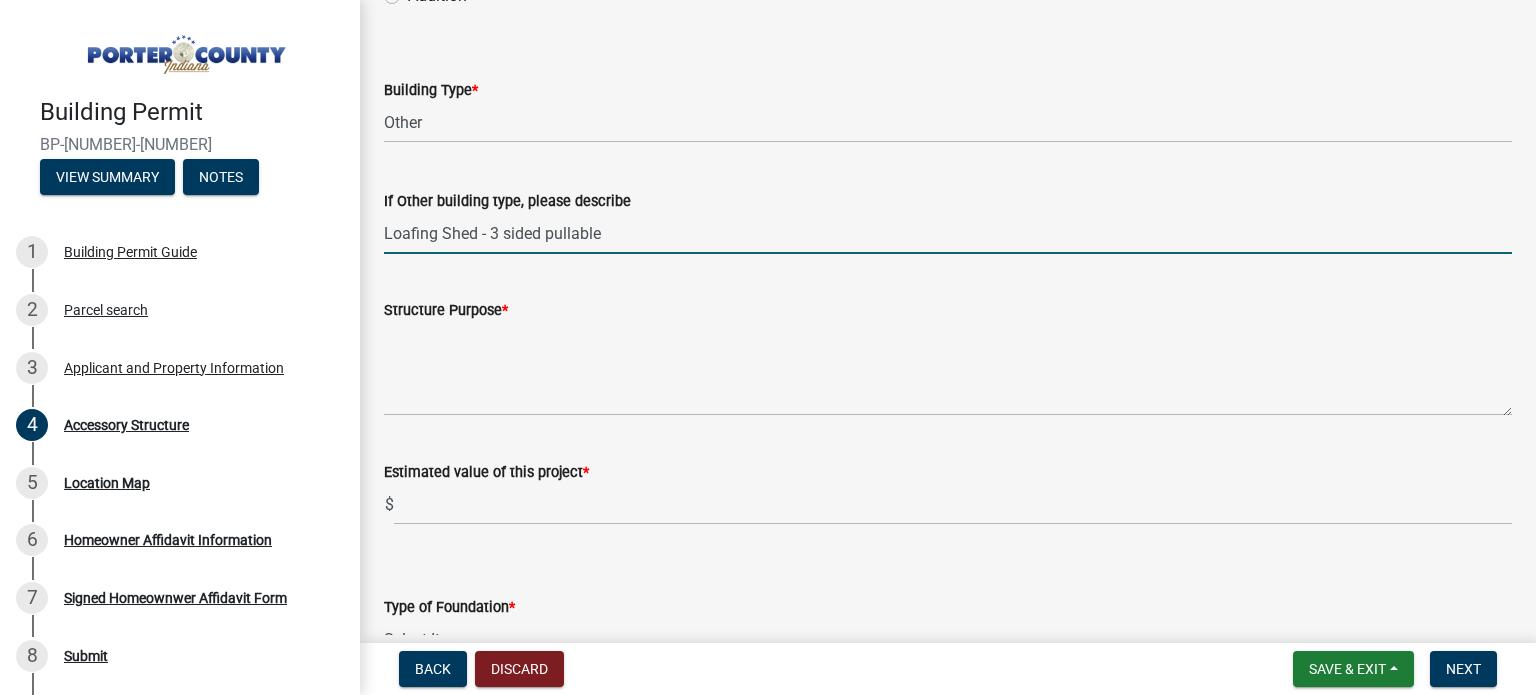 type on "Loafing Shed - 3 sided pullable" 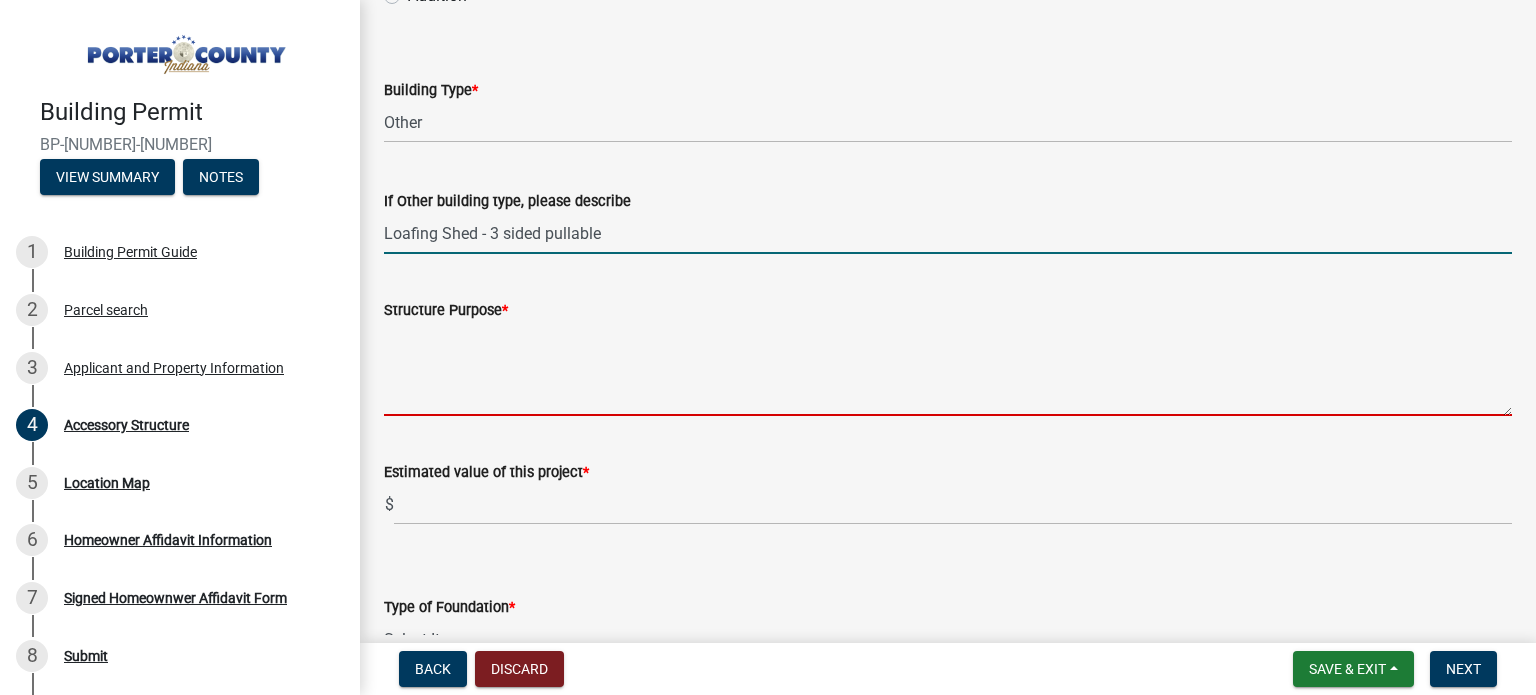 click on "Structure Purpose  *" at bounding box center (948, 369) 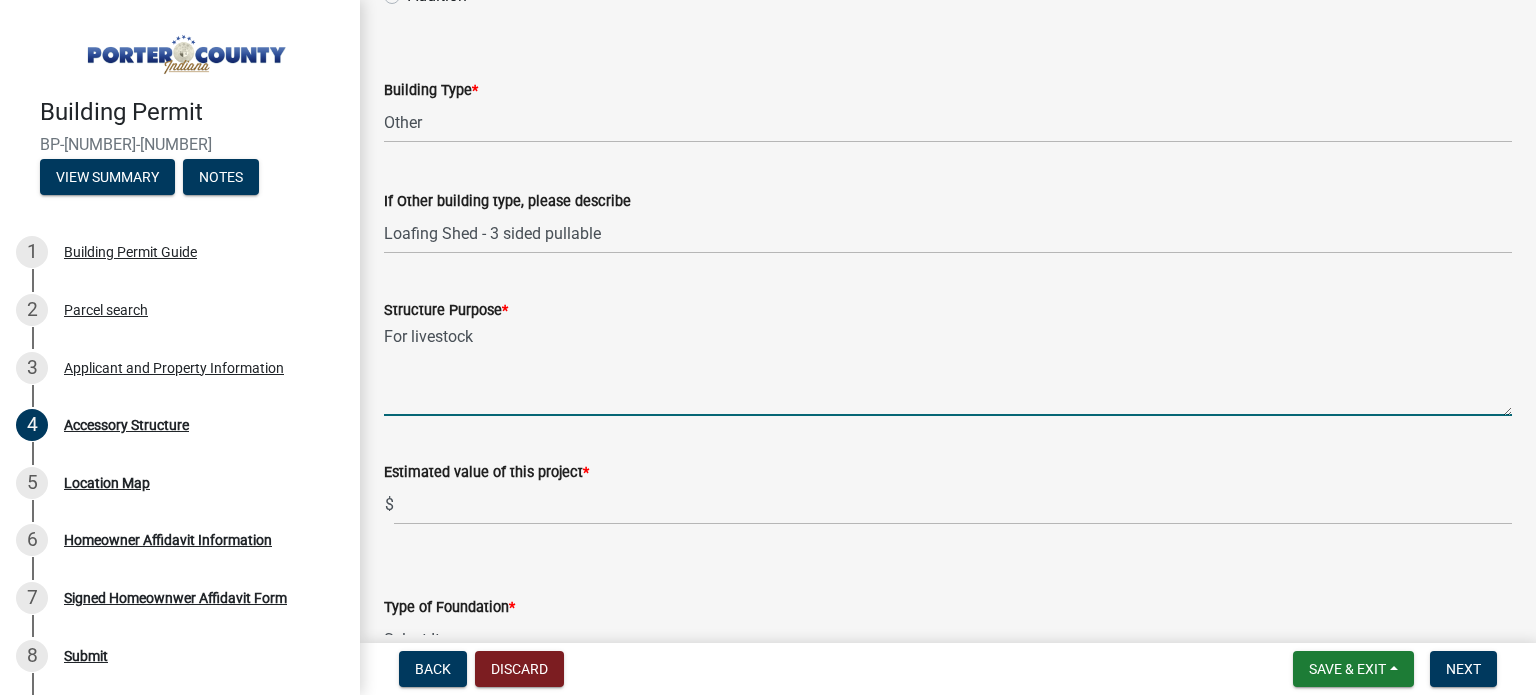 scroll, scrollTop: 400, scrollLeft: 0, axis: vertical 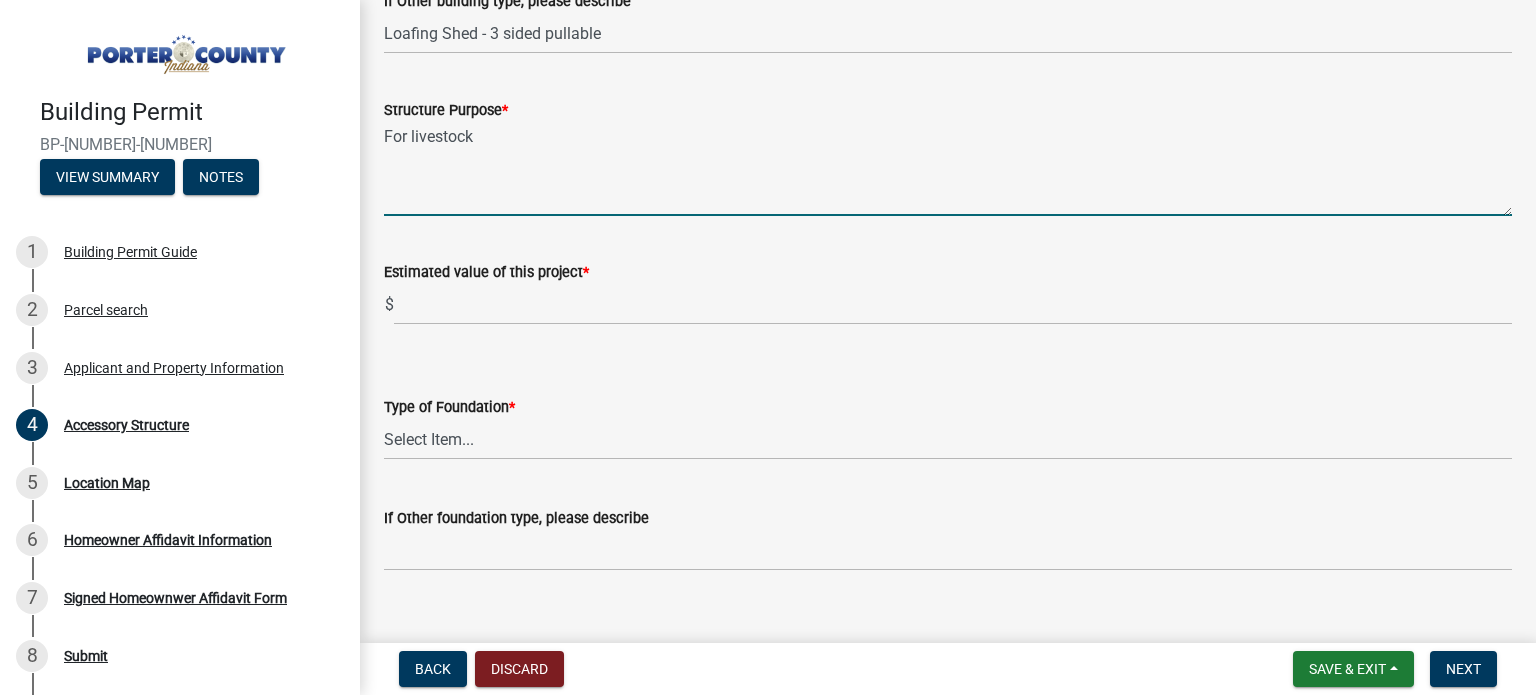 type on "For livestock" 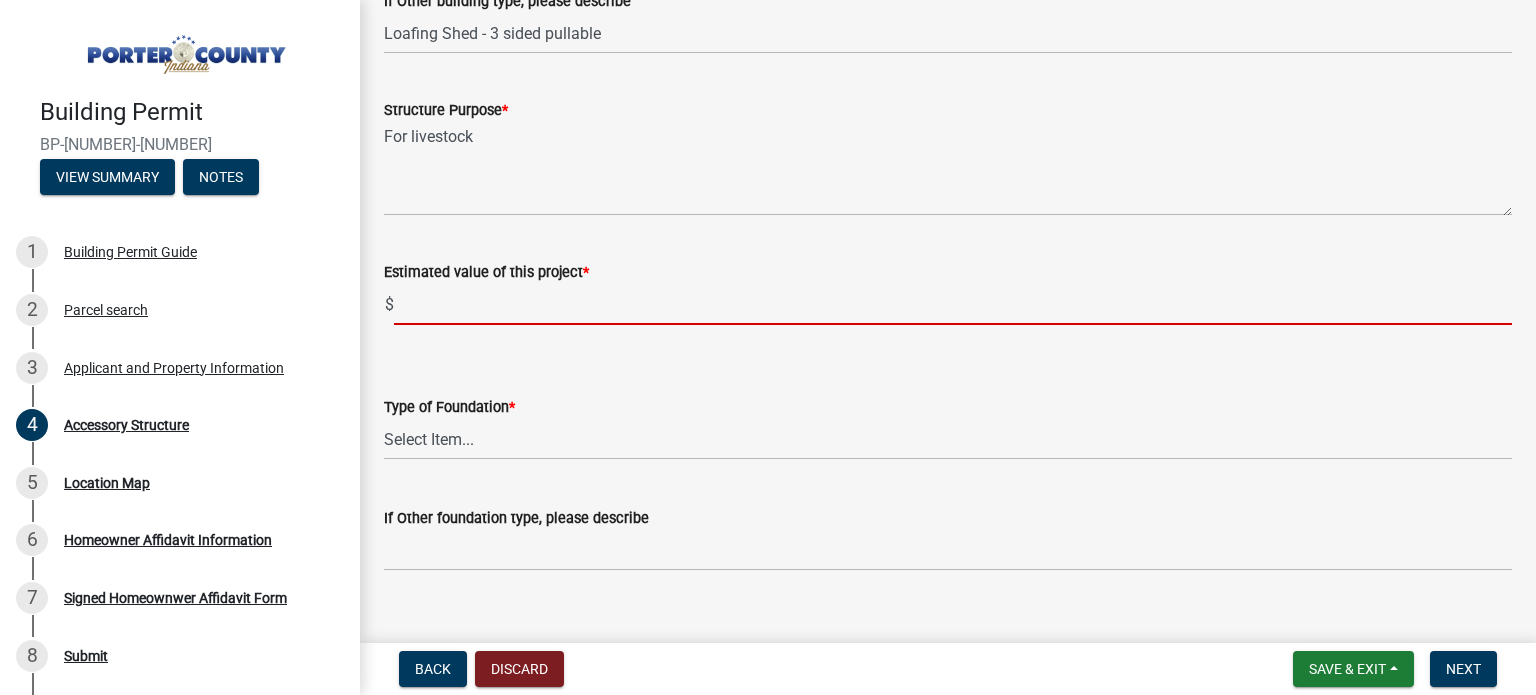 click 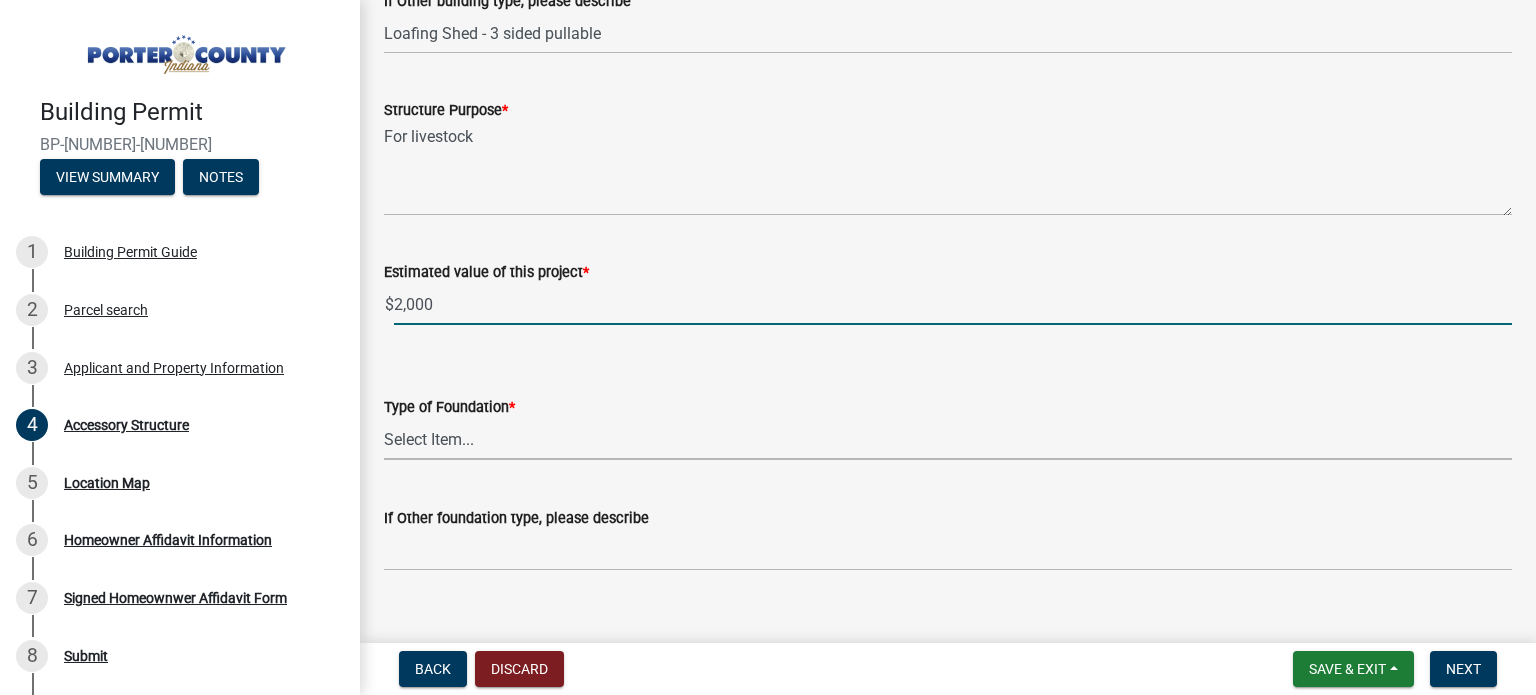 type on "2000" 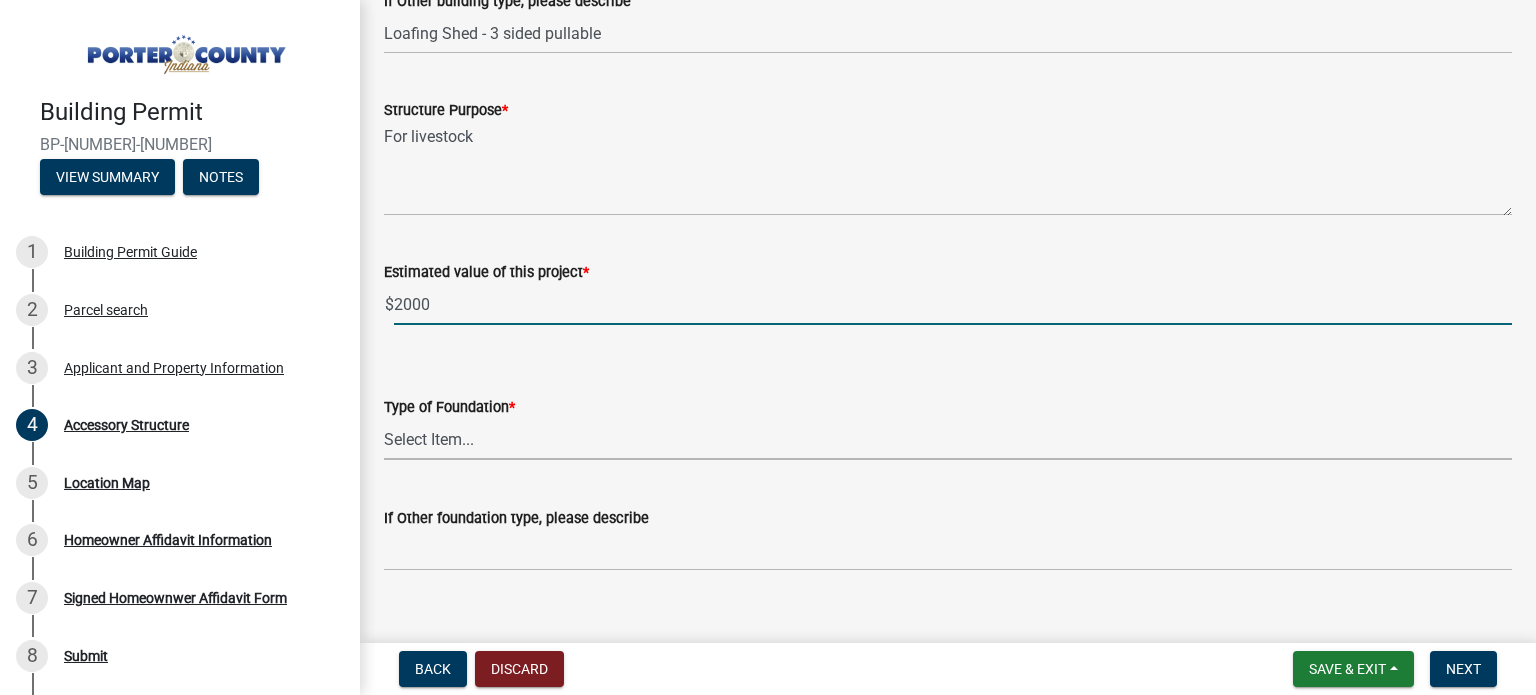 click on "Select Item...   Concrete Block   Poured Concrete   Post Frame   Other" at bounding box center (948, 439) 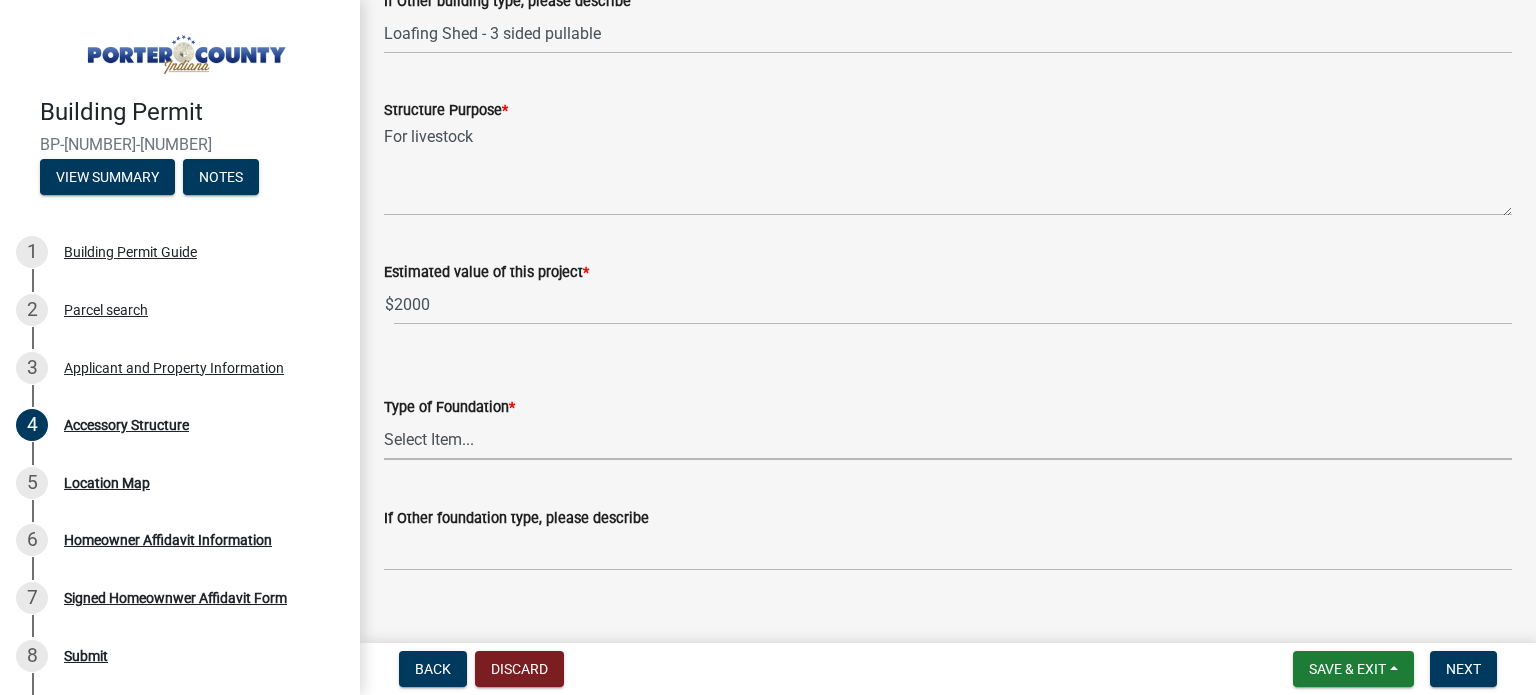 scroll, scrollTop: 500, scrollLeft: 0, axis: vertical 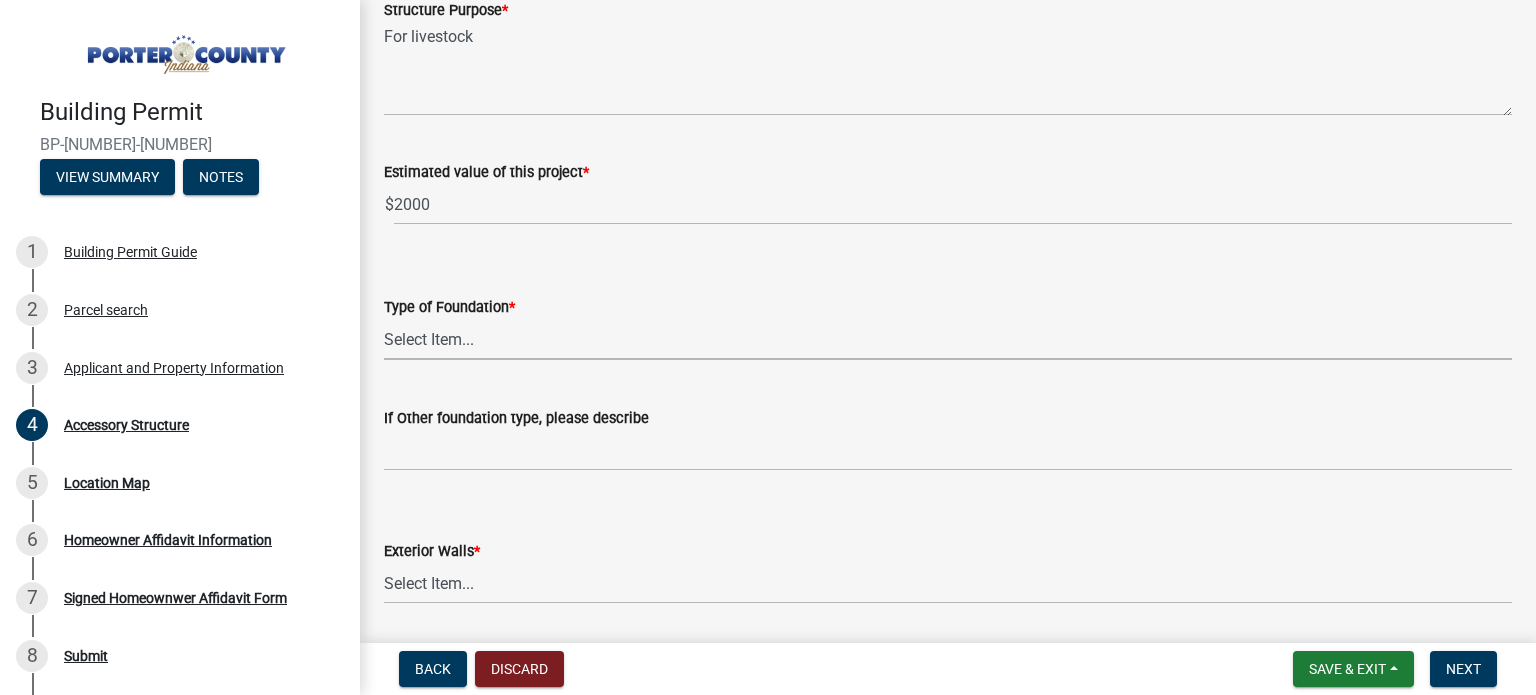 click on "Select Item...   Concrete Block   Poured Concrete   Post Frame   Other" at bounding box center [948, 339] 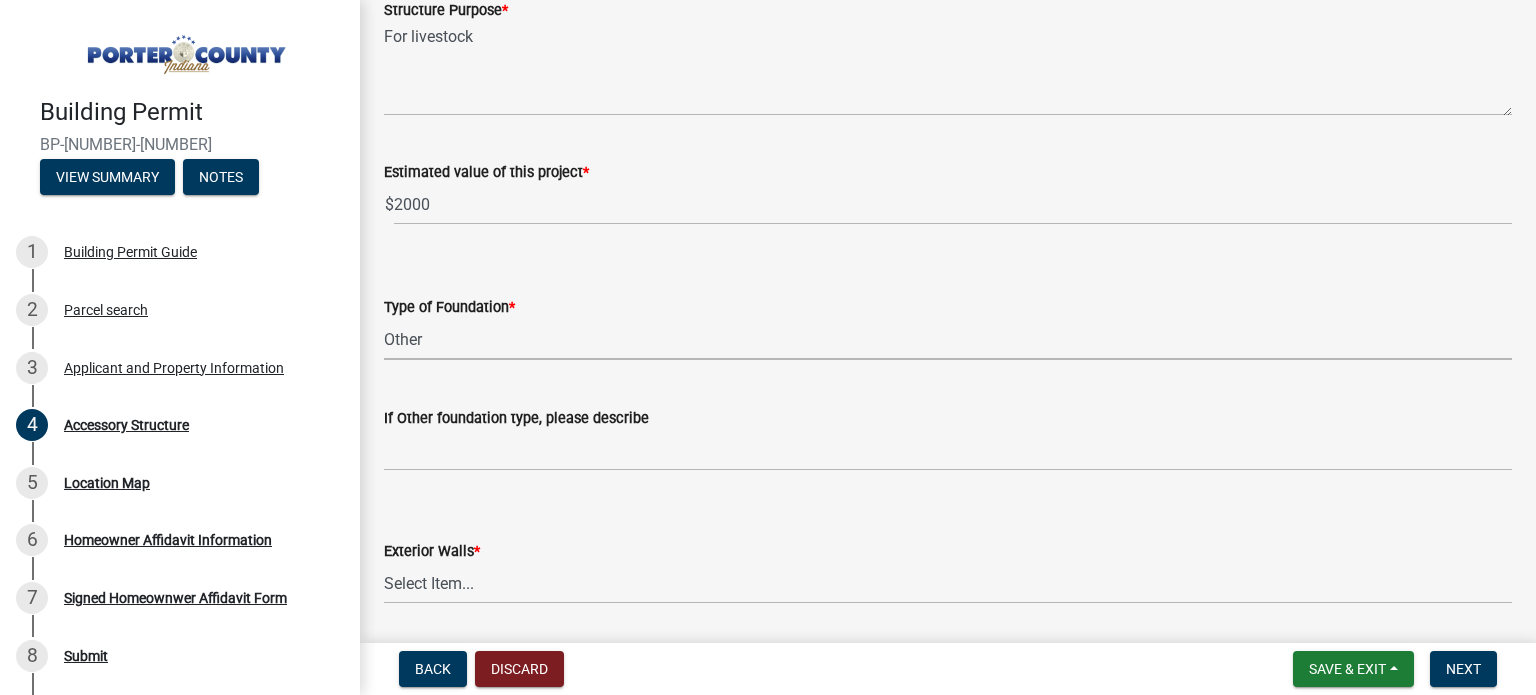 click on "Select Item...   Concrete Block   Poured Concrete   Post Frame   Other" at bounding box center [948, 339] 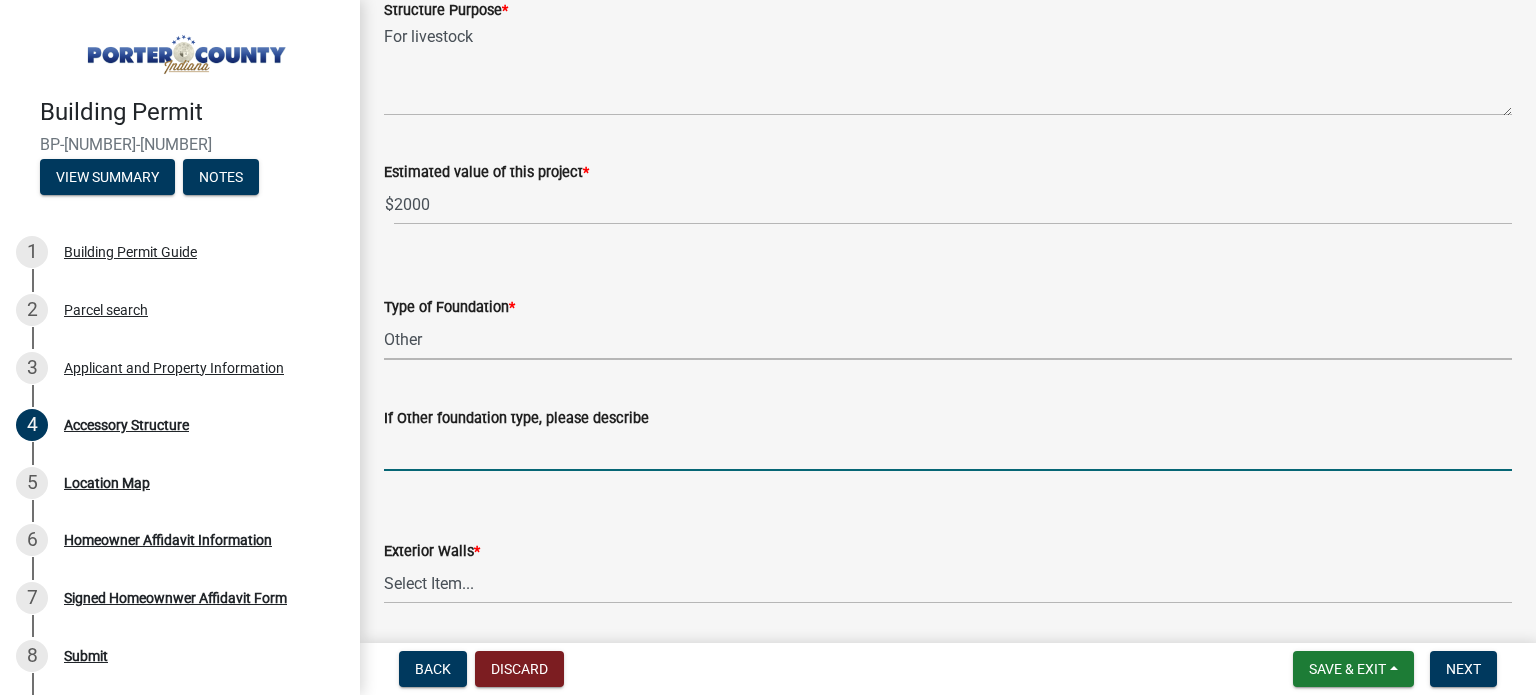 click on "If Other foundation type, please describe" at bounding box center [948, 450] 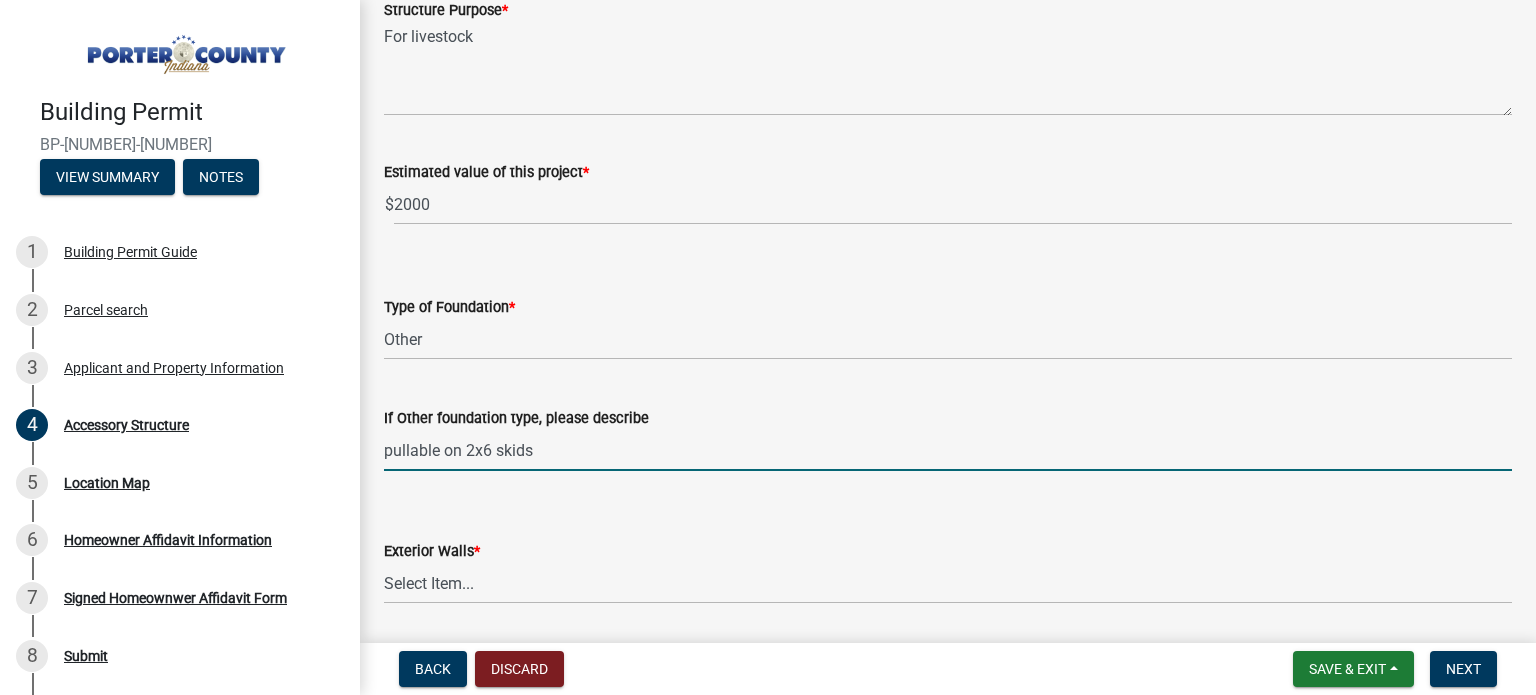 scroll, scrollTop: 800, scrollLeft: 0, axis: vertical 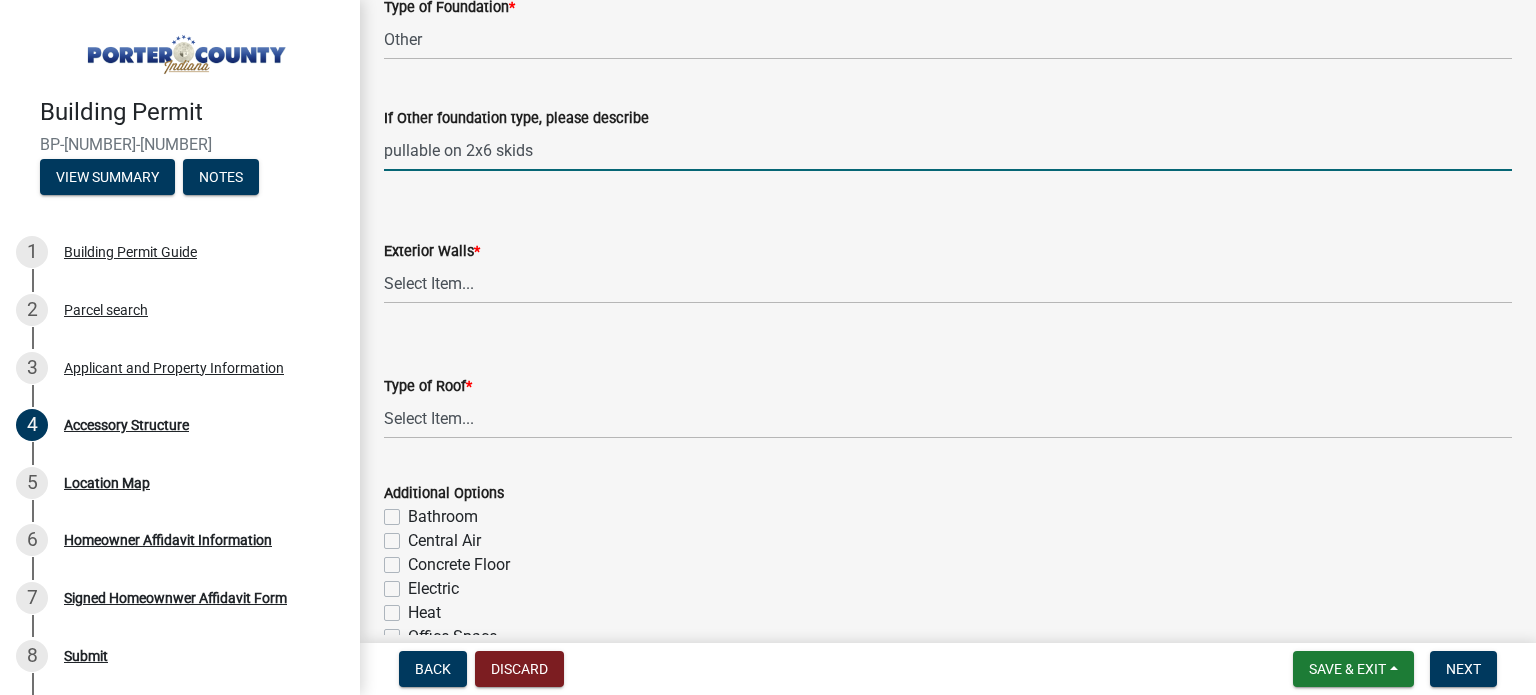 type on "pullable on 2x6 skids" 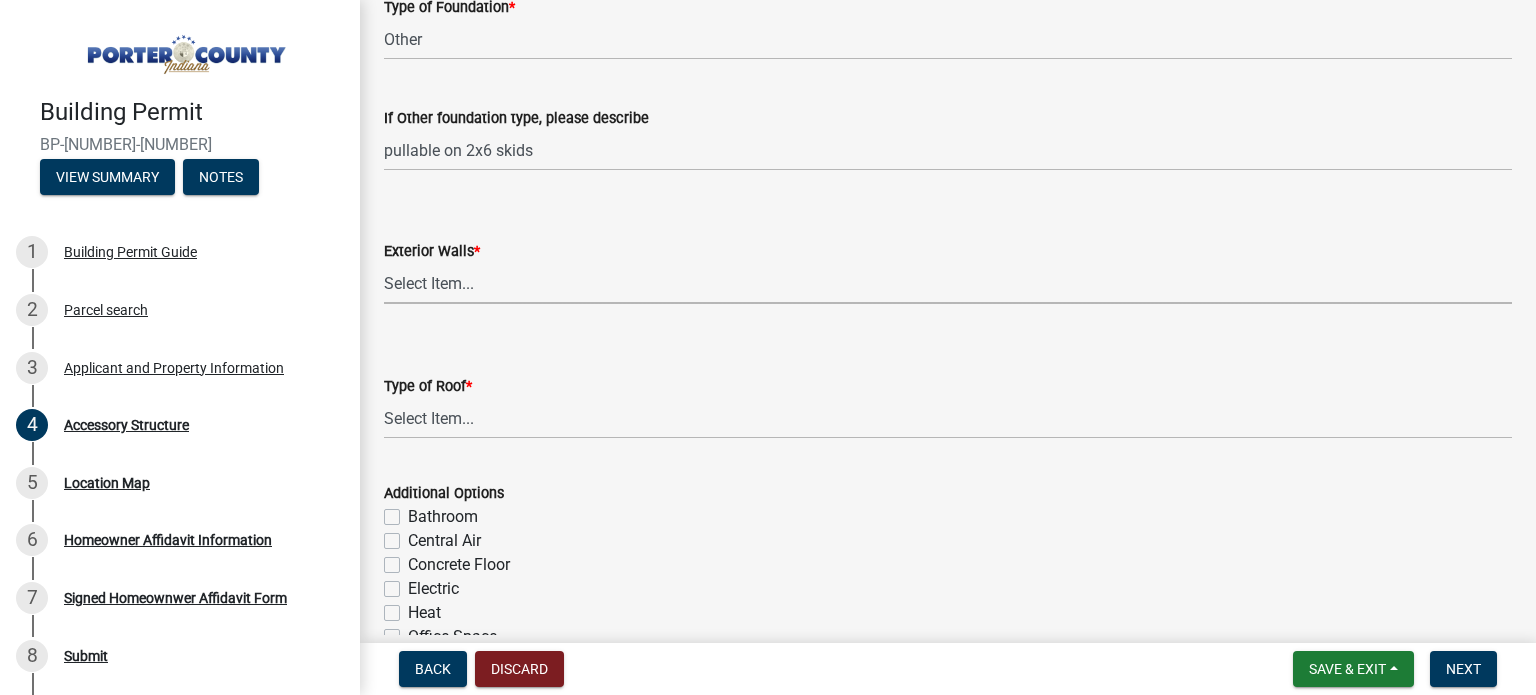 click on "Select Item...   Masonry   Wood Frame   Post Frame   Steel Frame" at bounding box center (948, 283) 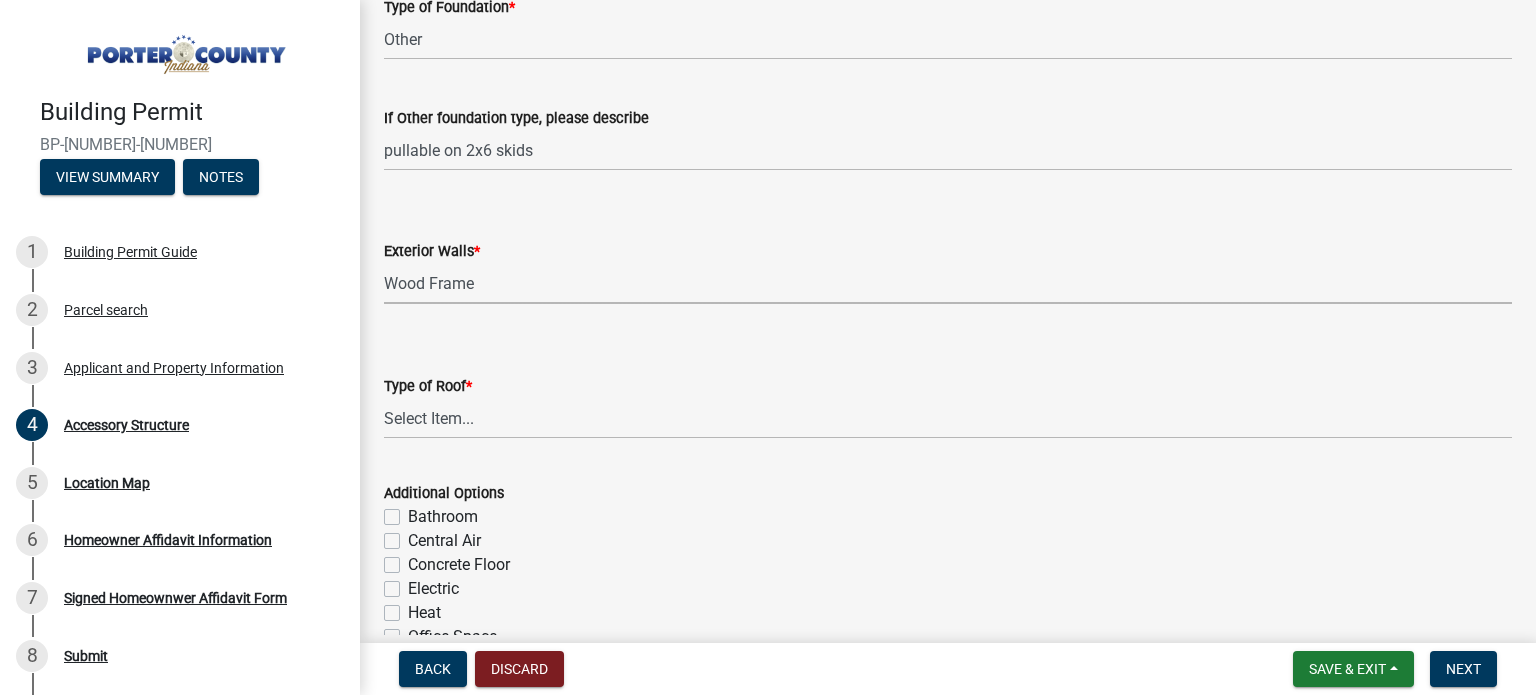 click on "Select Item...   Masonry   Wood Frame   Post Frame   Steel Frame" at bounding box center (948, 283) 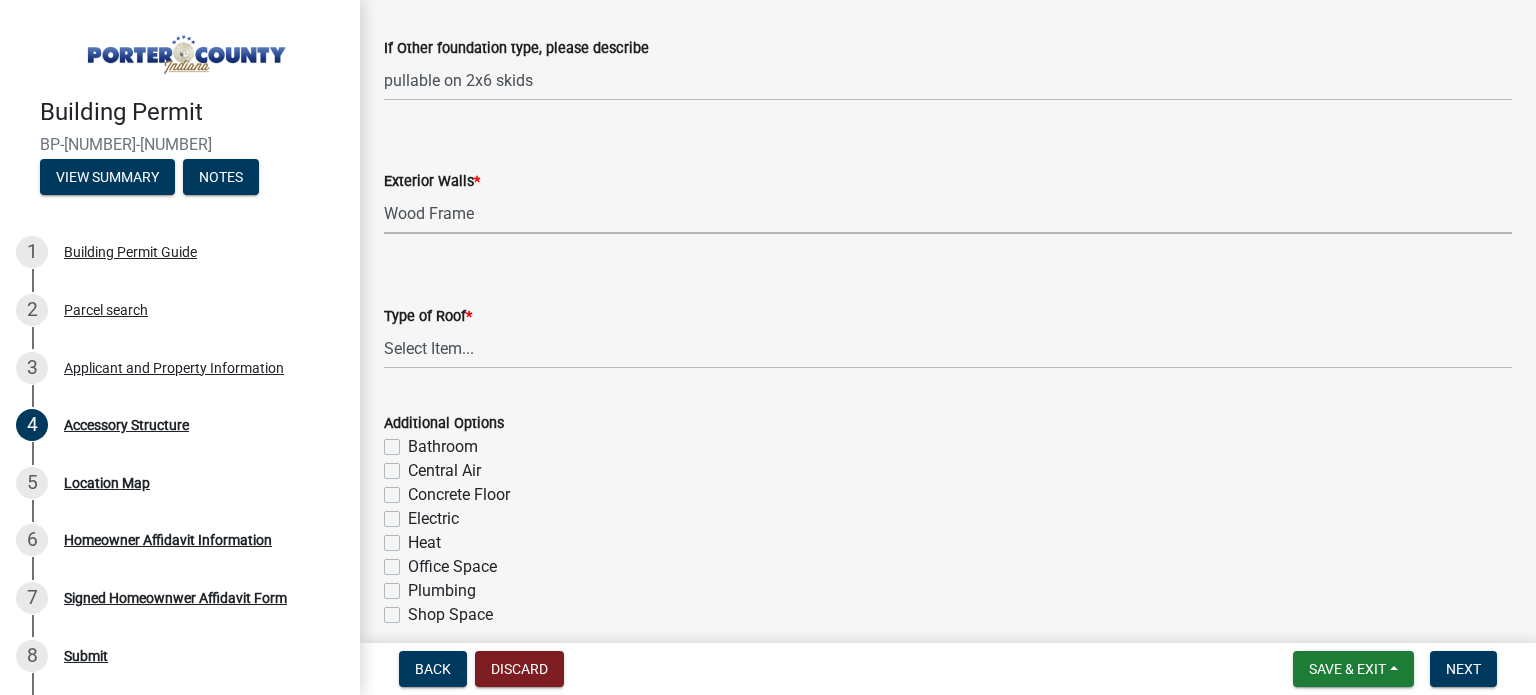 scroll, scrollTop: 900, scrollLeft: 0, axis: vertical 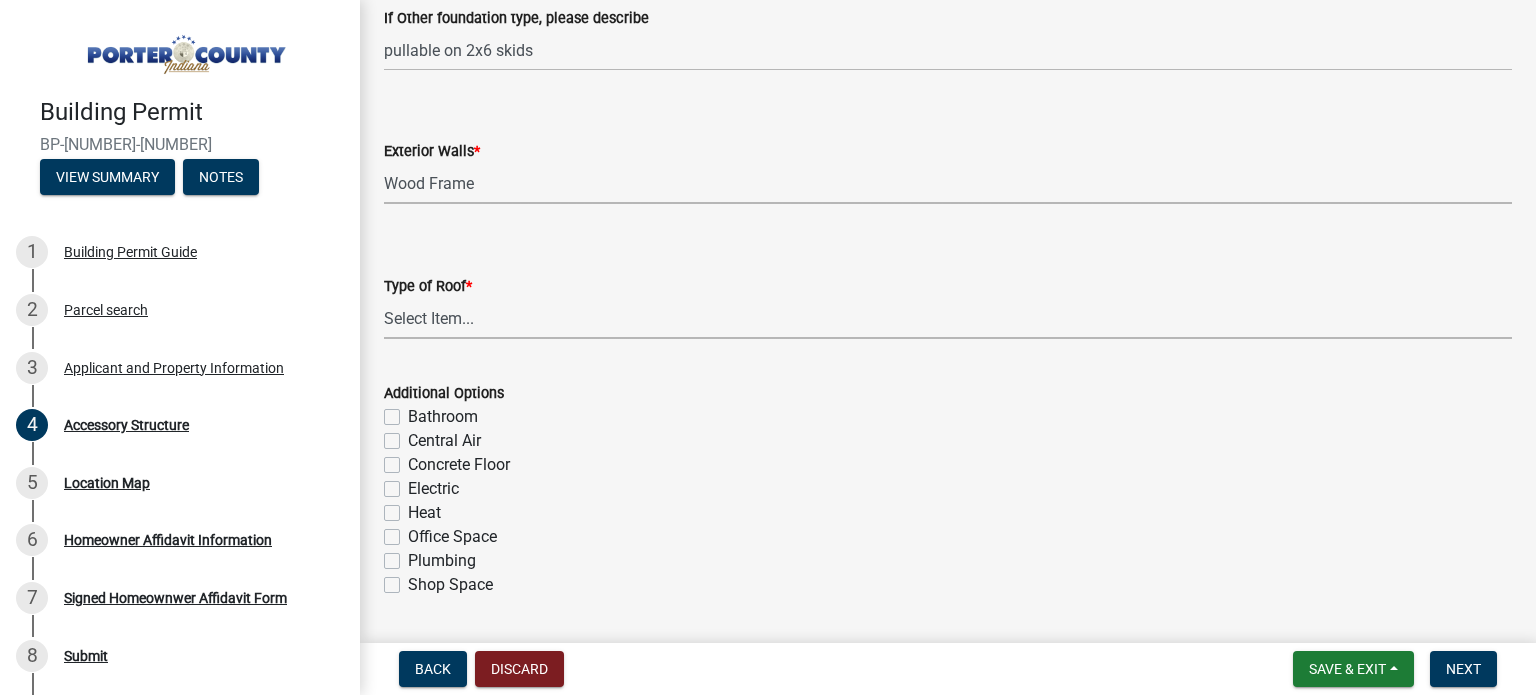 click on "Select Item...   Shingles   Steel" at bounding box center [948, 318] 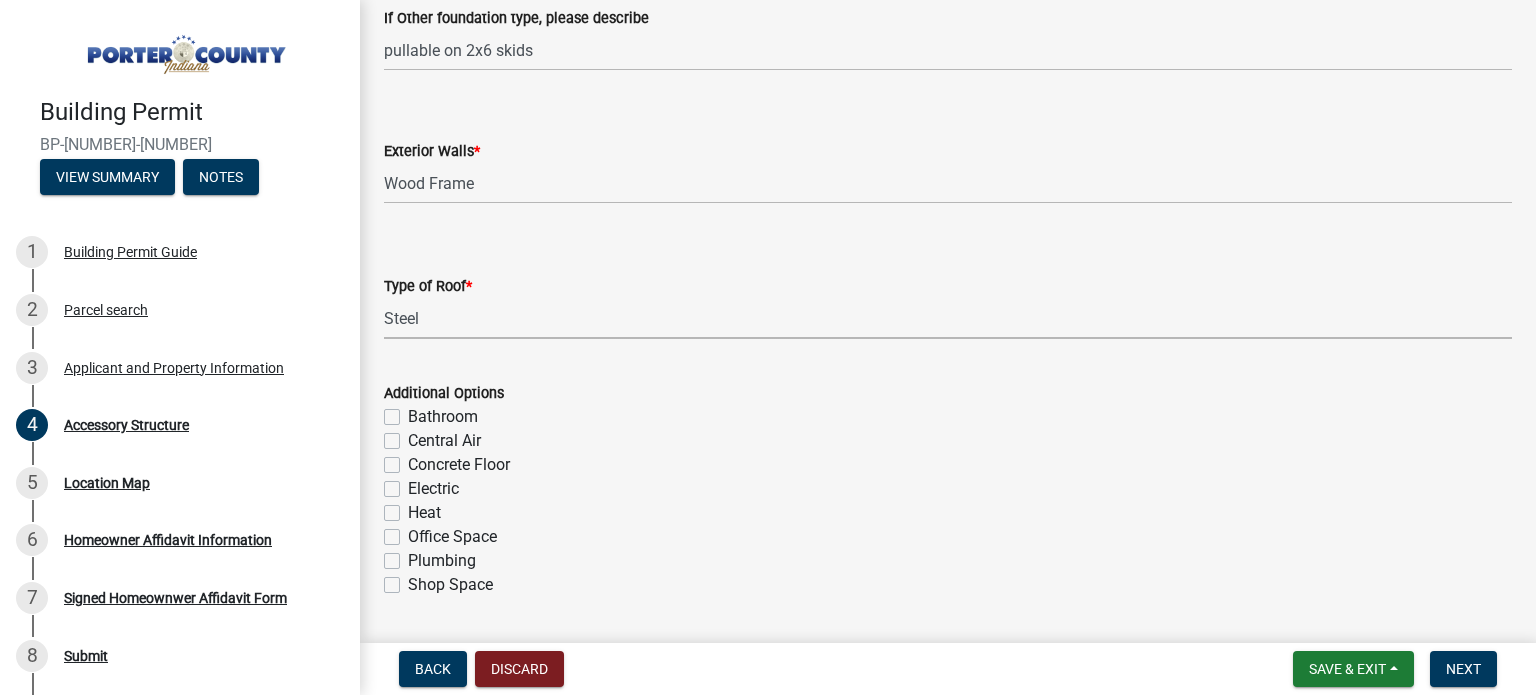 click on "Select Item...   Shingles   Steel" at bounding box center (948, 318) 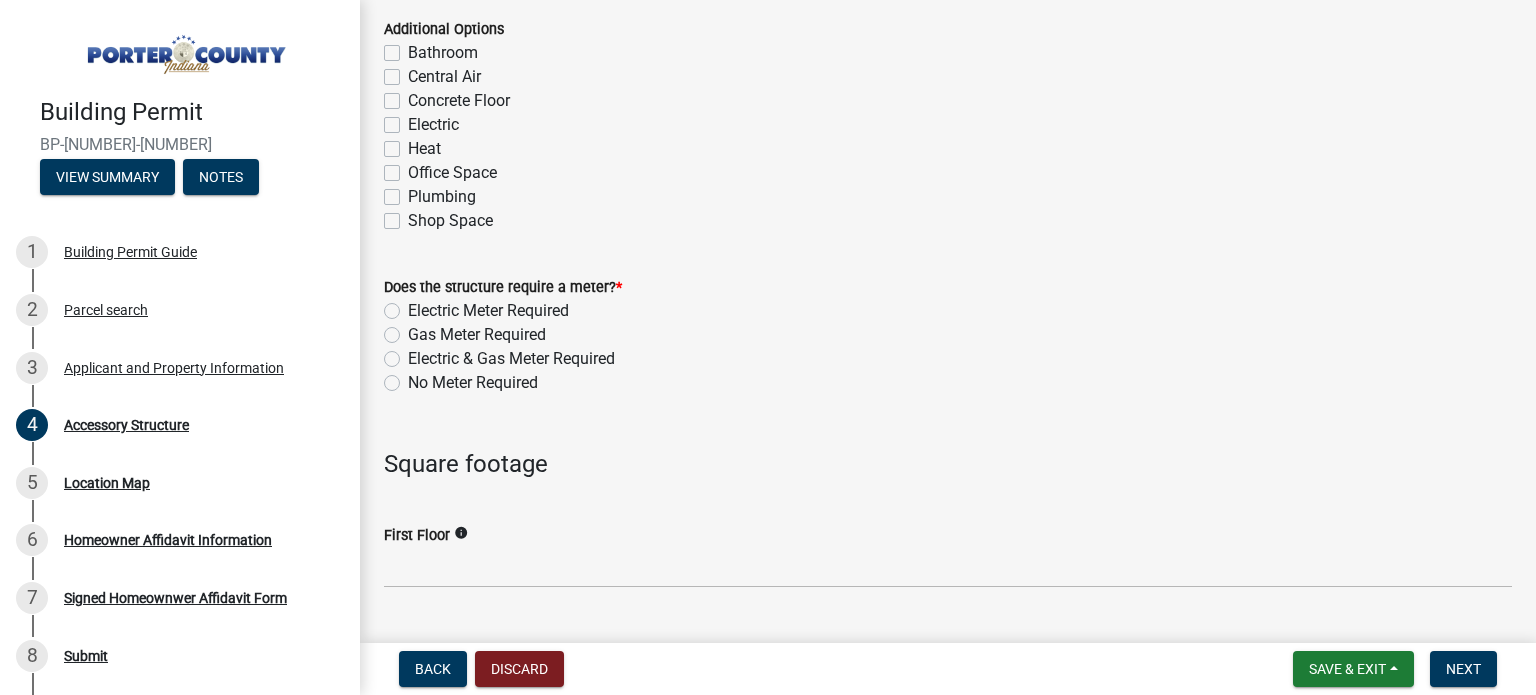 scroll, scrollTop: 1300, scrollLeft: 0, axis: vertical 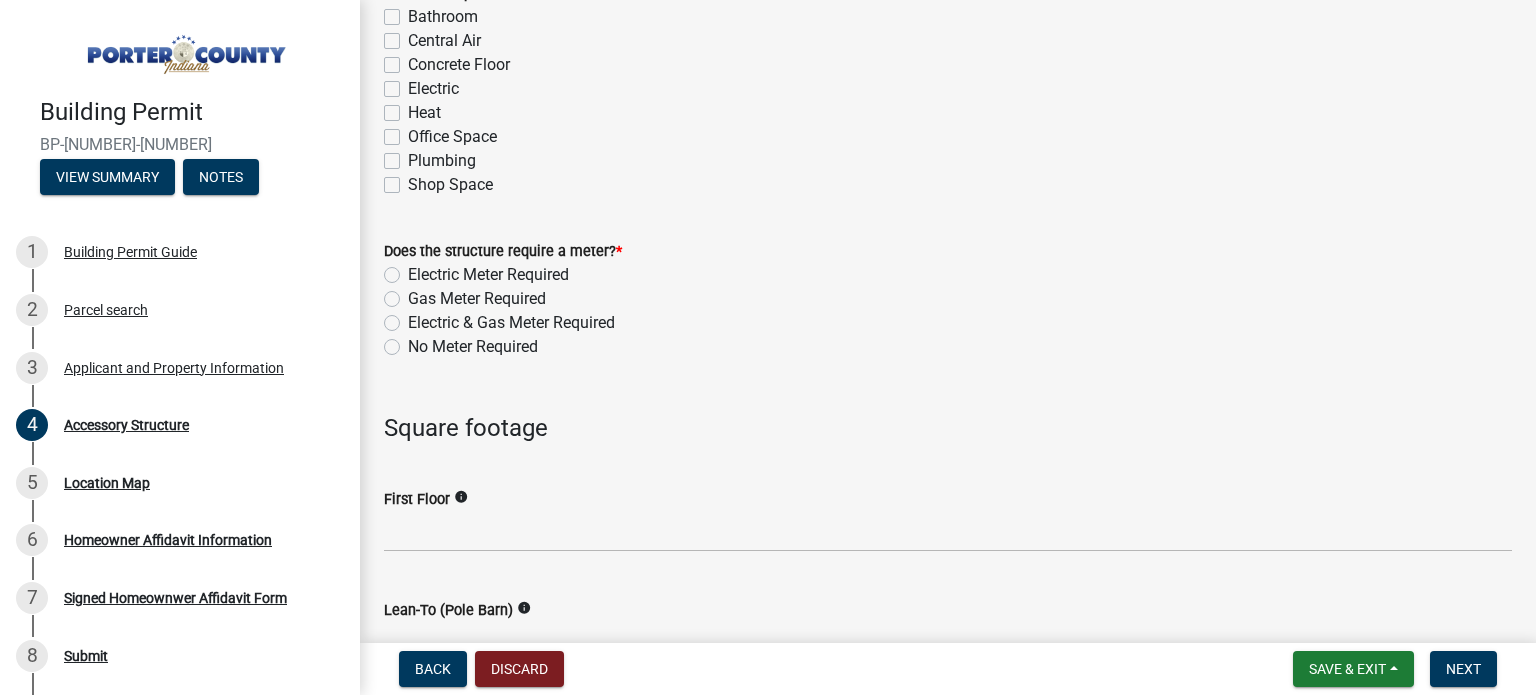 click on "No Meter Required" 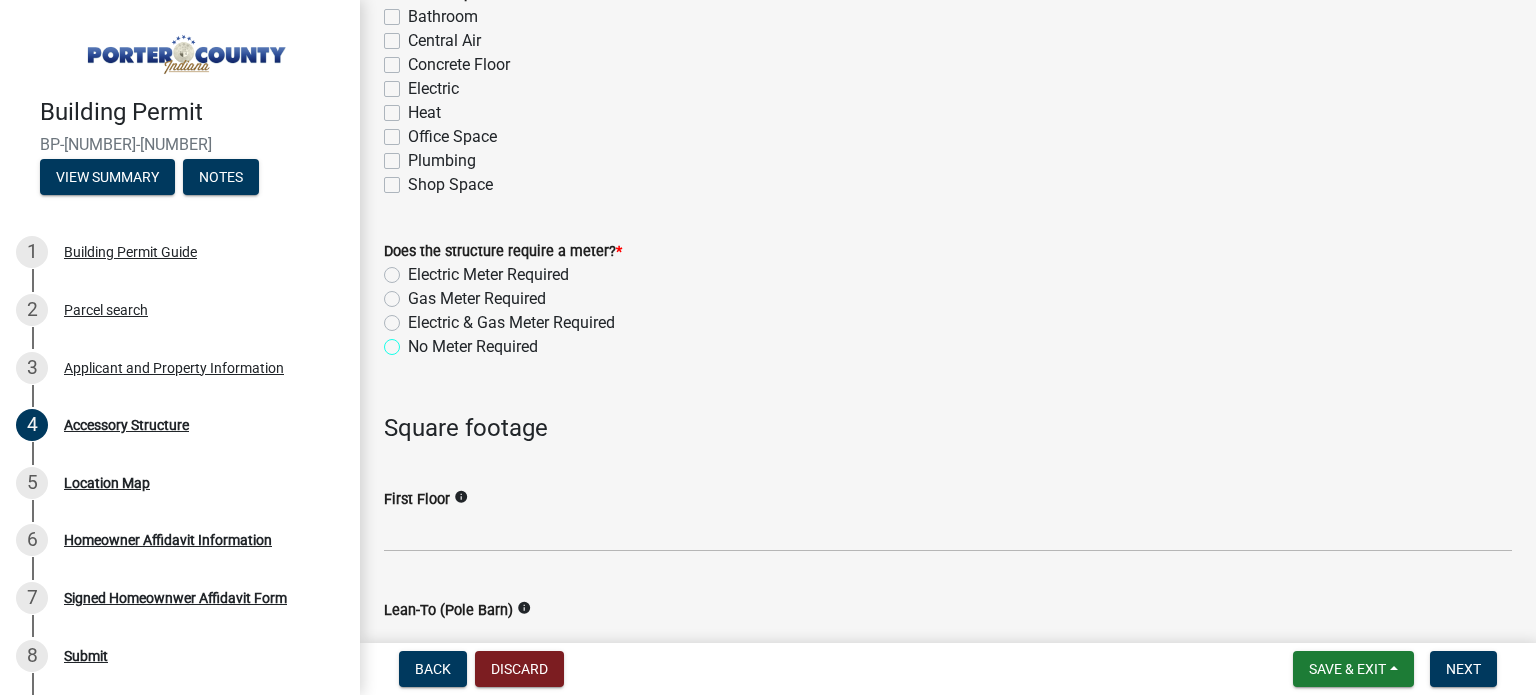 click on "No Meter Required" at bounding box center [414, 341] 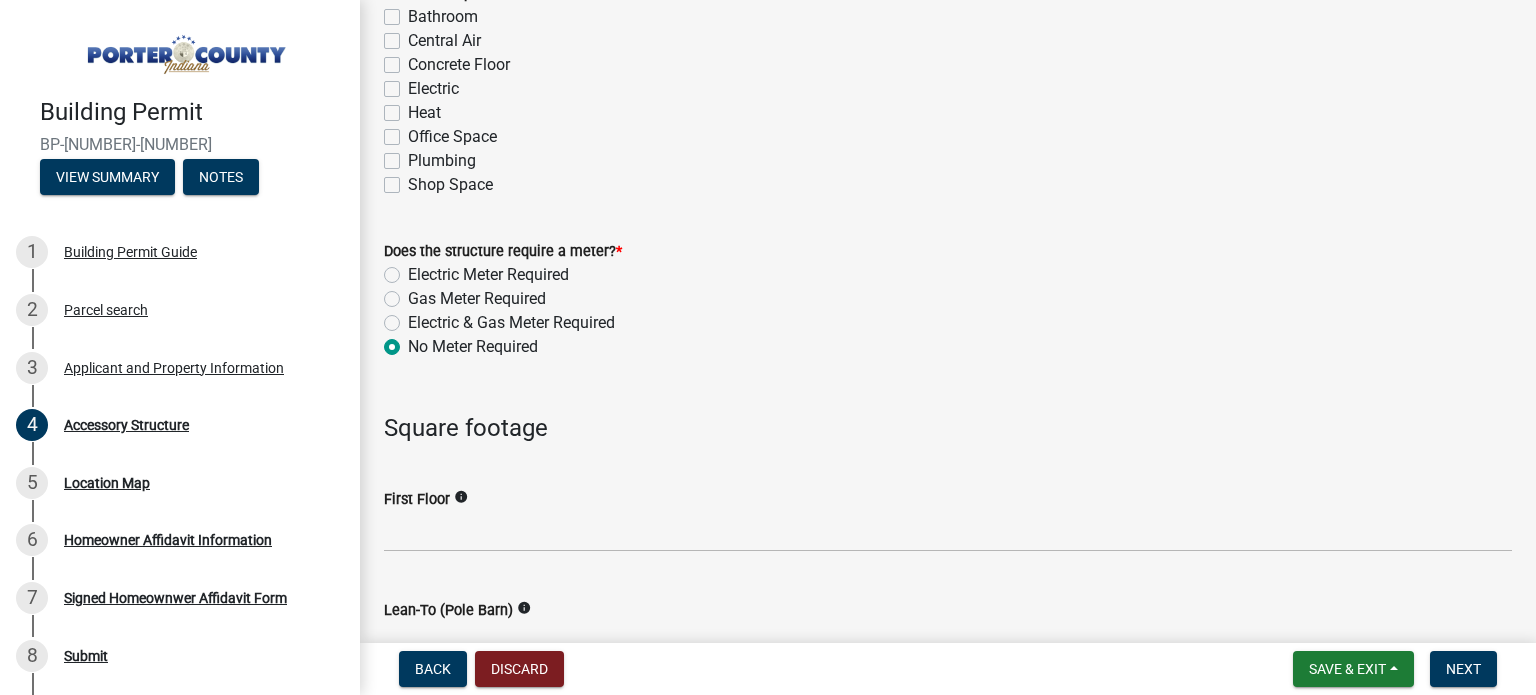 radio on "true" 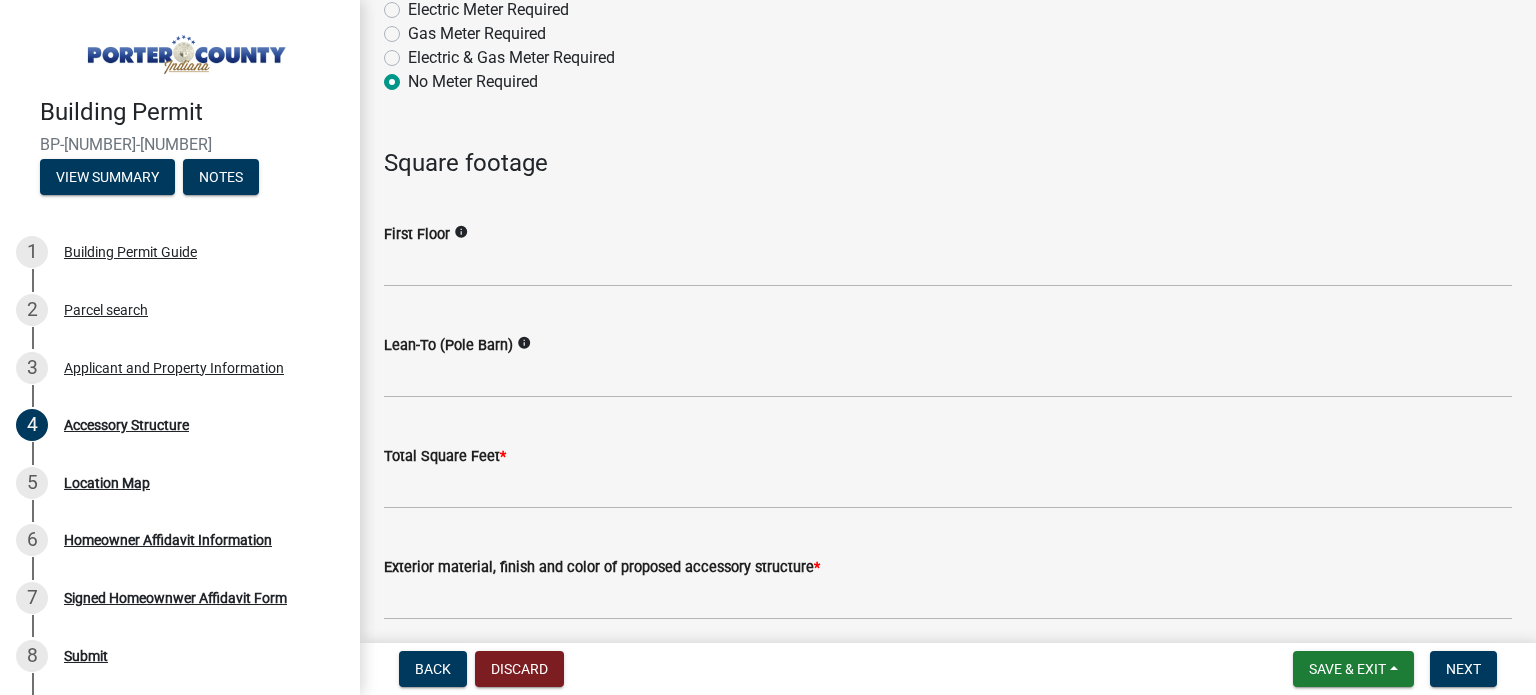 scroll, scrollTop: 1600, scrollLeft: 0, axis: vertical 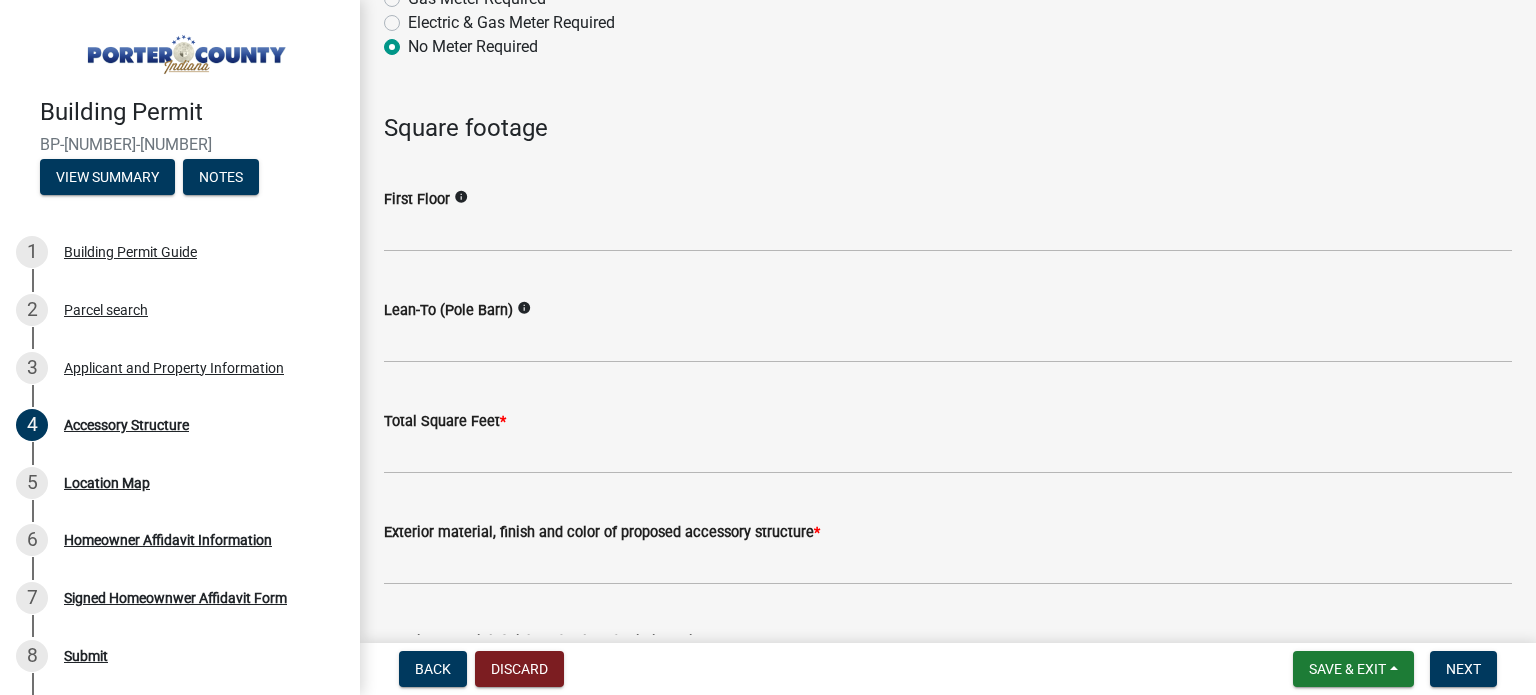 click on "info" 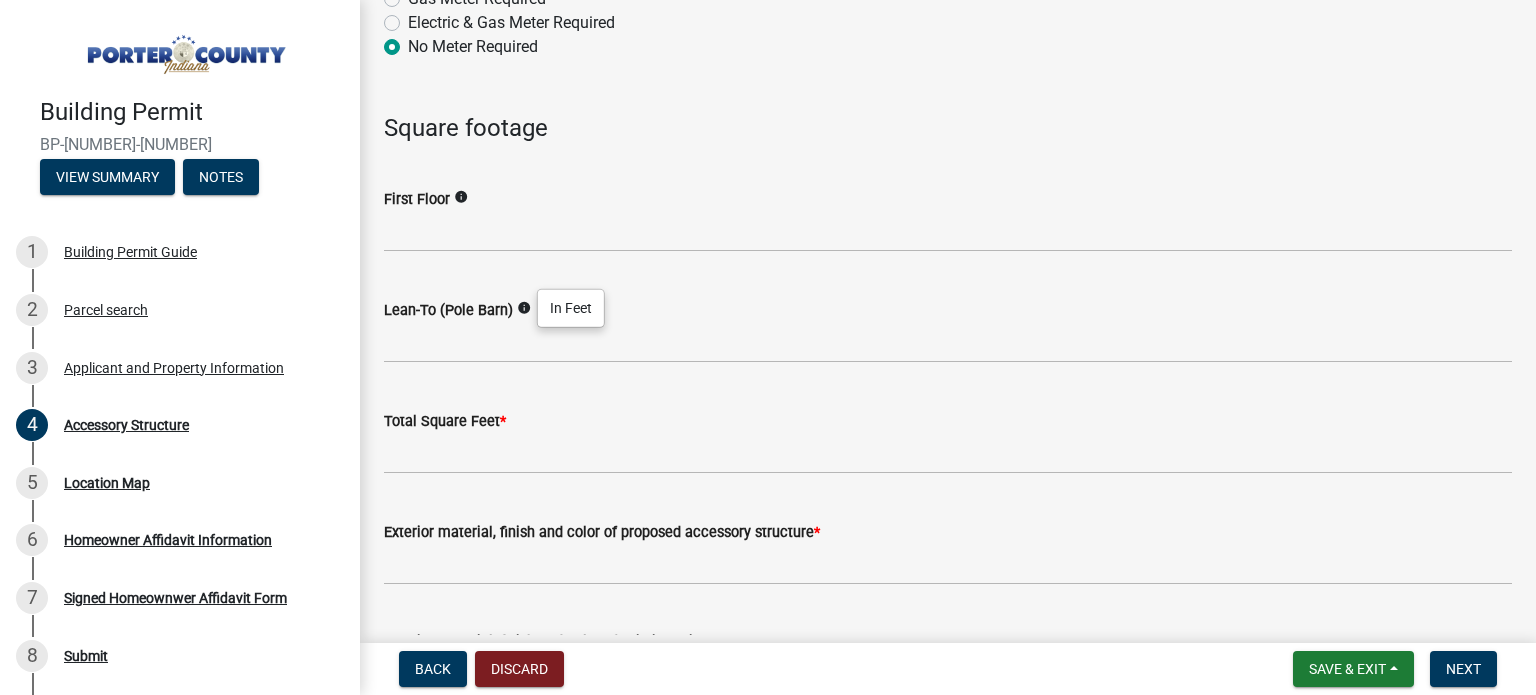 click on "info" 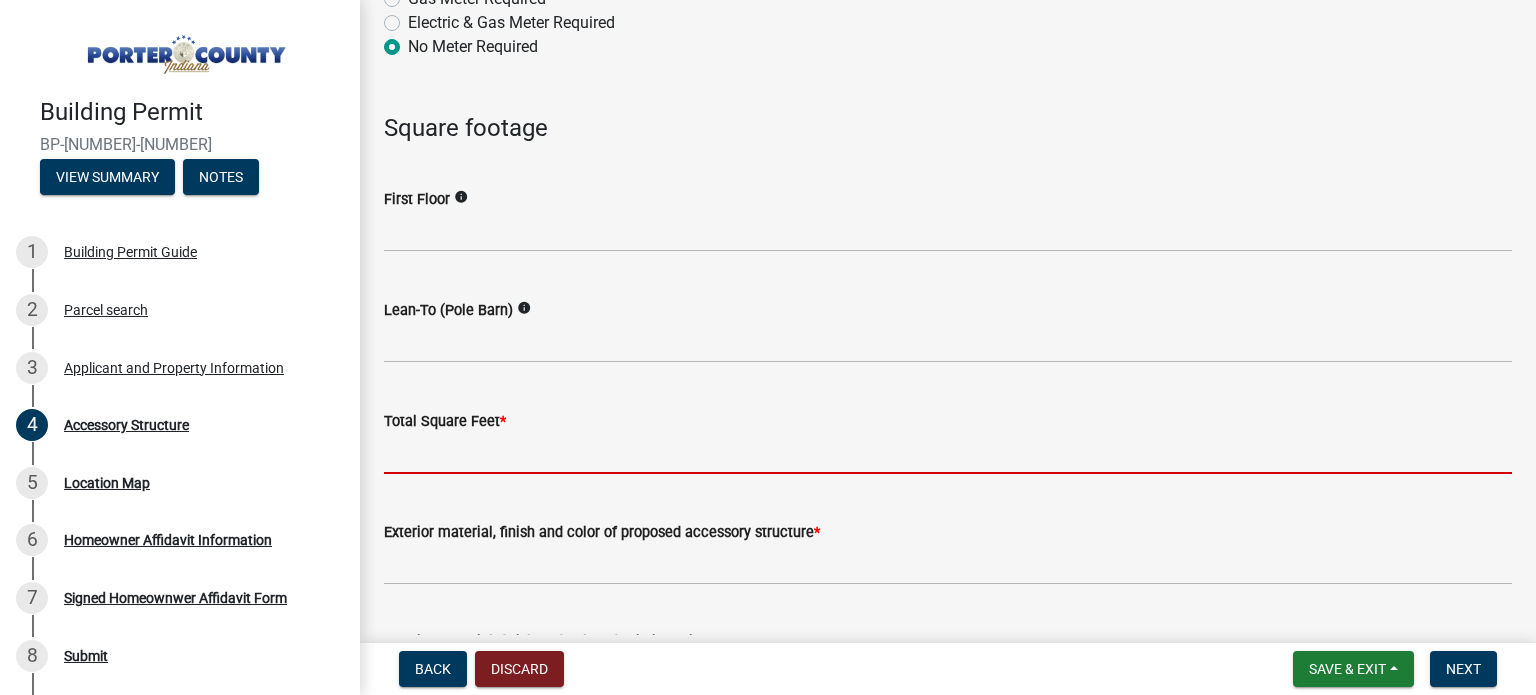 click 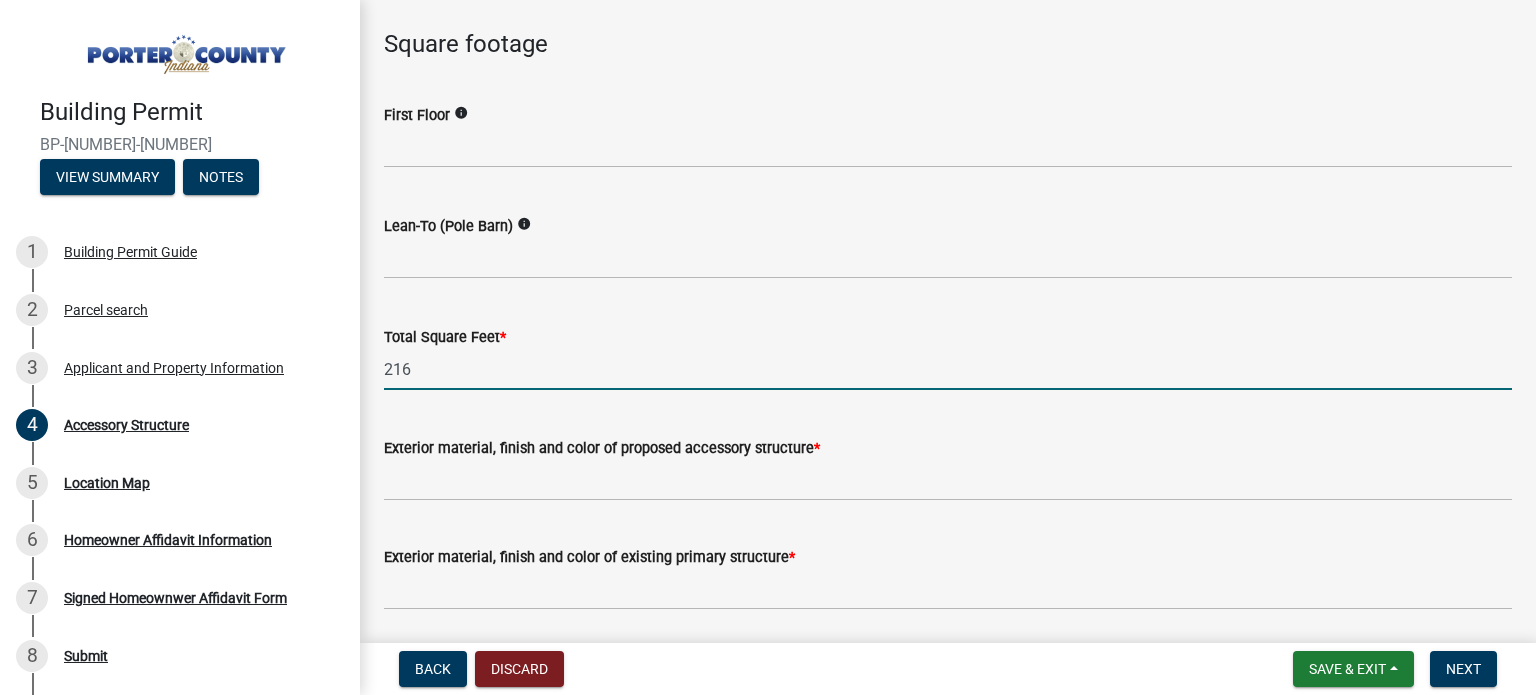scroll, scrollTop: 1800, scrollLeft: 0, axis: vertical 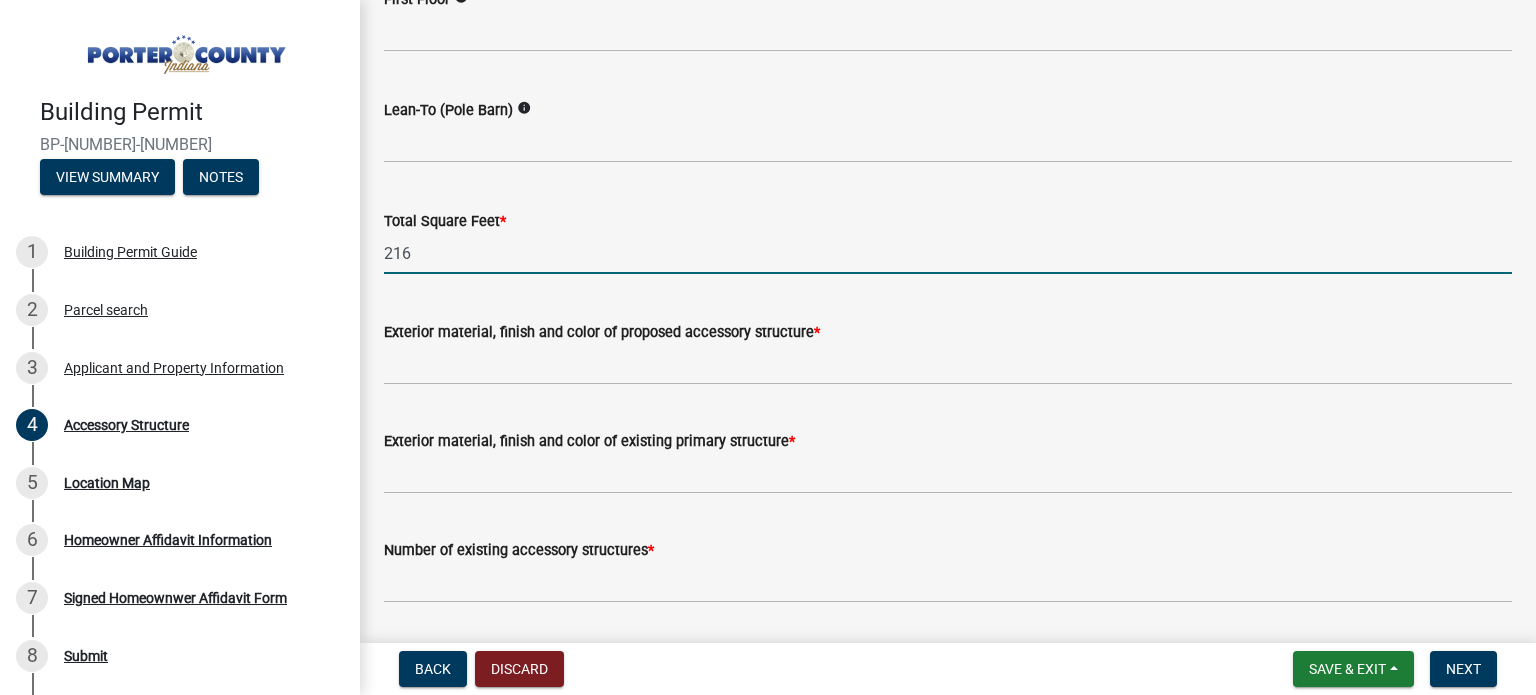 type on "216" 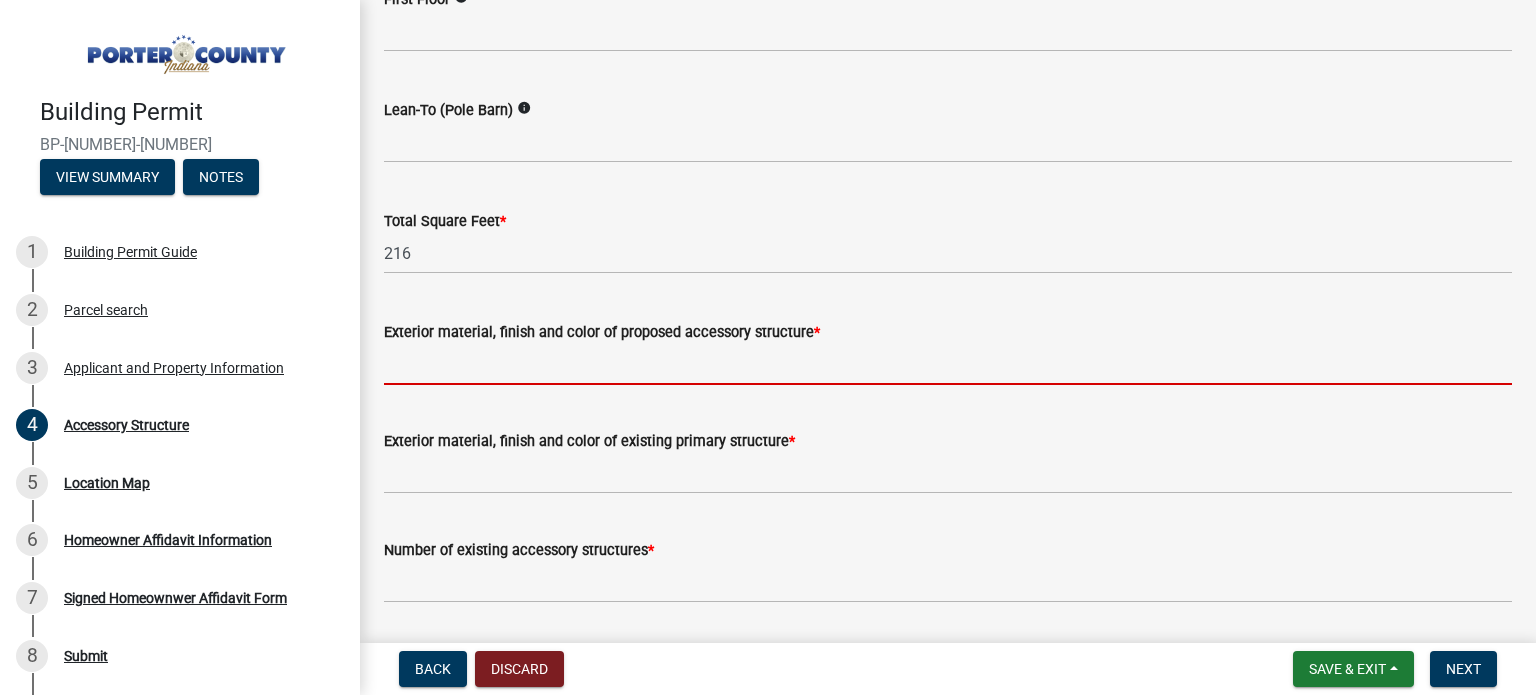 click on "Exterior material, finish and color of proposed accessory structure  *" at bounding box center (948, 364) 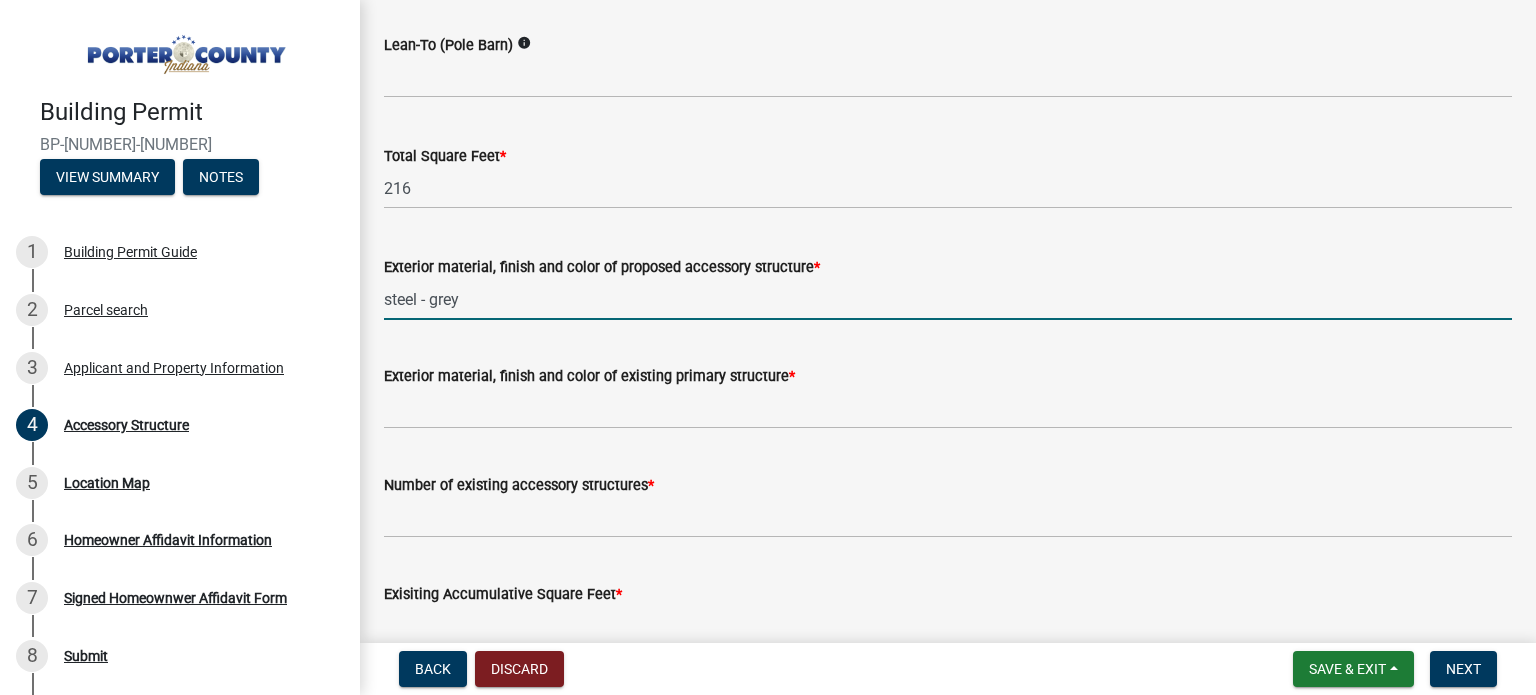 scroll, scrollTop: 1900, scrollLeft: 0, axis: vertical 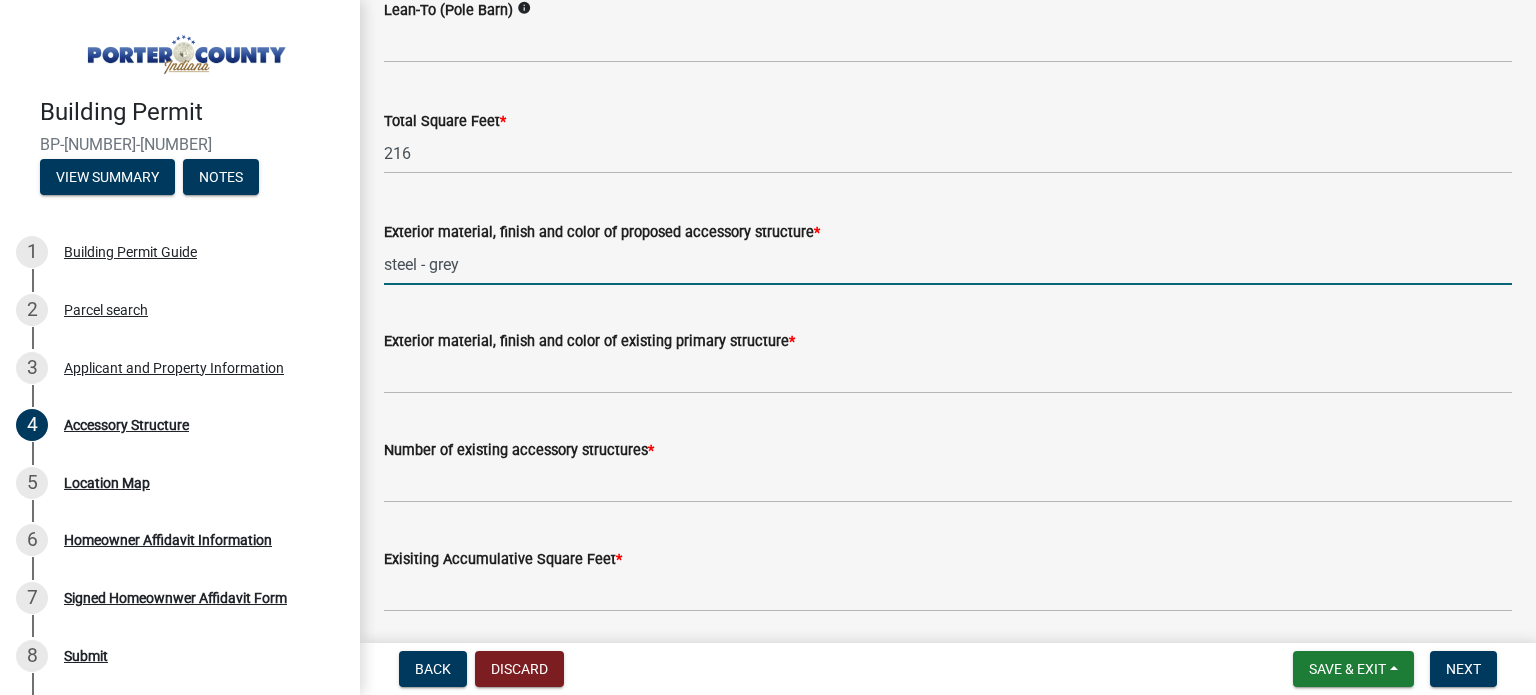 type on "steel - grey" 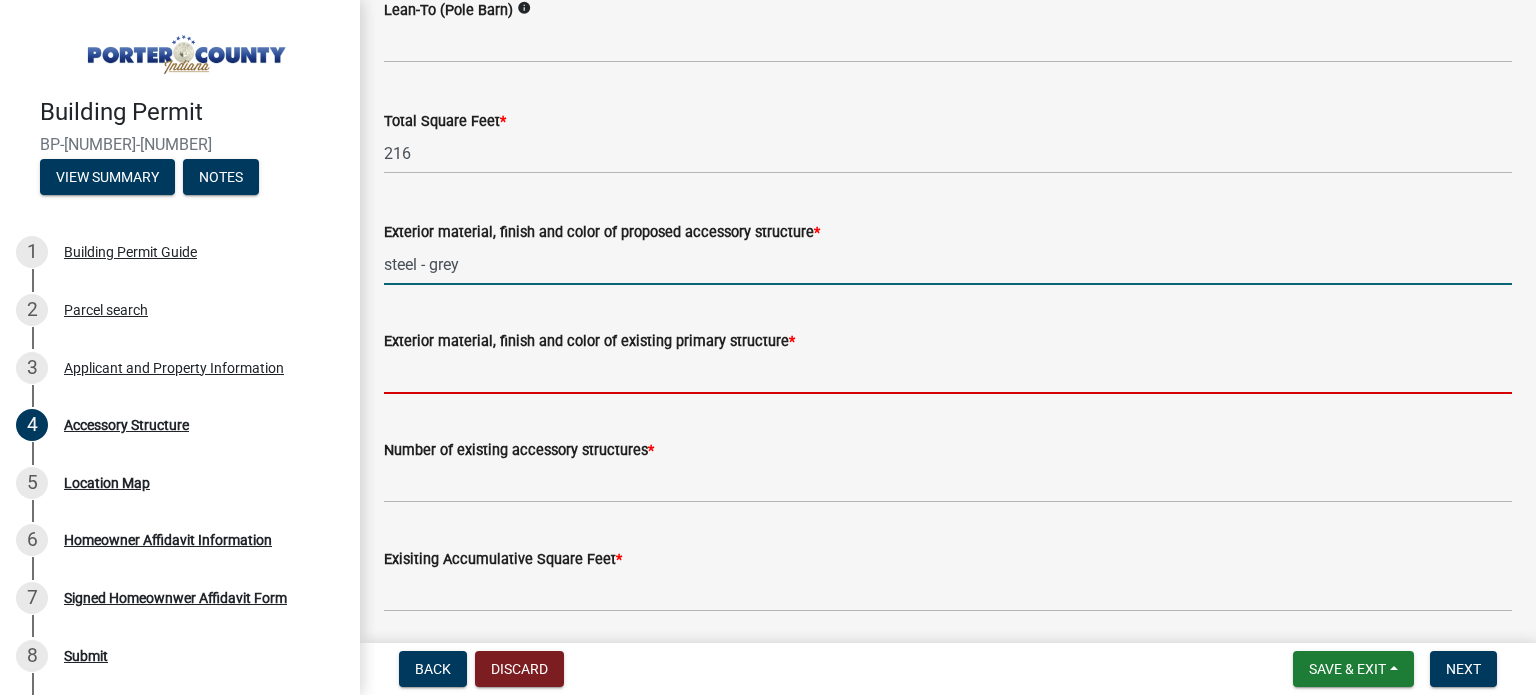 click on "Exterior material, finish and color of existing primary structure  *" at bounding box center (948, 373) 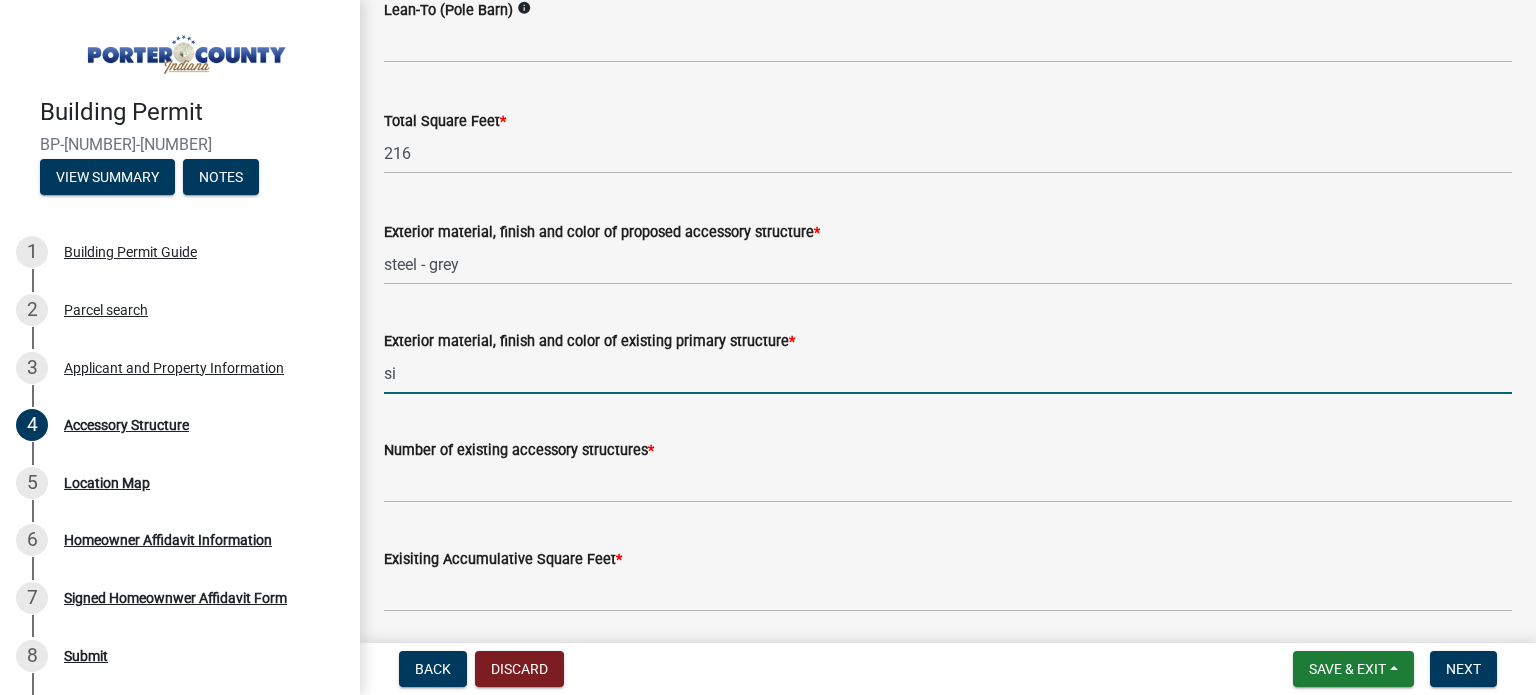 type on "s" 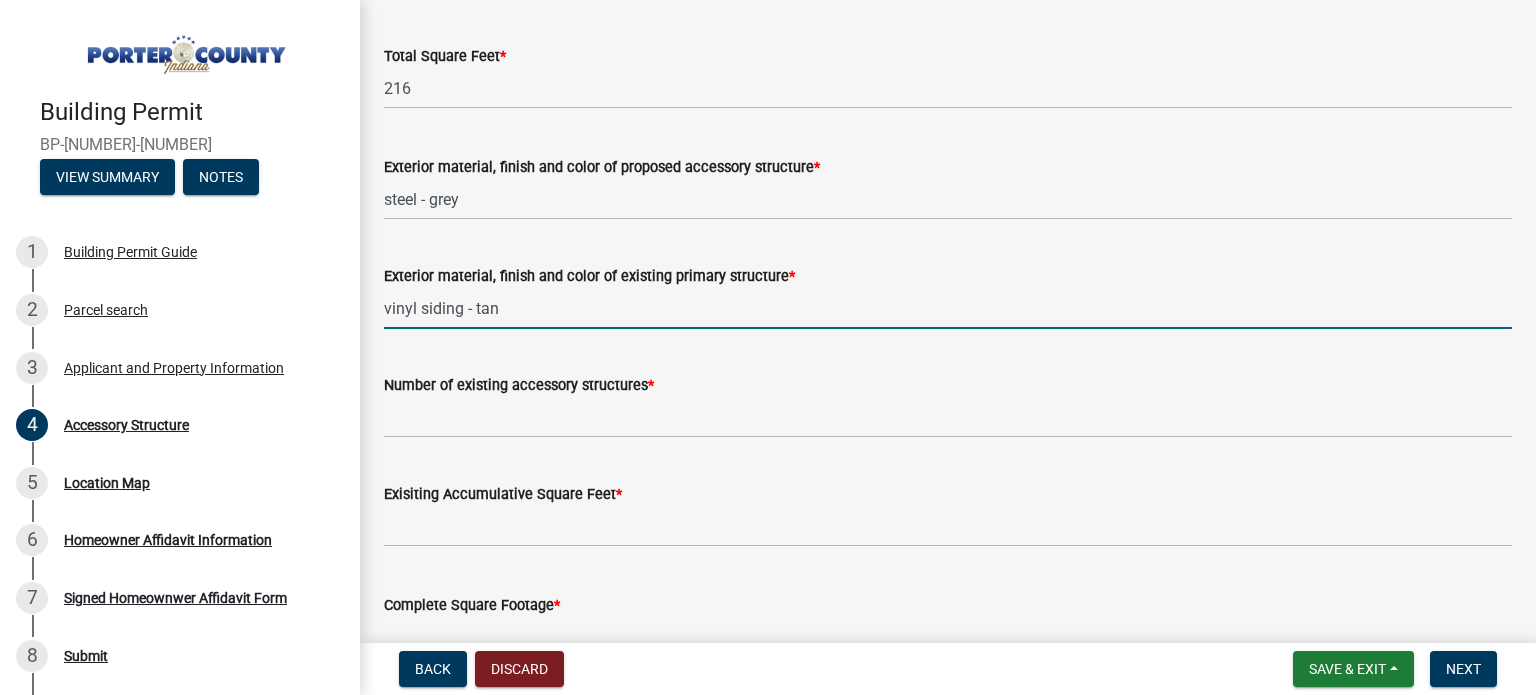 scroll, scrollTop: 2000, scrollLeft: 0, axis: vertical 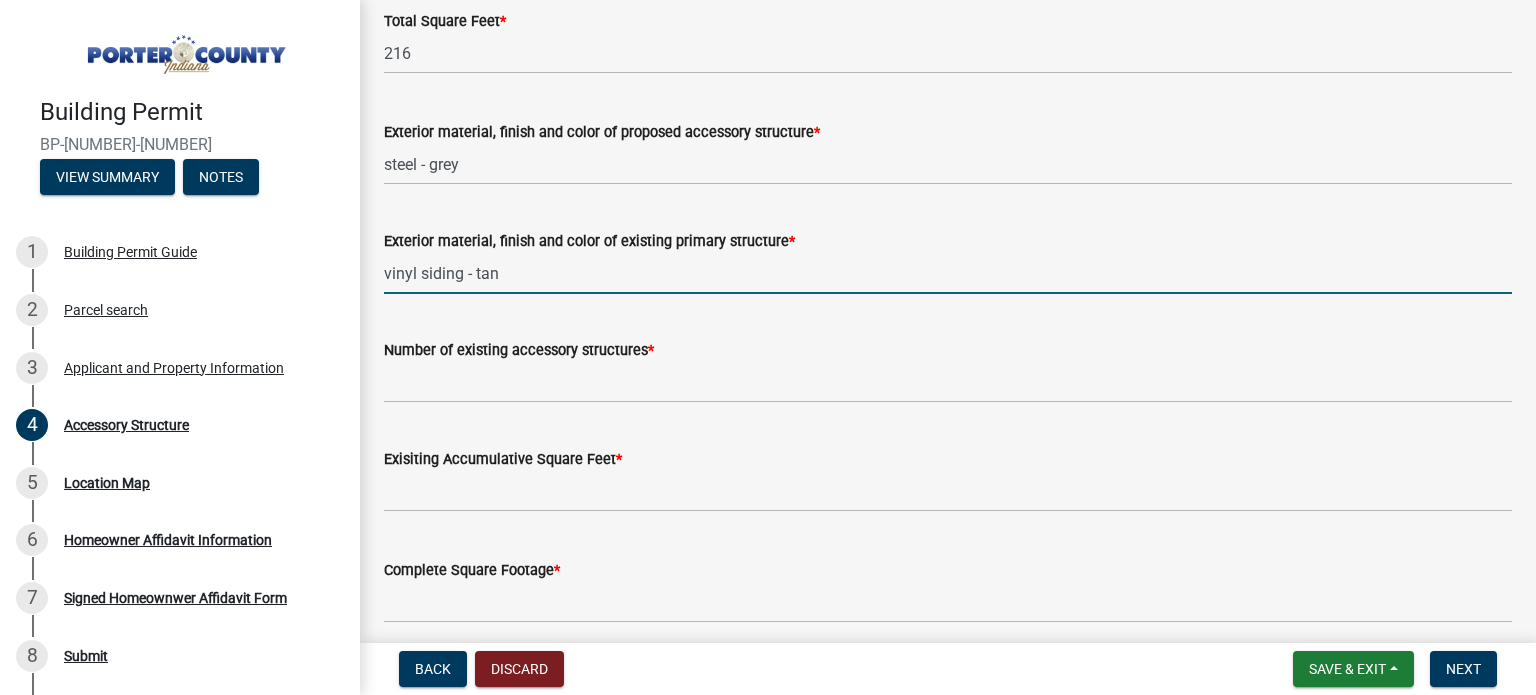 type on "vinyl siding - tan" 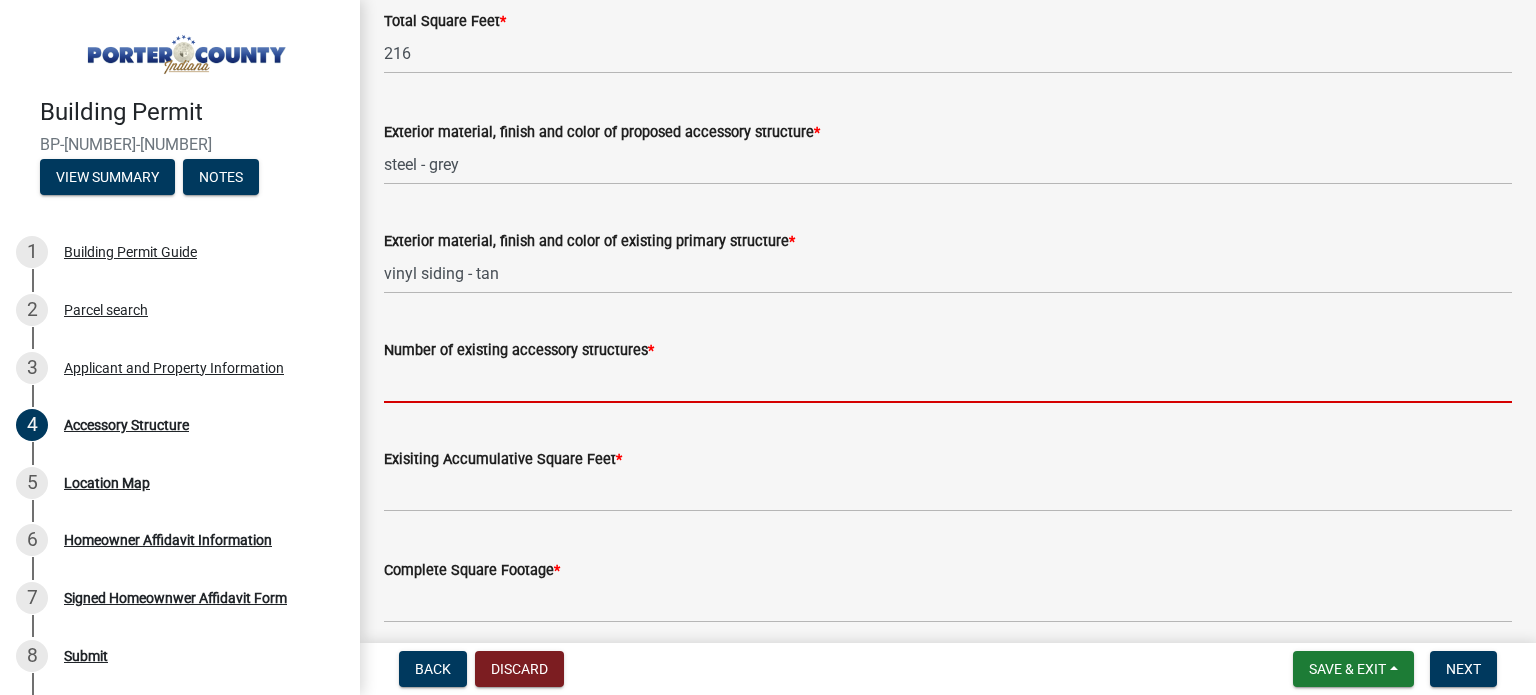 click on "Number of existing accessory structures  *" at bounding box center [948, 382] 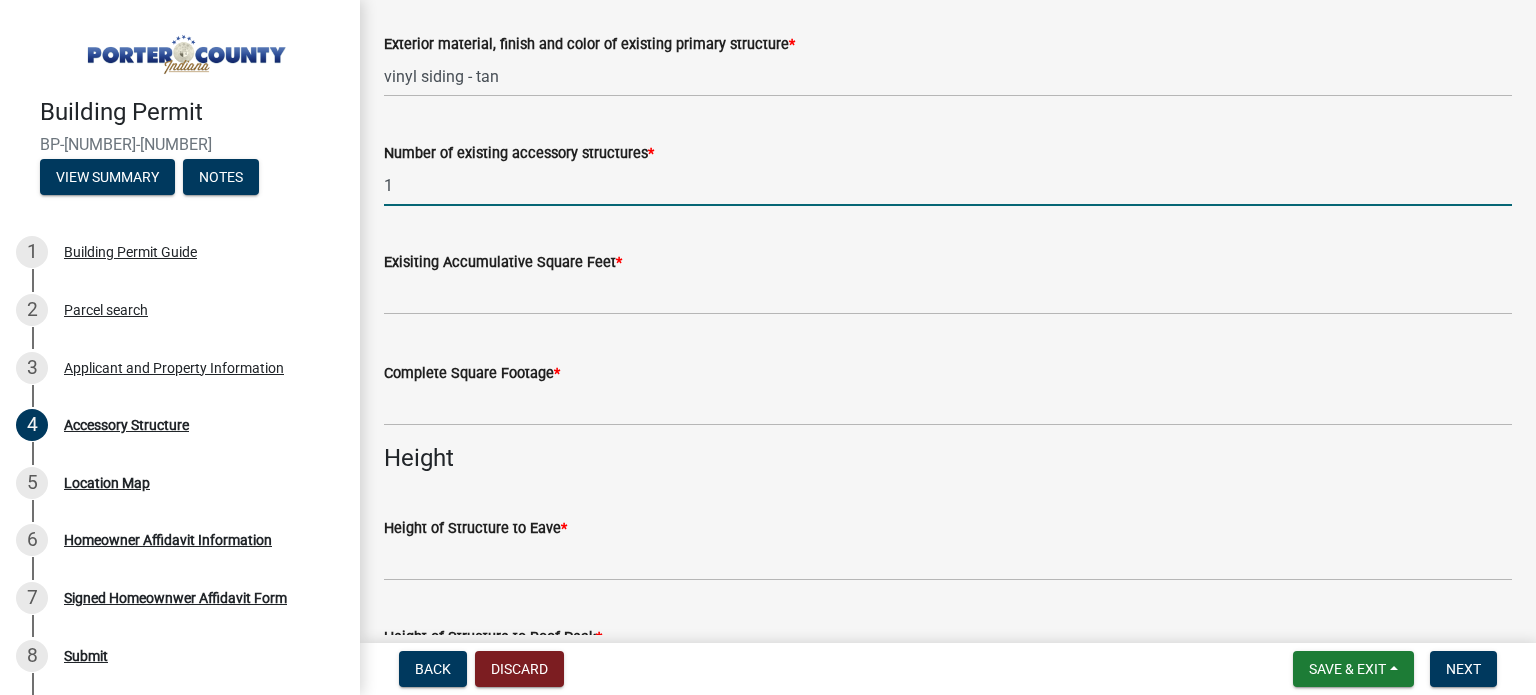 scroll, scrollTop: 2200, scrollLeft: 0, axis: vertical 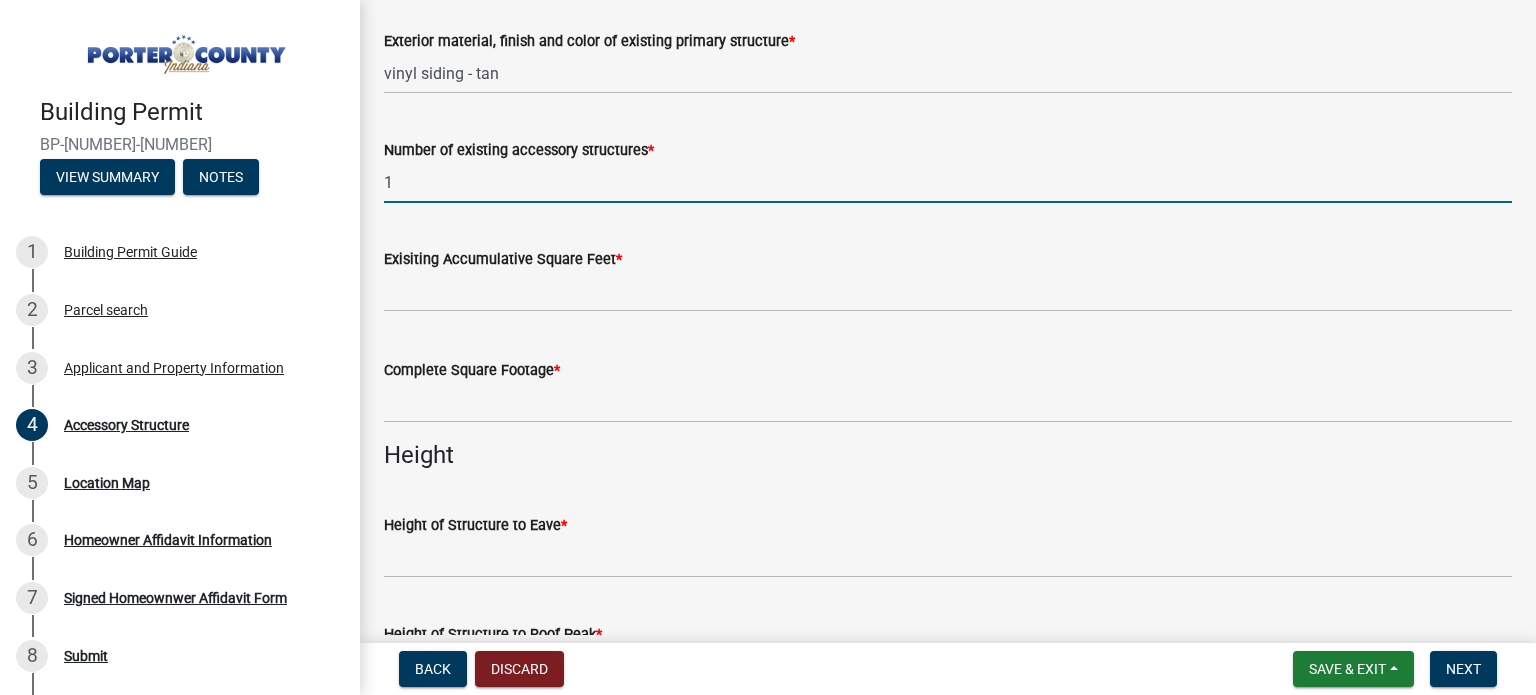 type on "1" 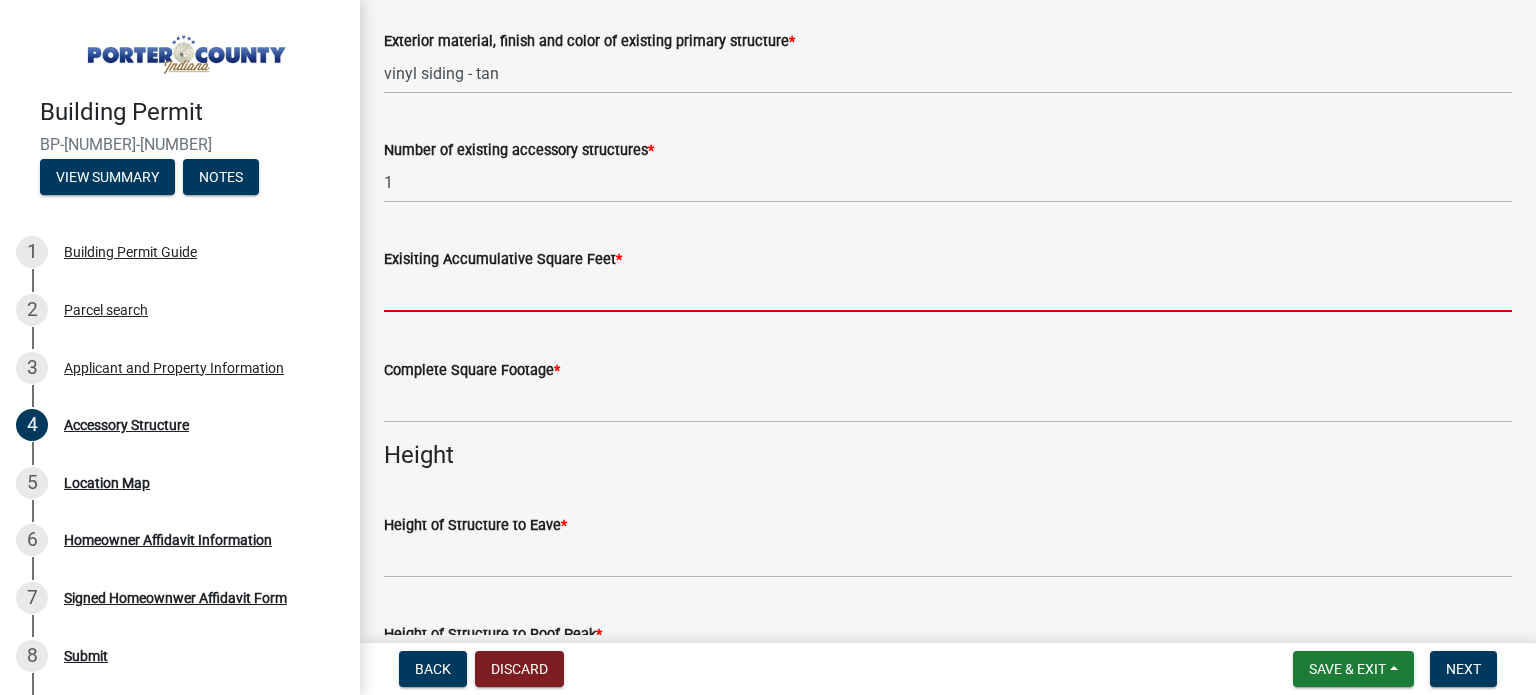 click 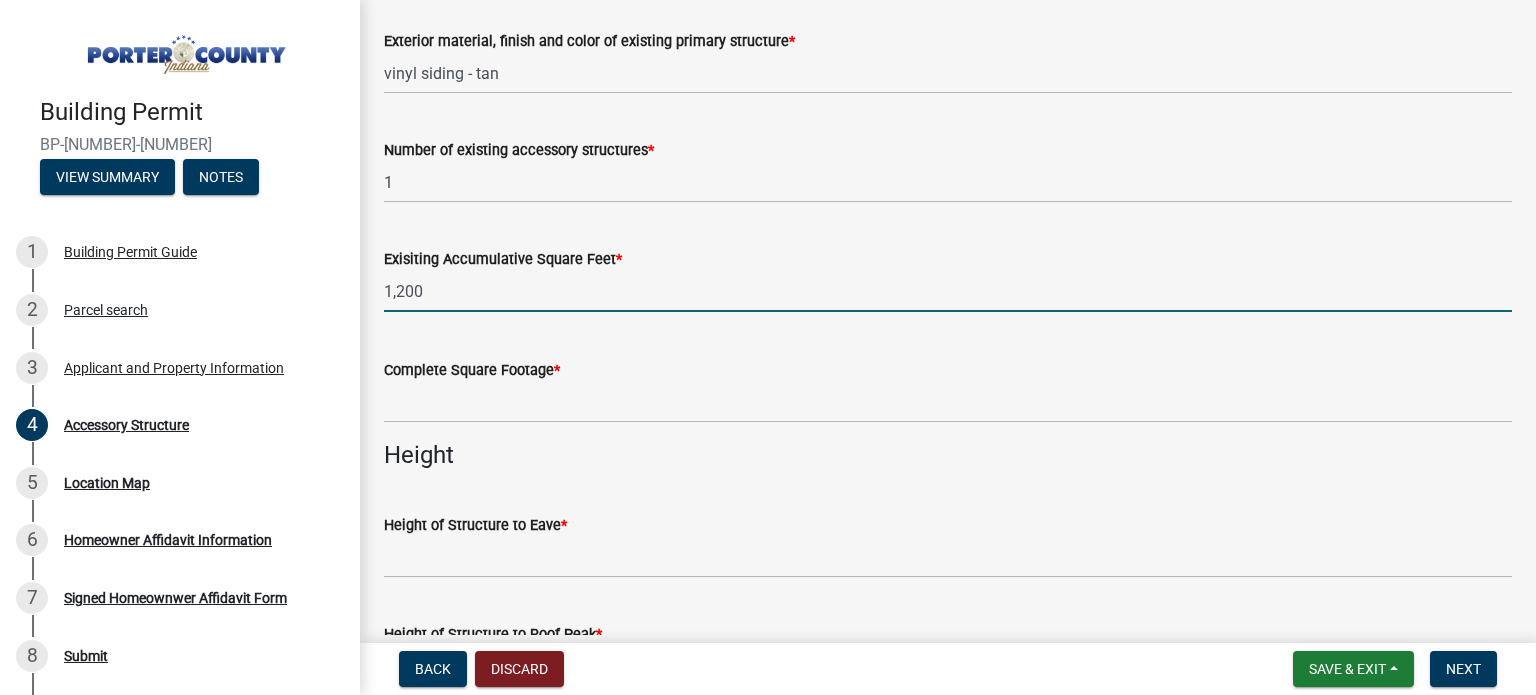 scroll, scrollTop: 2300, scrollLeft: 0, axis: vertical 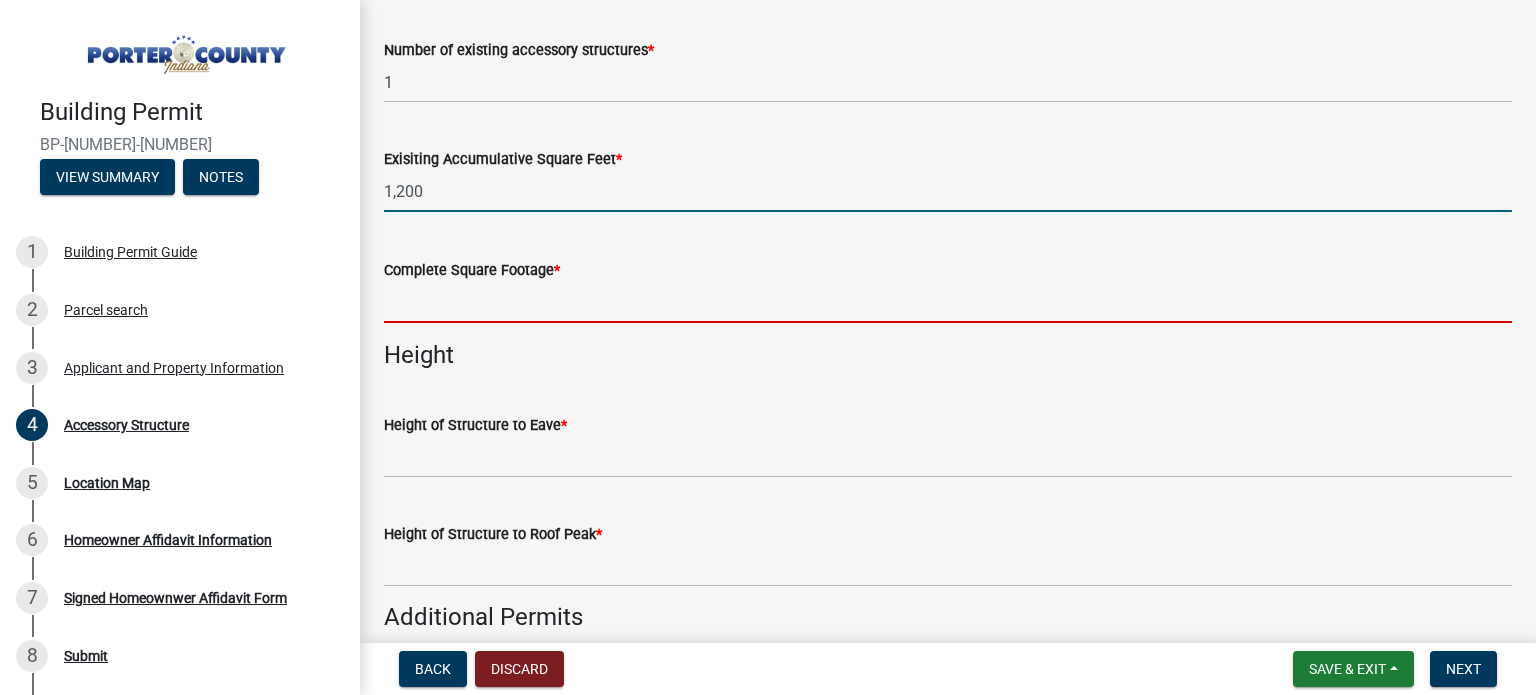 type on "1200" 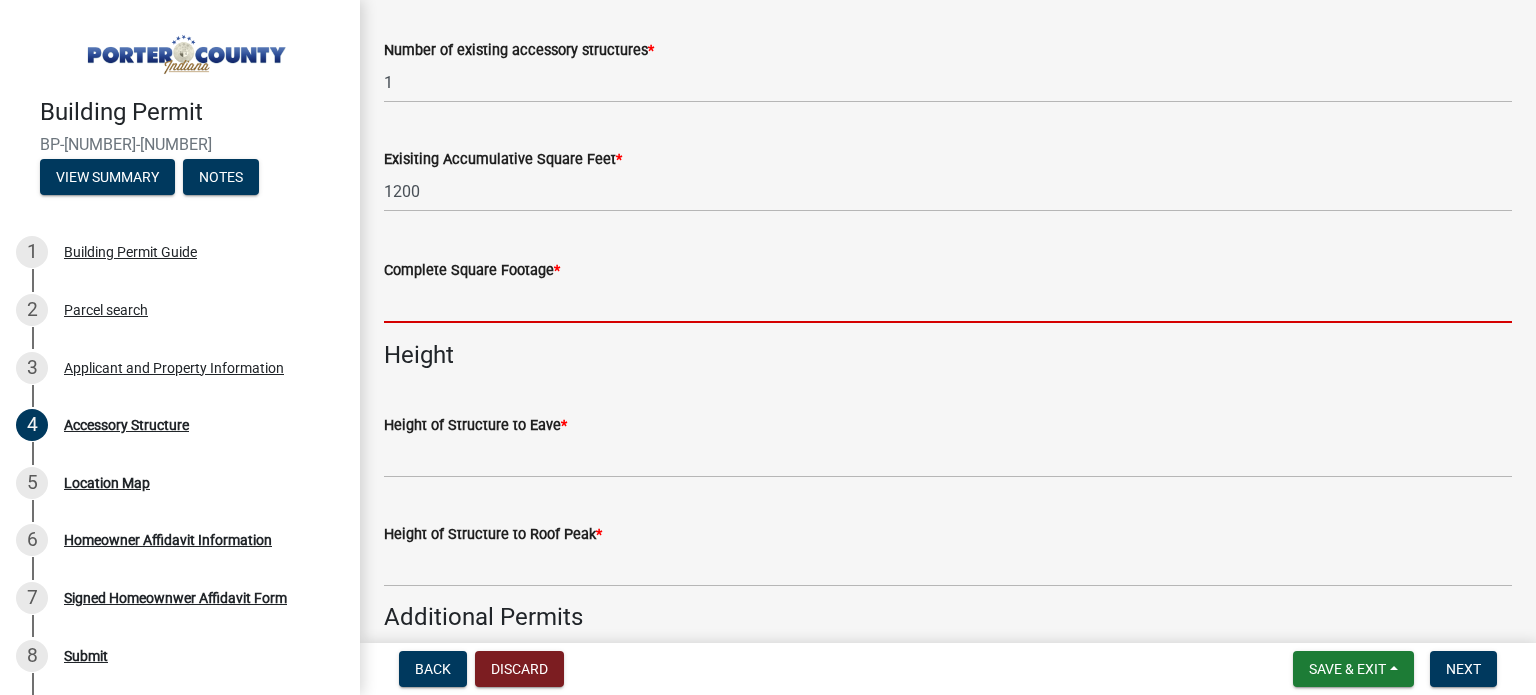 click 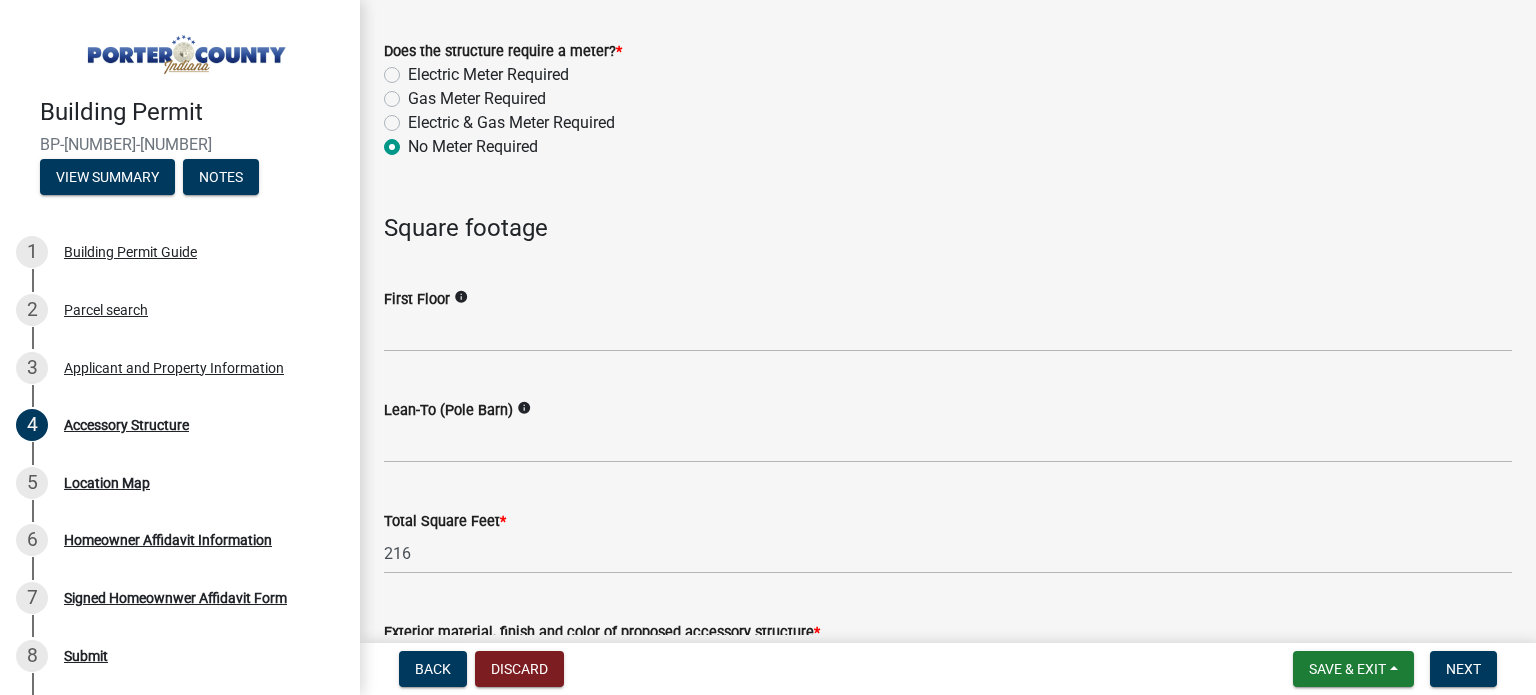 scroll, scrollTop: 1600, scrollLeft: 0, axis: vertical 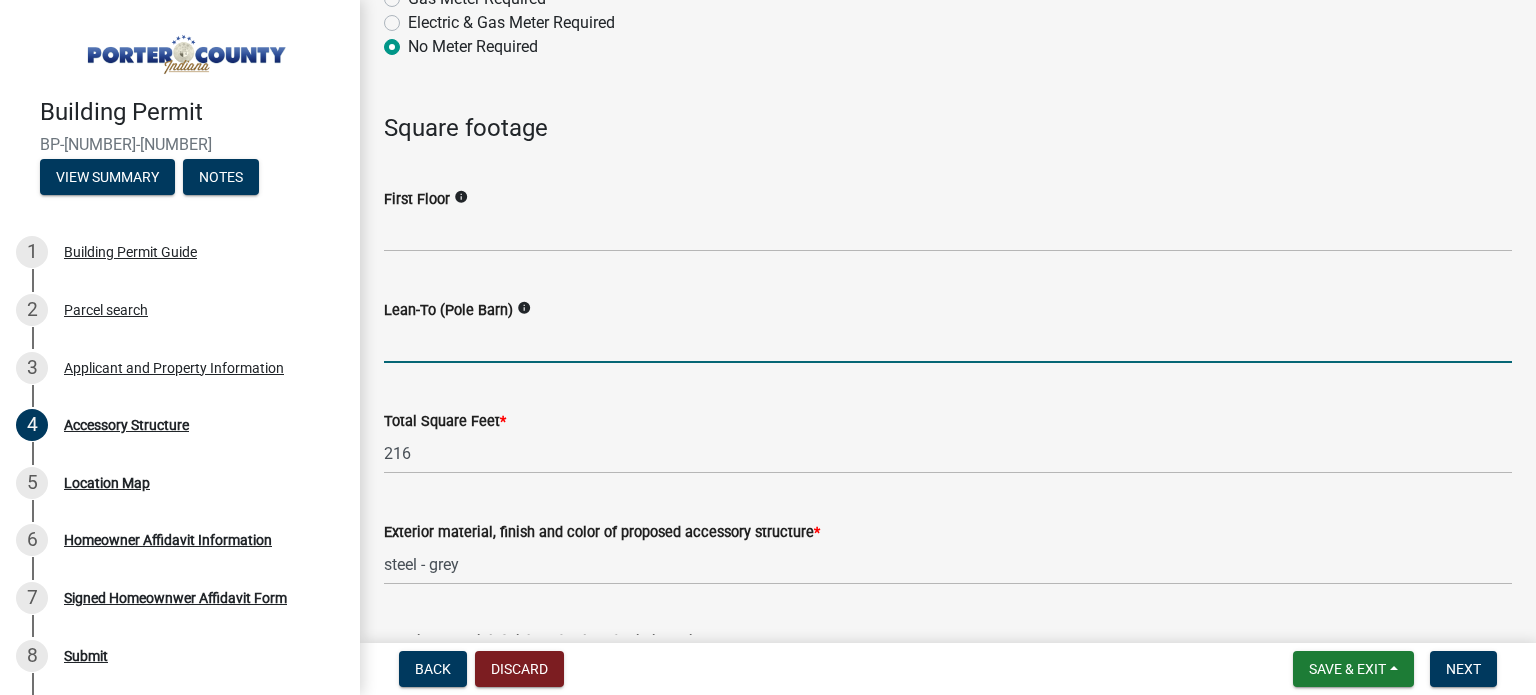 click 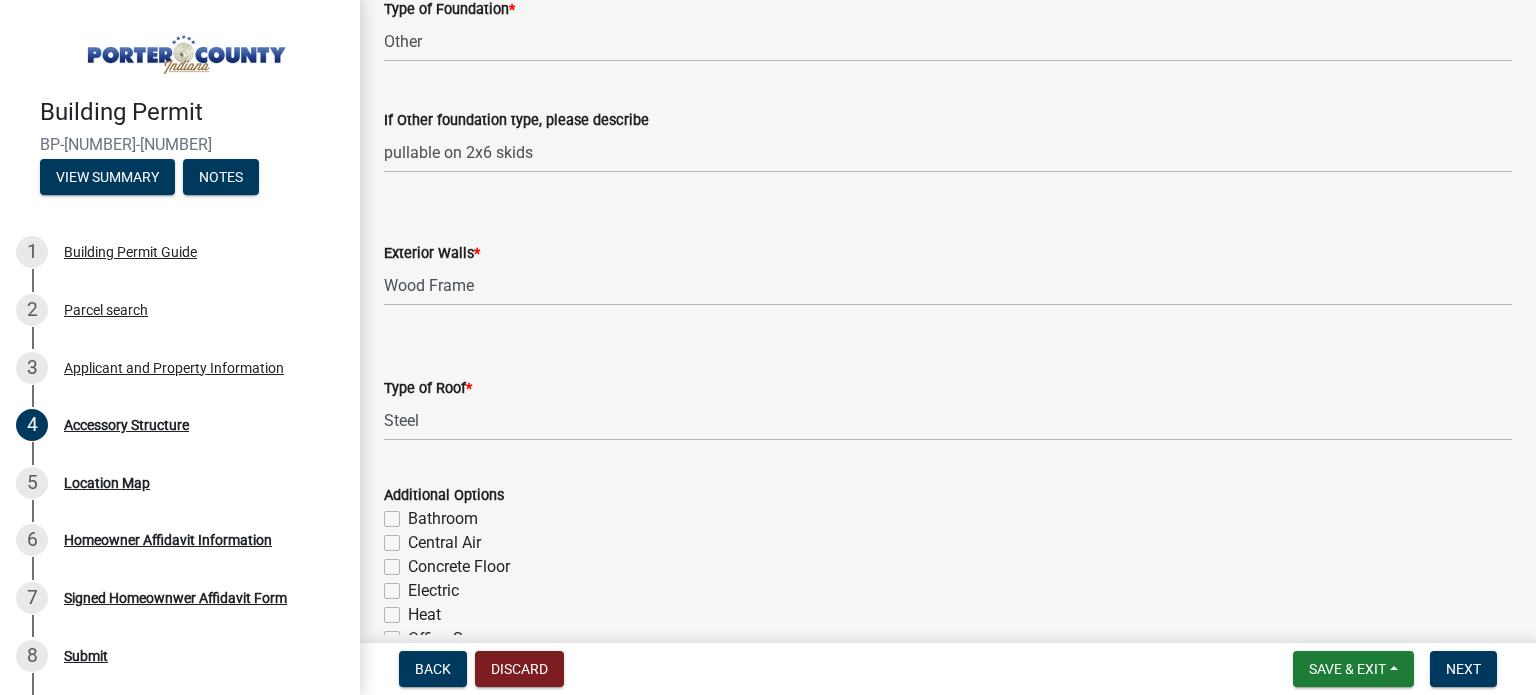scroll, scrollTop: 700, scrollLeft: 0, axis: vertical 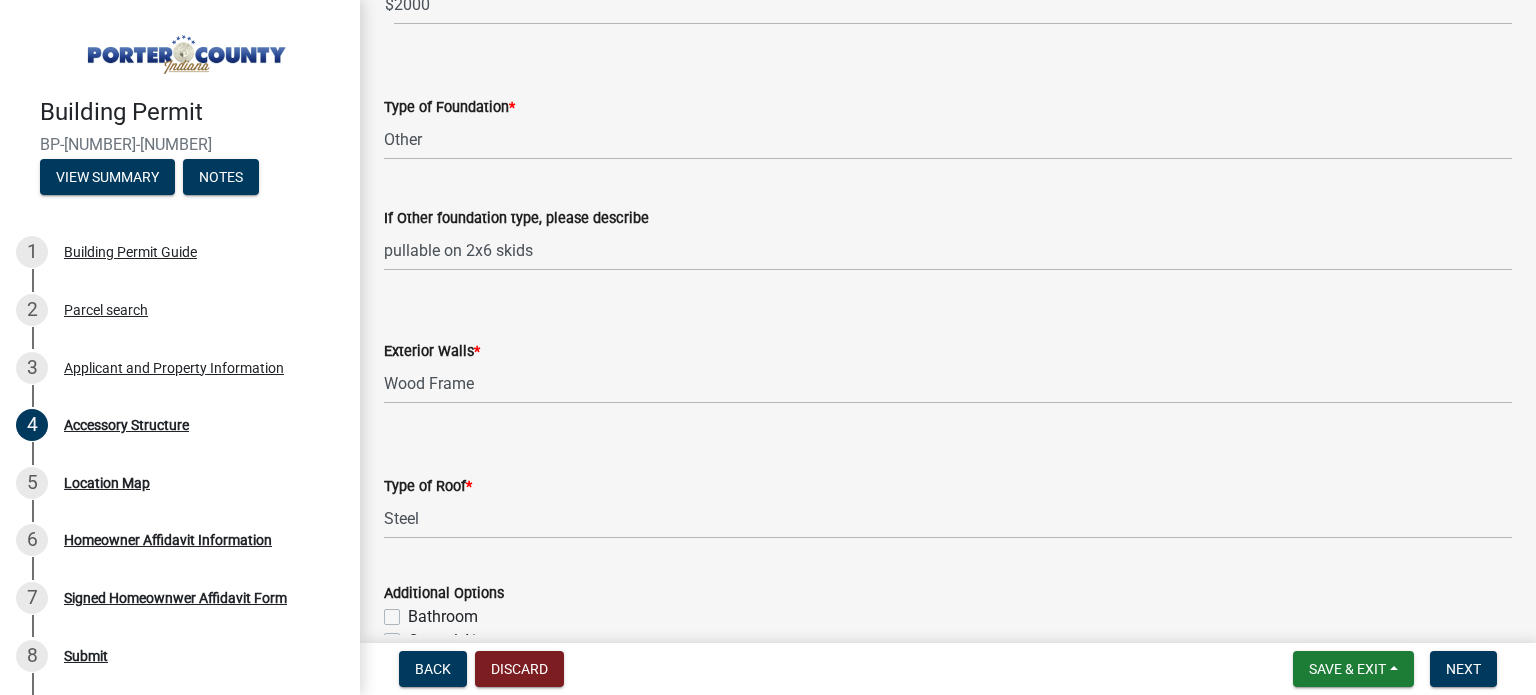 type on "216" 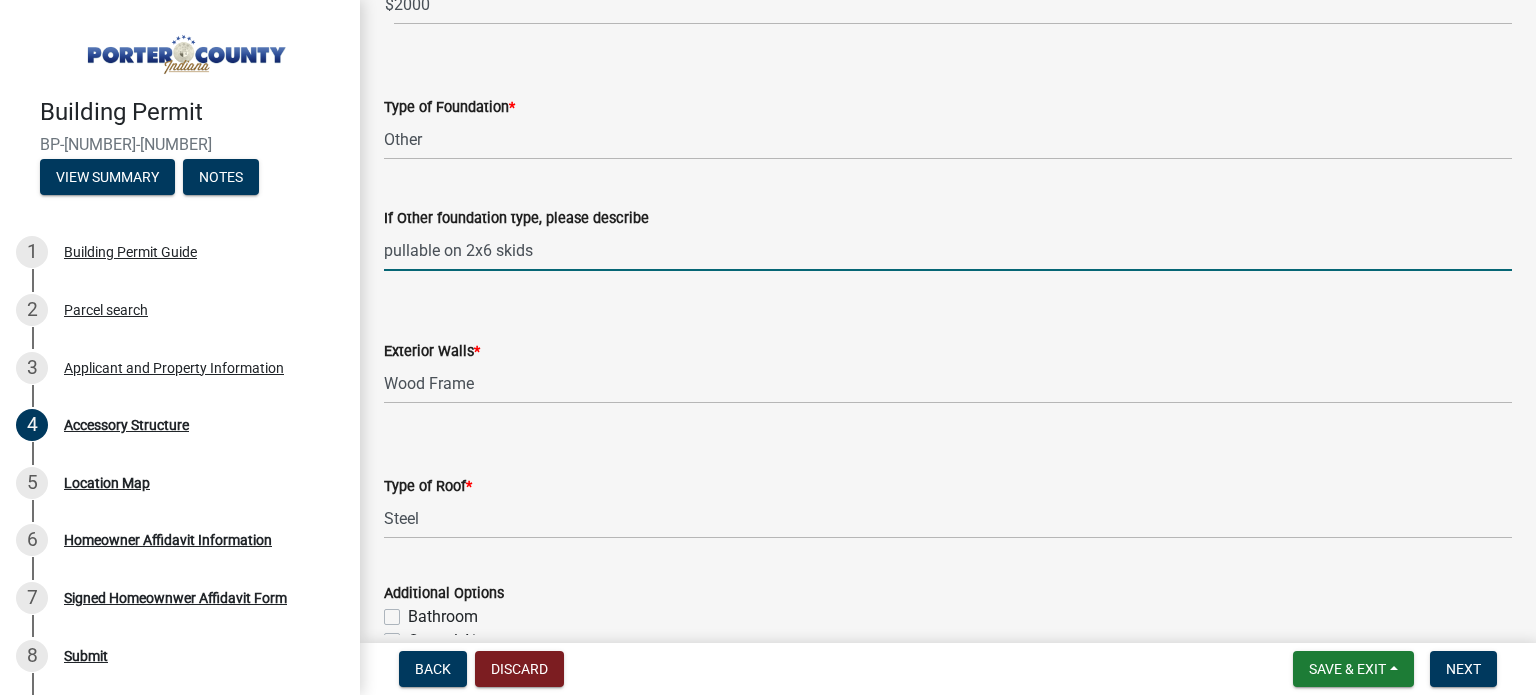 click on "pullable on 2x6 skids" at bounding box center (948, 250) 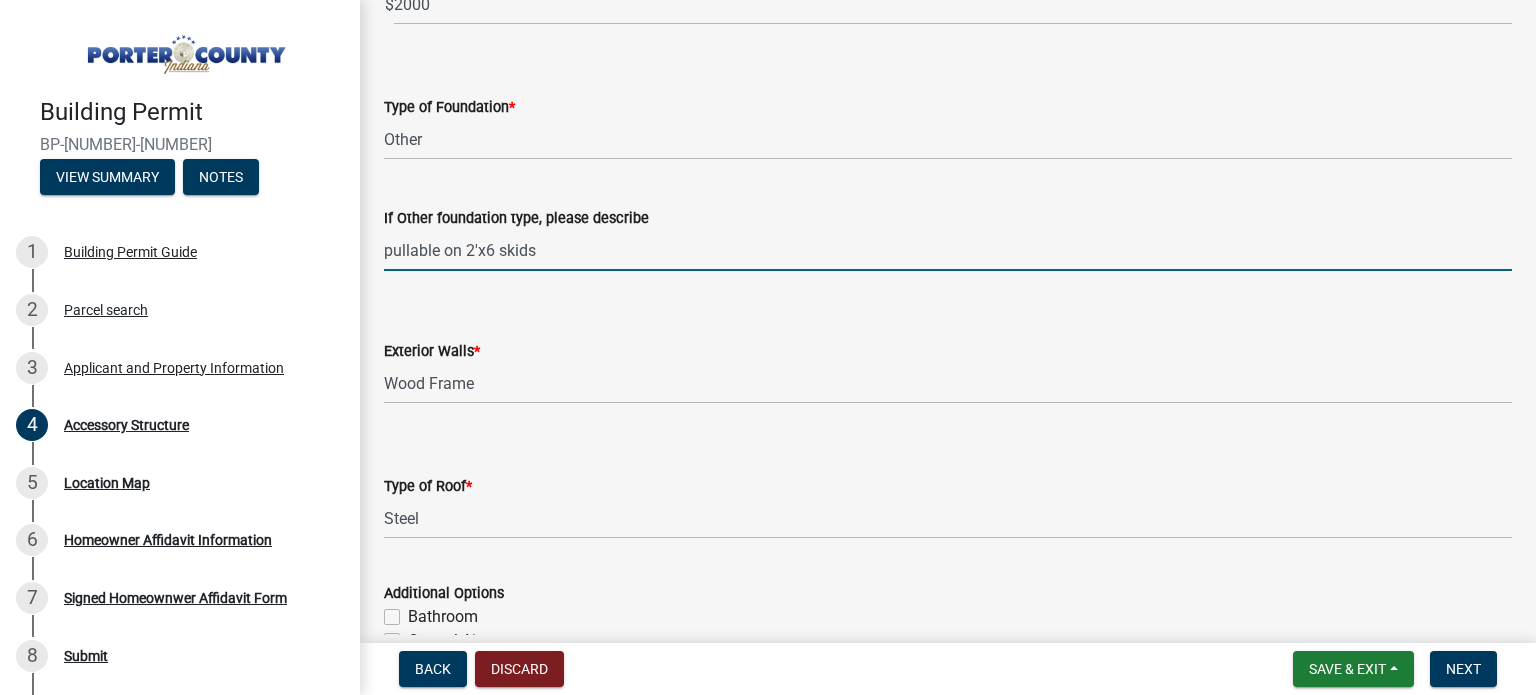 click on "pullable on 2'x6 skids" at bounding box center [948, 250] 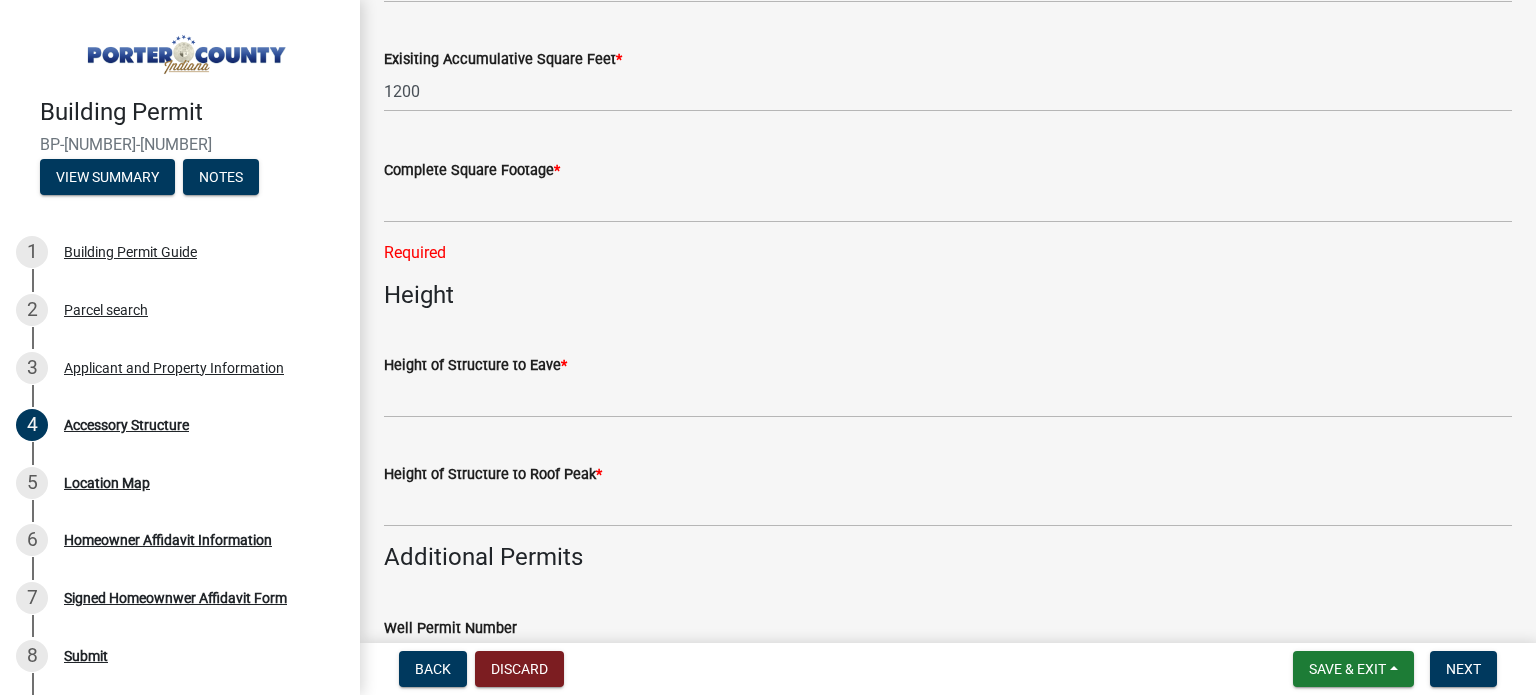 scroll, scrollTop: 2500, scrollLeft: 0, axis: vertical 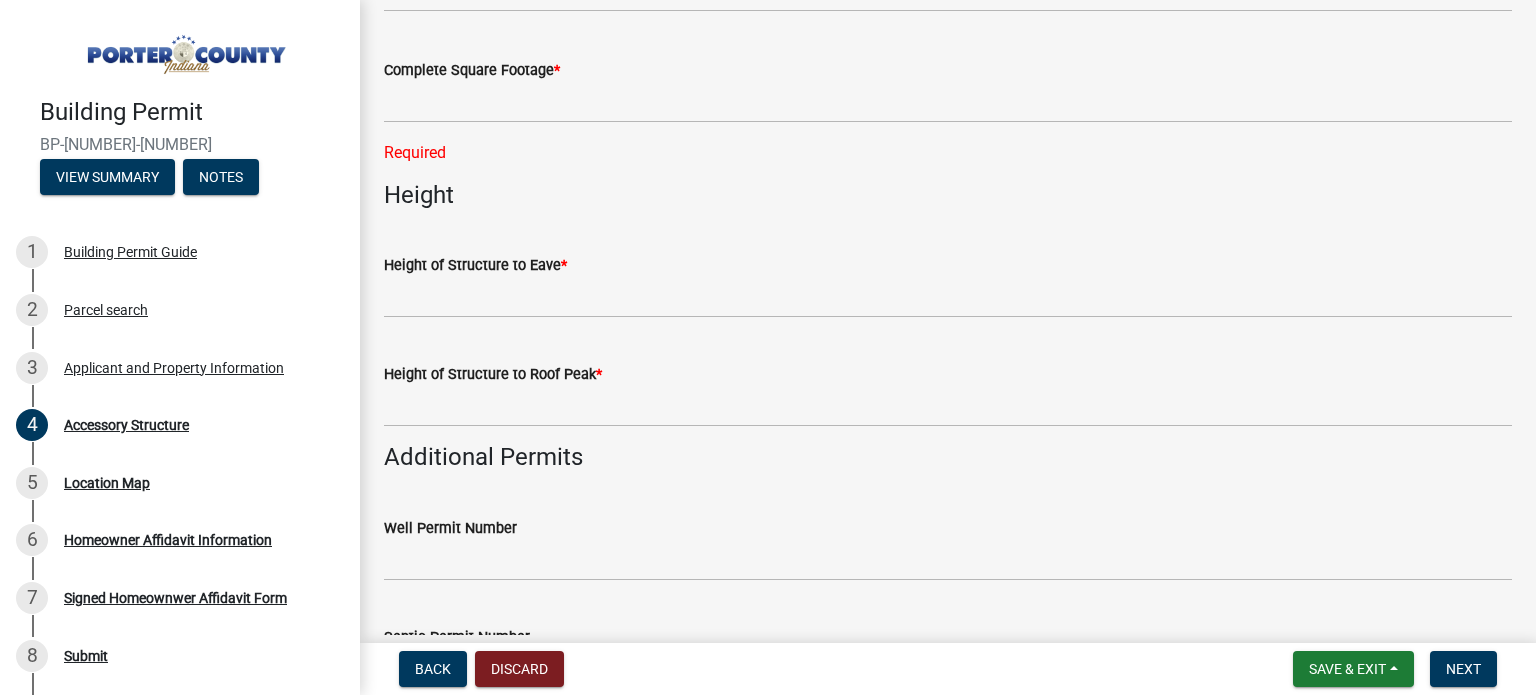 type on "pullable on skids" 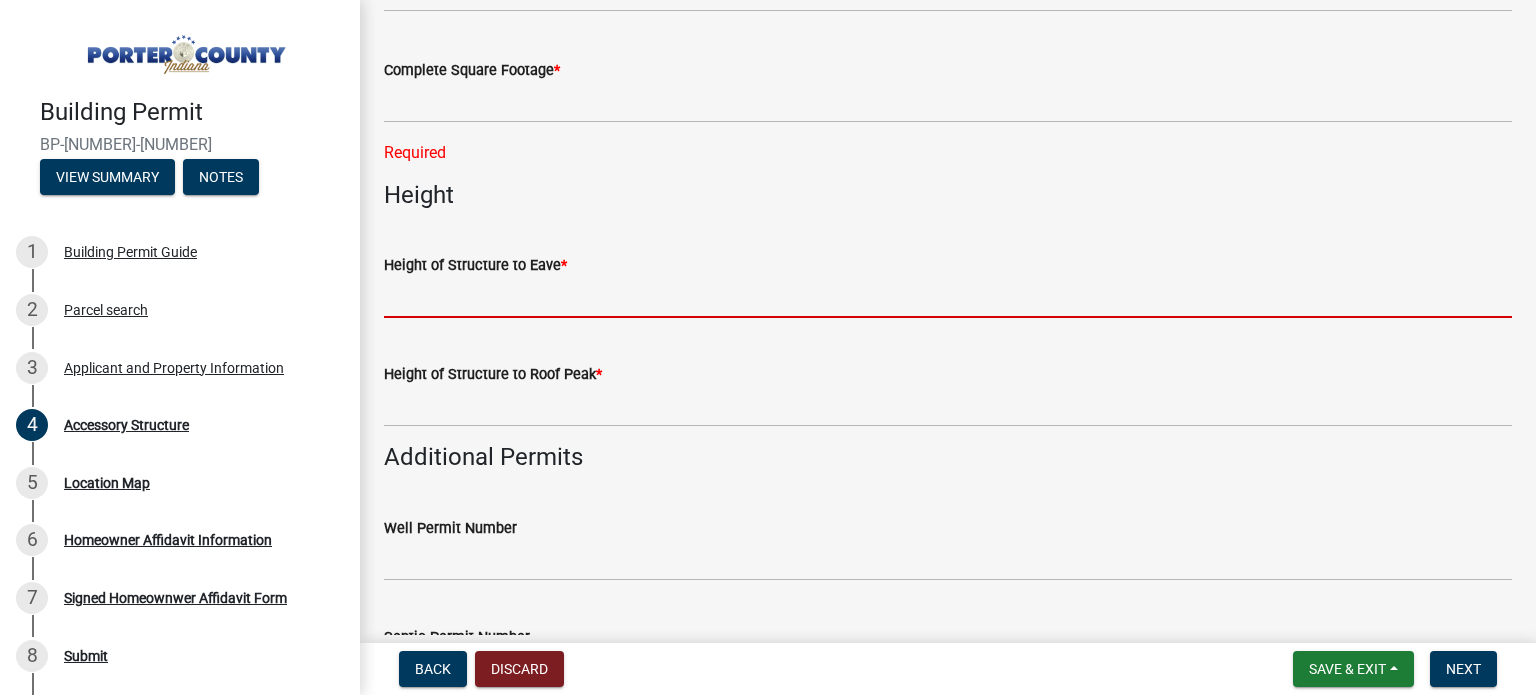 click on "Height of Structure to Eave  *" at bounding box center (948, 297) 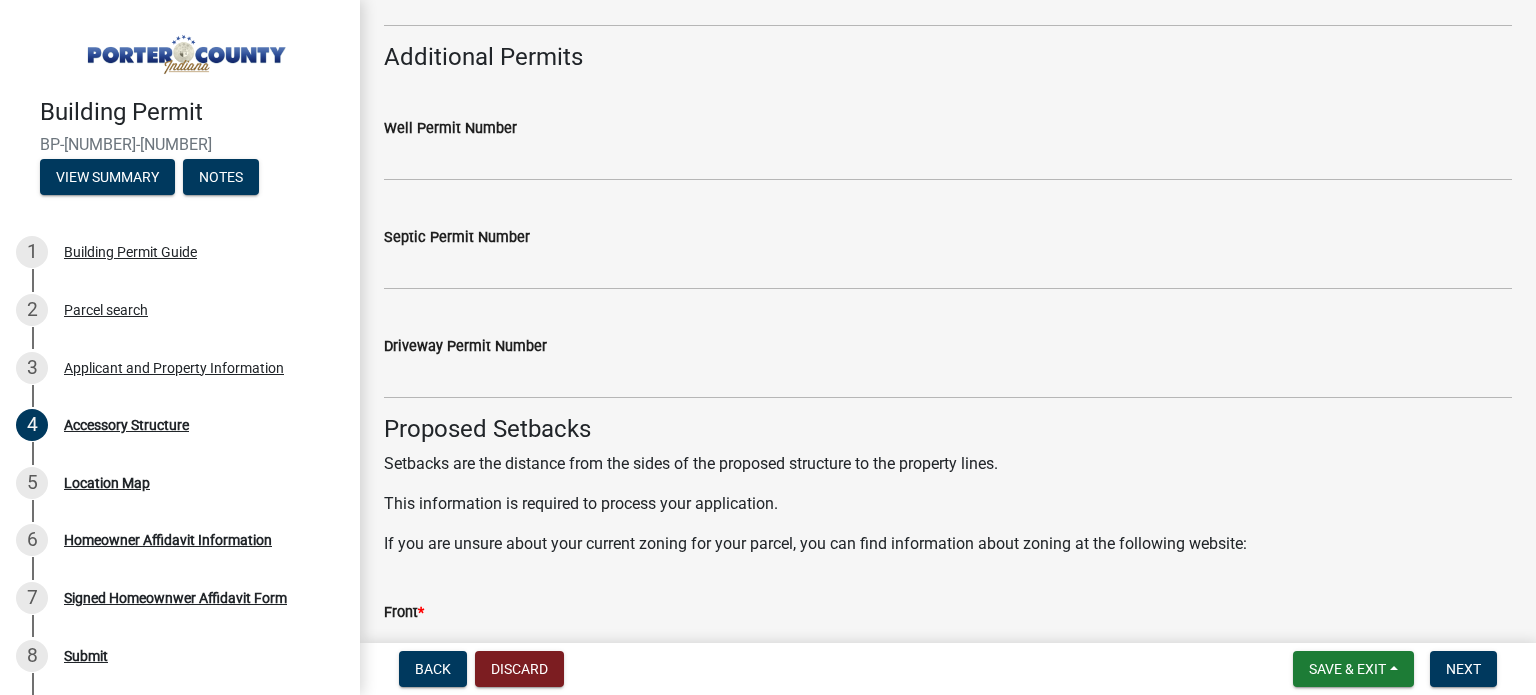 scroll, scrollTop: 3000, scrollLeft: 0, axis: vertical 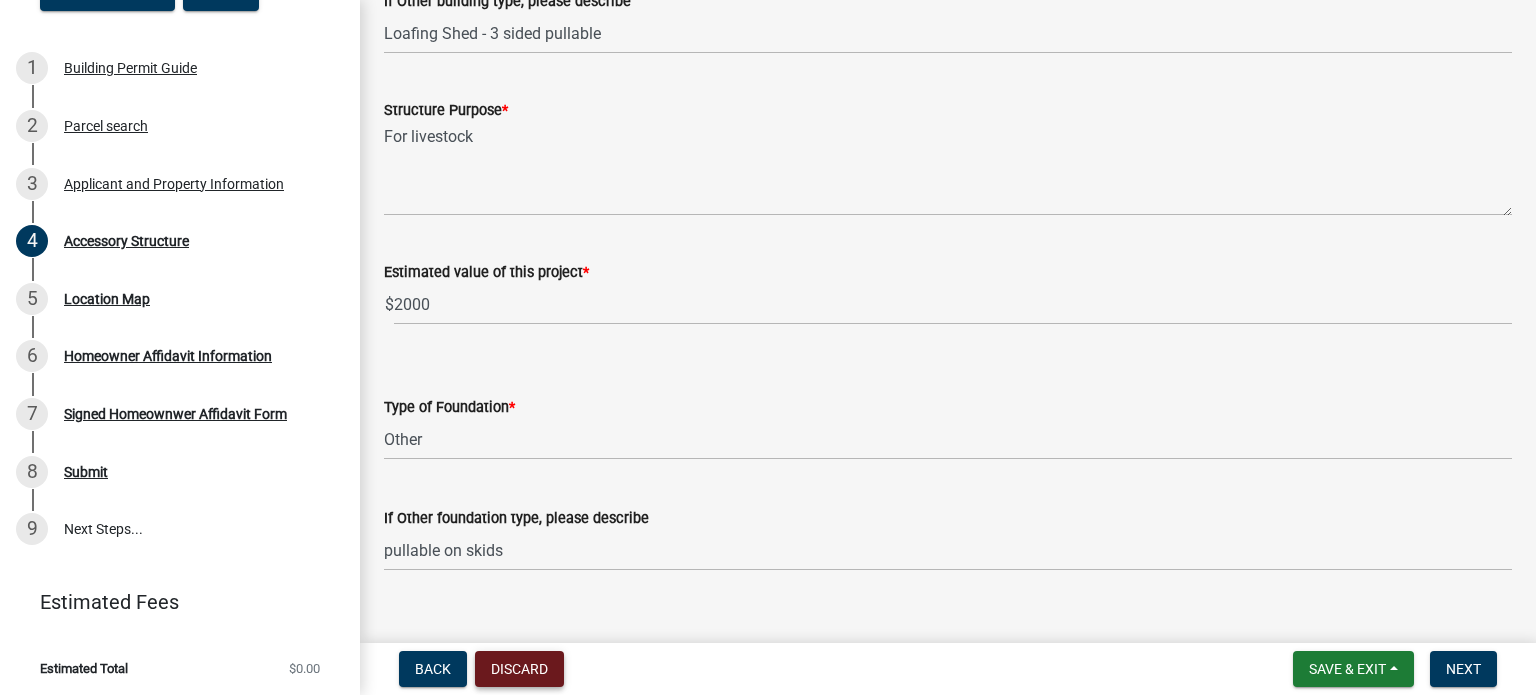 click on "Discard" at bounding box center (519, 669) 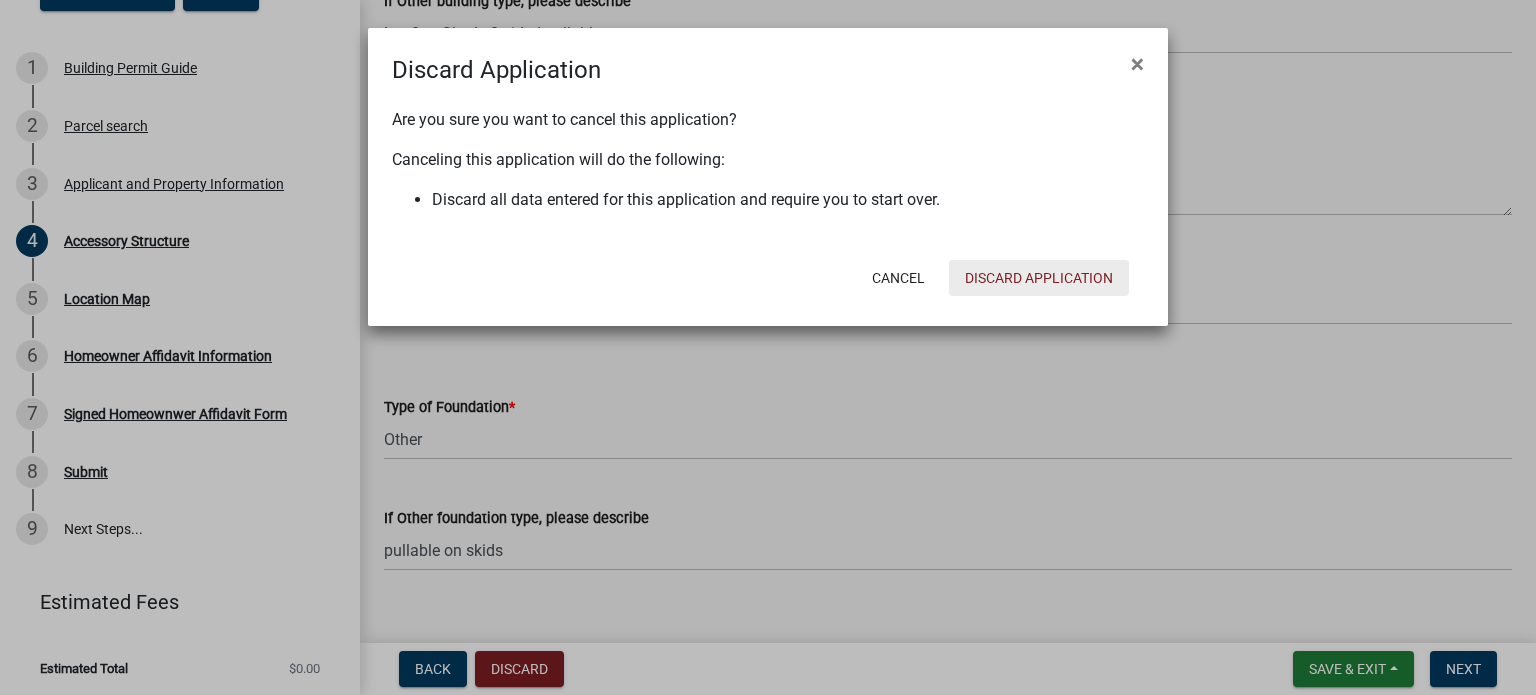 drag, startPoint x: 1023, startPoint y: 270, endPoint x: 919, endPoint y: 230, distance: 111.42711 